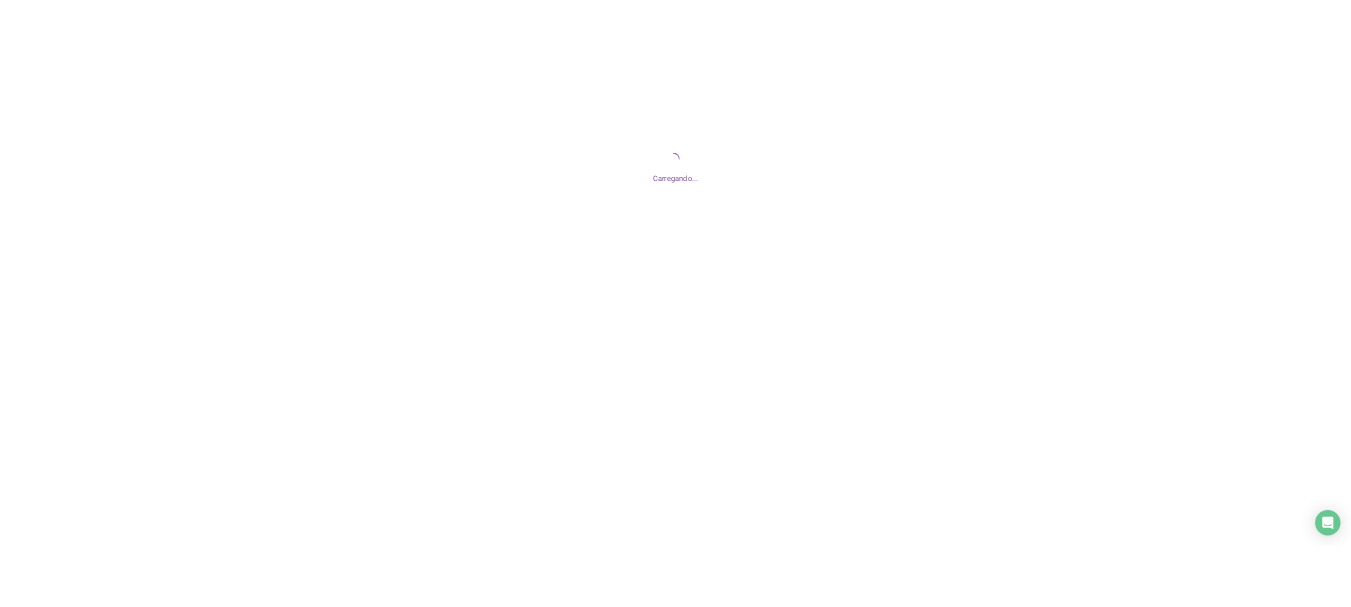 scroll, scrollTop: 0, scrollLeft: 0, axis: both 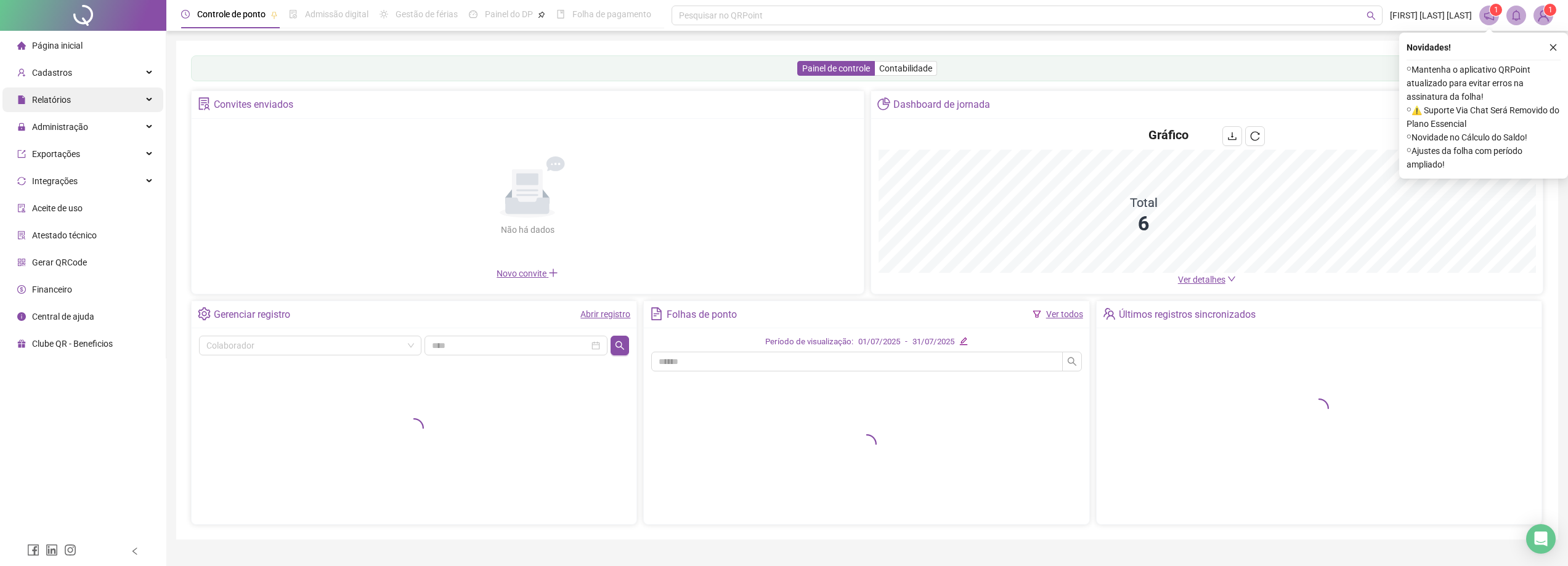 click on "Relatórios" at bounding box center (51, 100) 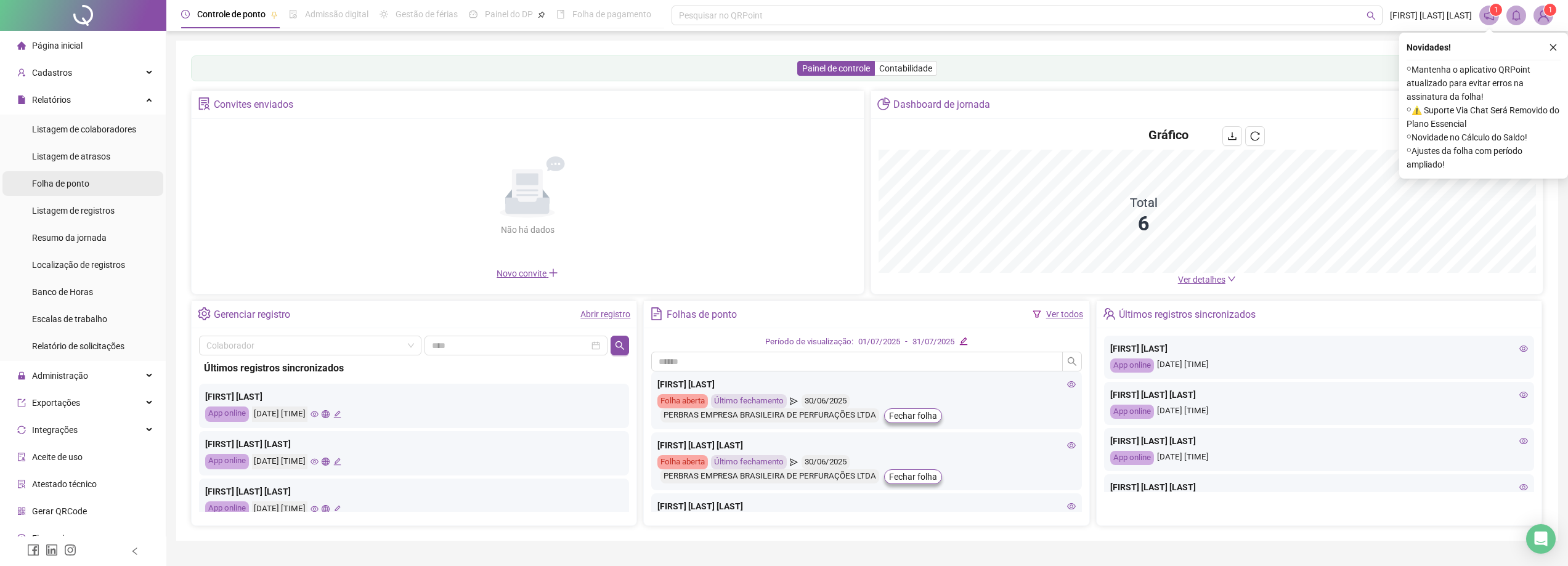 click on "Folha de ponto" at bounding box center (60, 184) 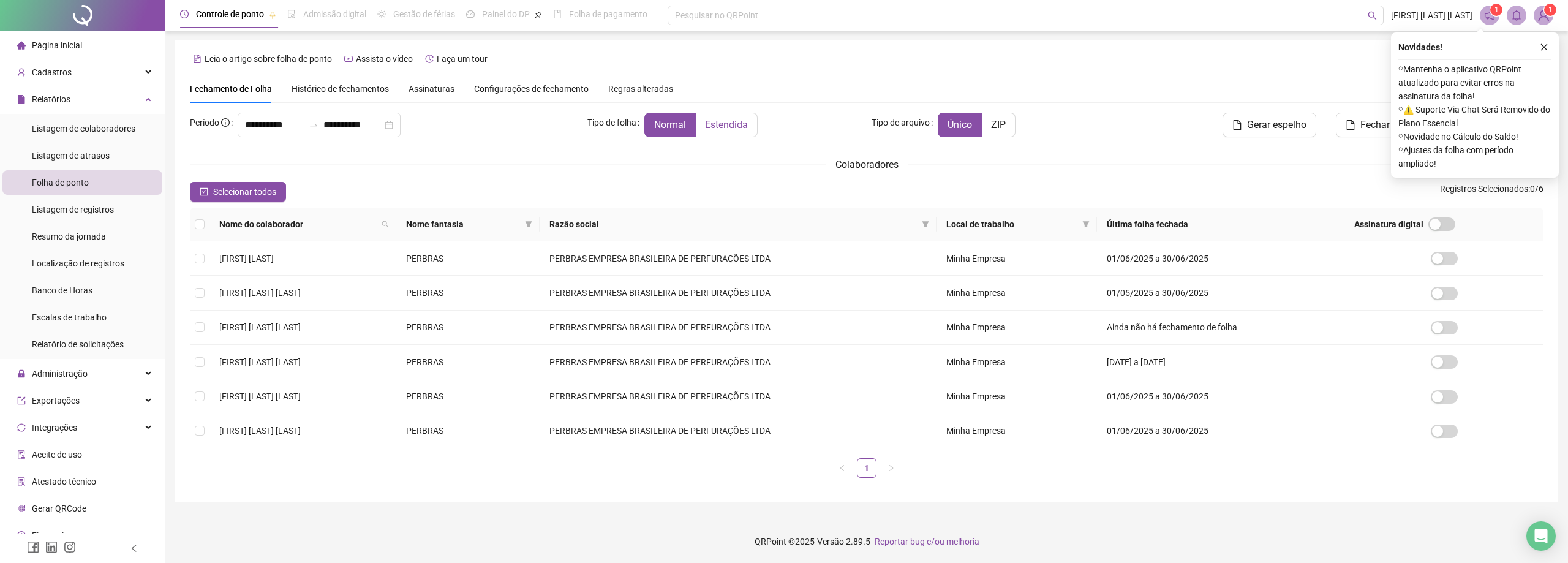 click on "Estendida" at bounding box center (726, 125) 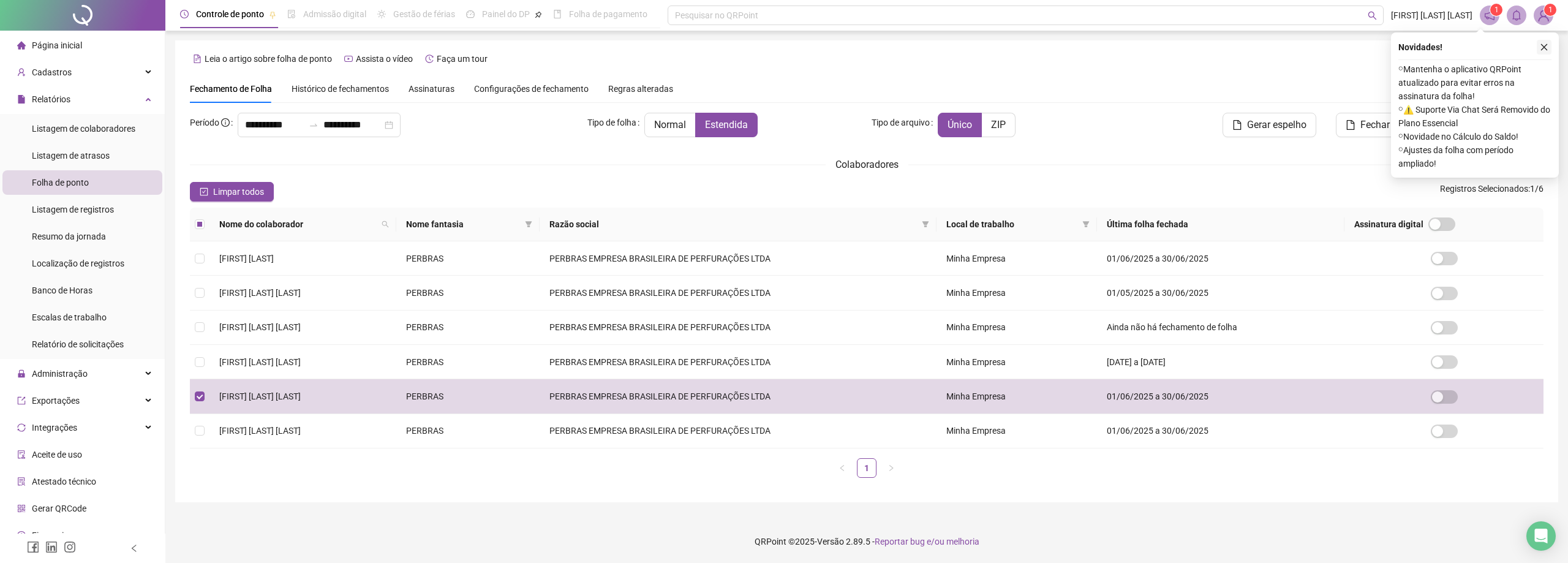 click 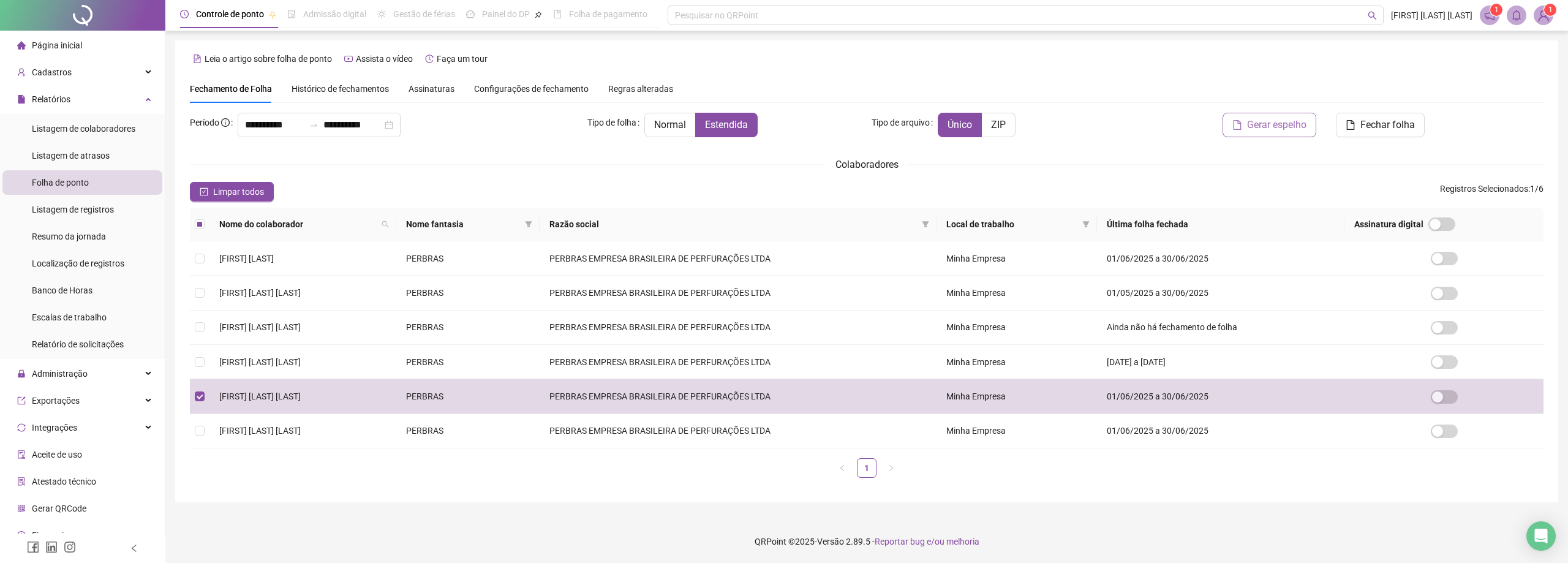 click on "Gerar espelho" at bounding box center [1276, 125] 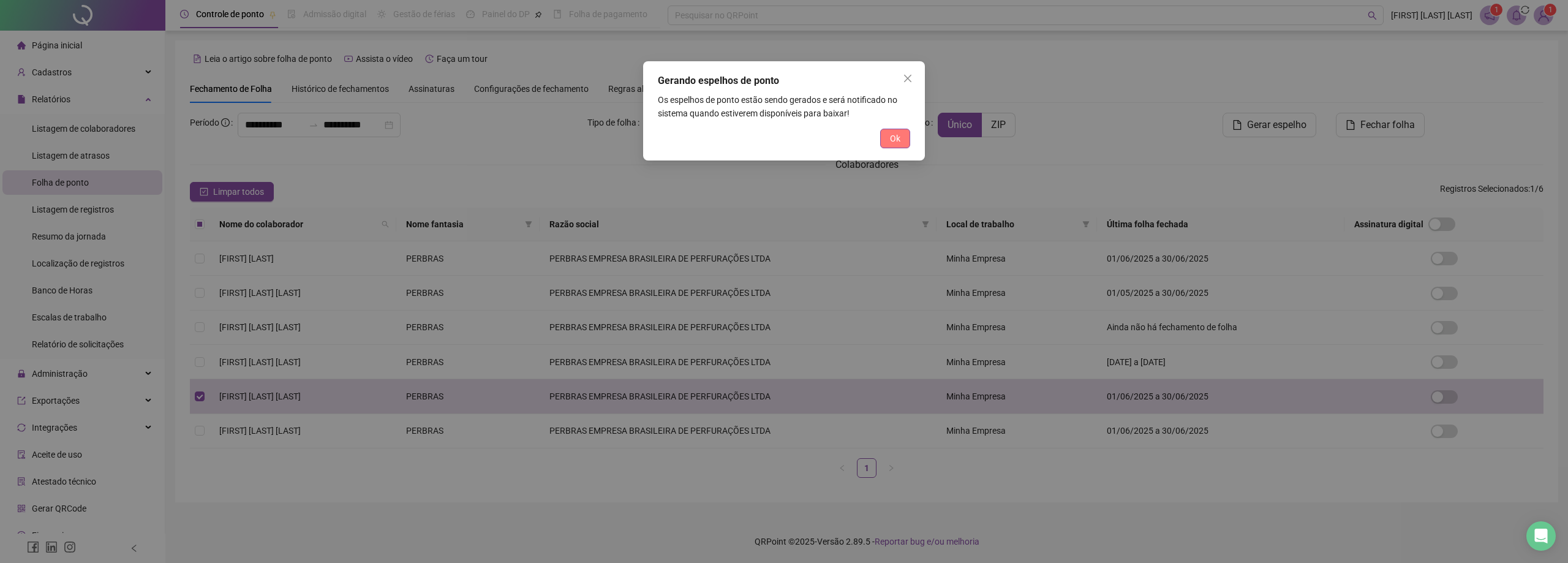 click on "Ok" at bounding box center [895, 138] 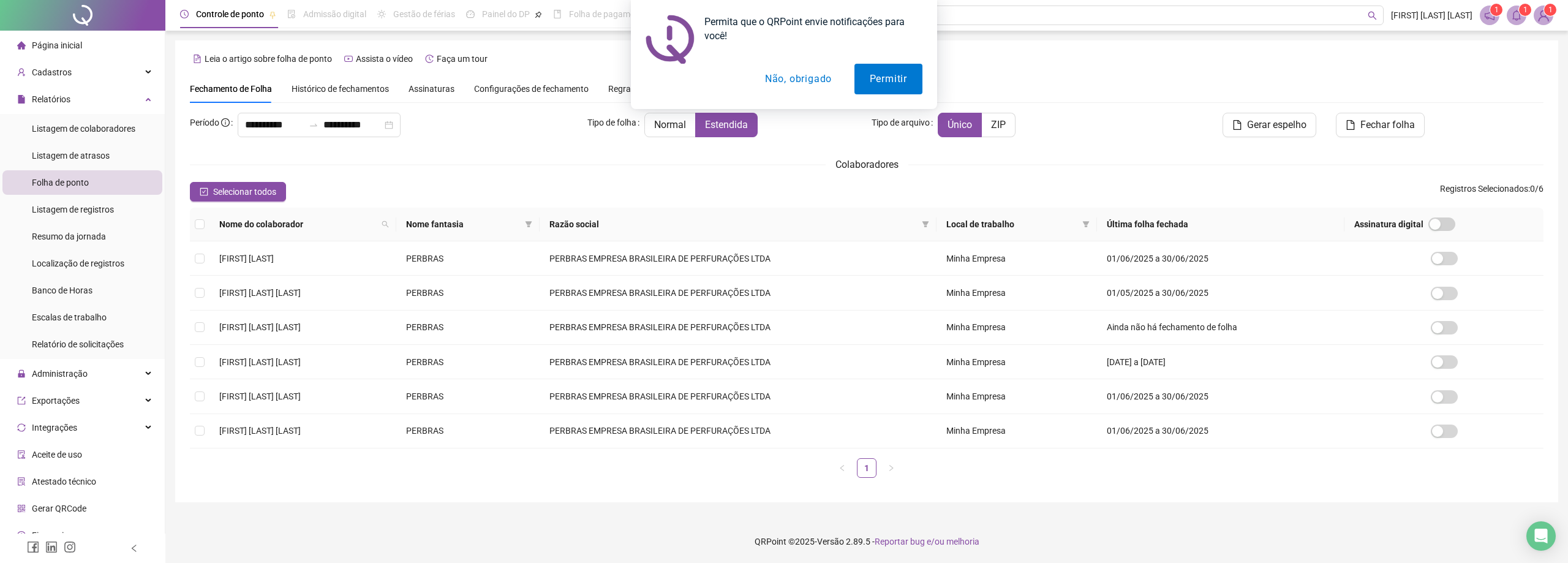 click on "Não, obrigado" at bounding box center (798, 79) 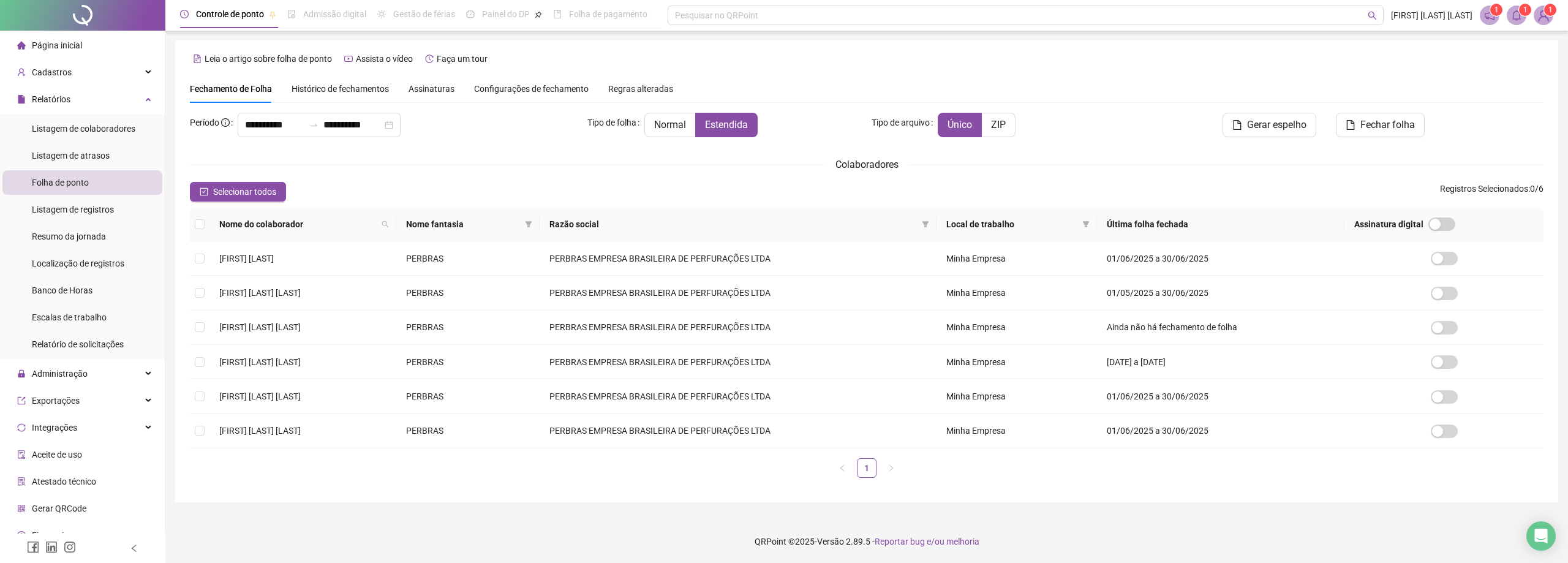 click at bounding box center [1490, 15] 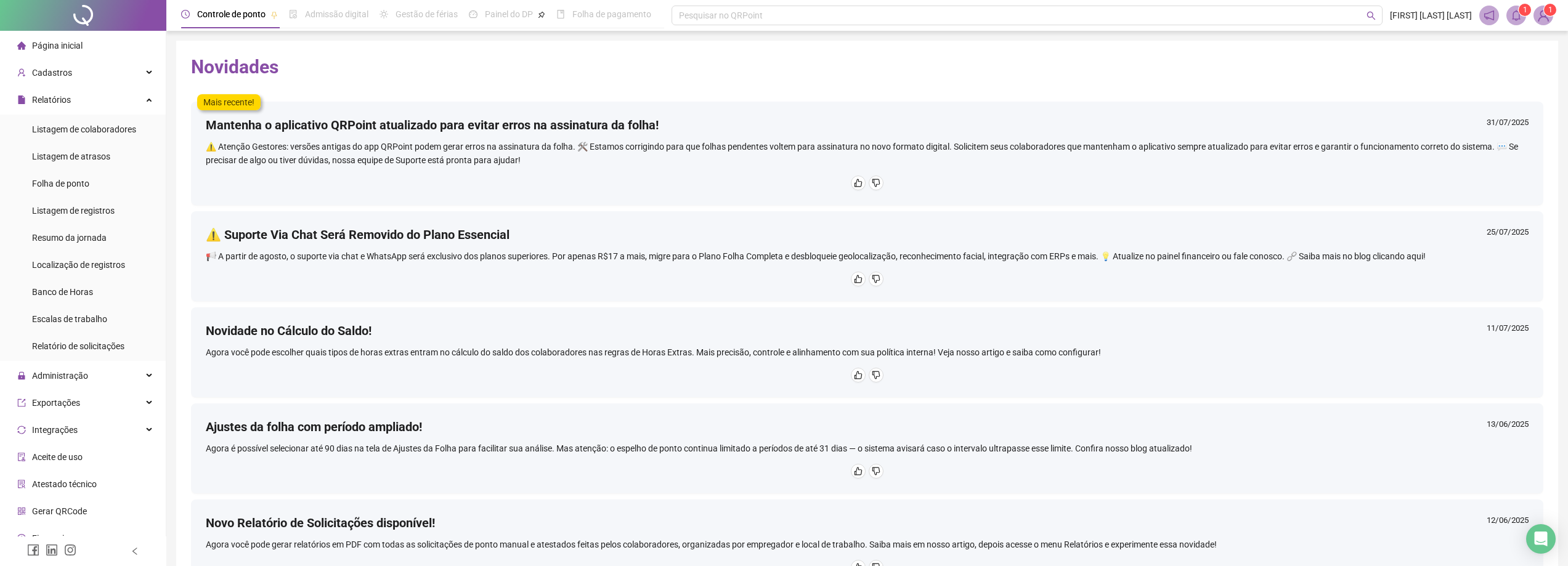 click 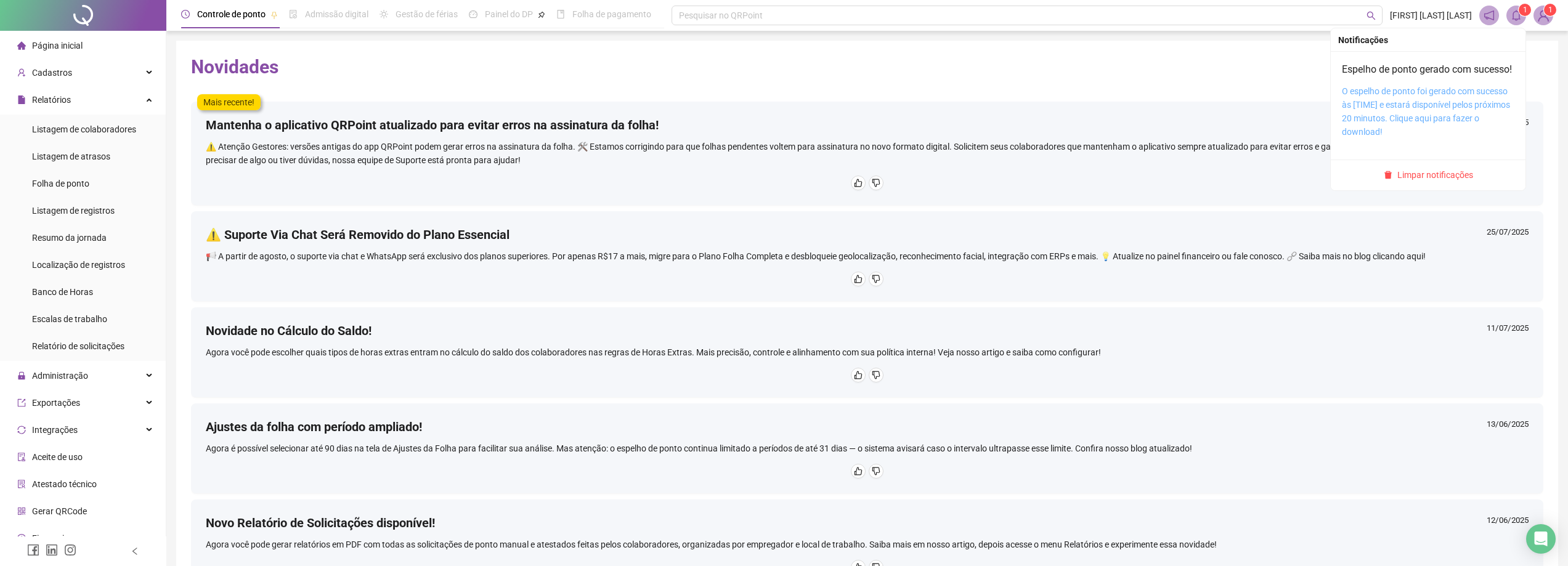 click on "O espelho de ponto foi gerado com sucesso às [TIME] e estará disponível pelos próximos 20 minutos.
Clique aqui para fazer o download!" at bounding box center [1426, 111] 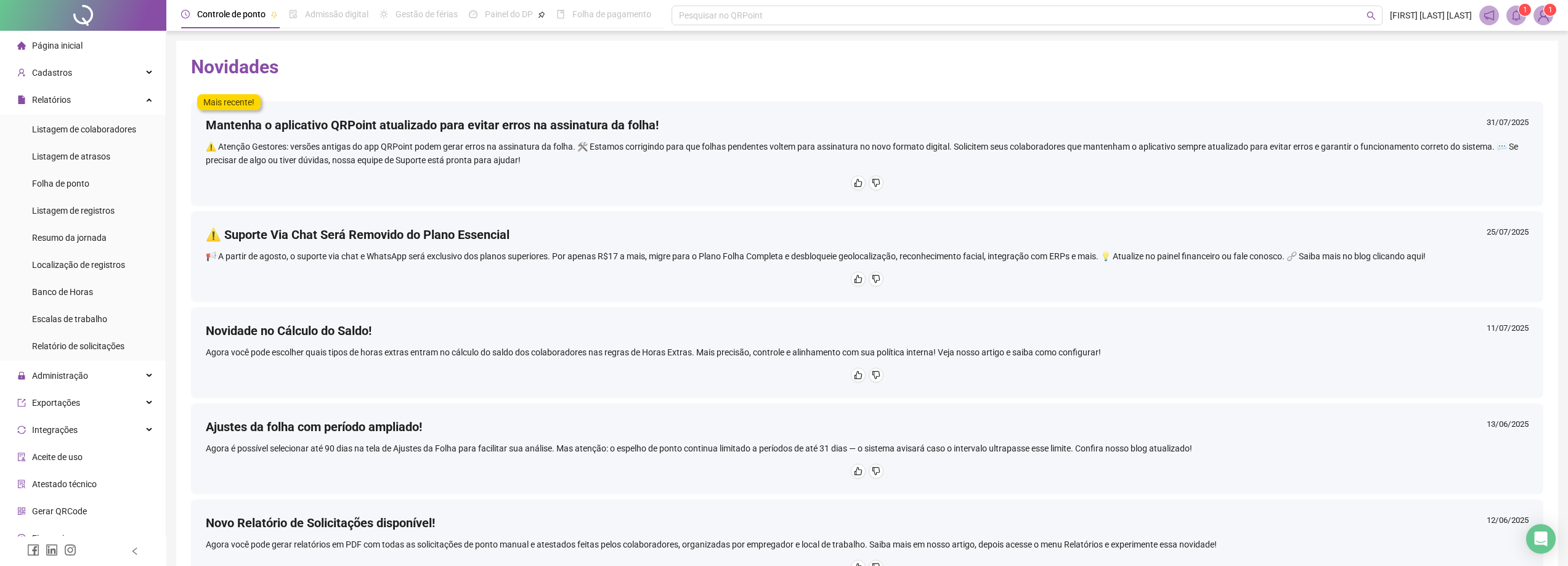 click on "Página inicial" at bounding box center [57, 46] 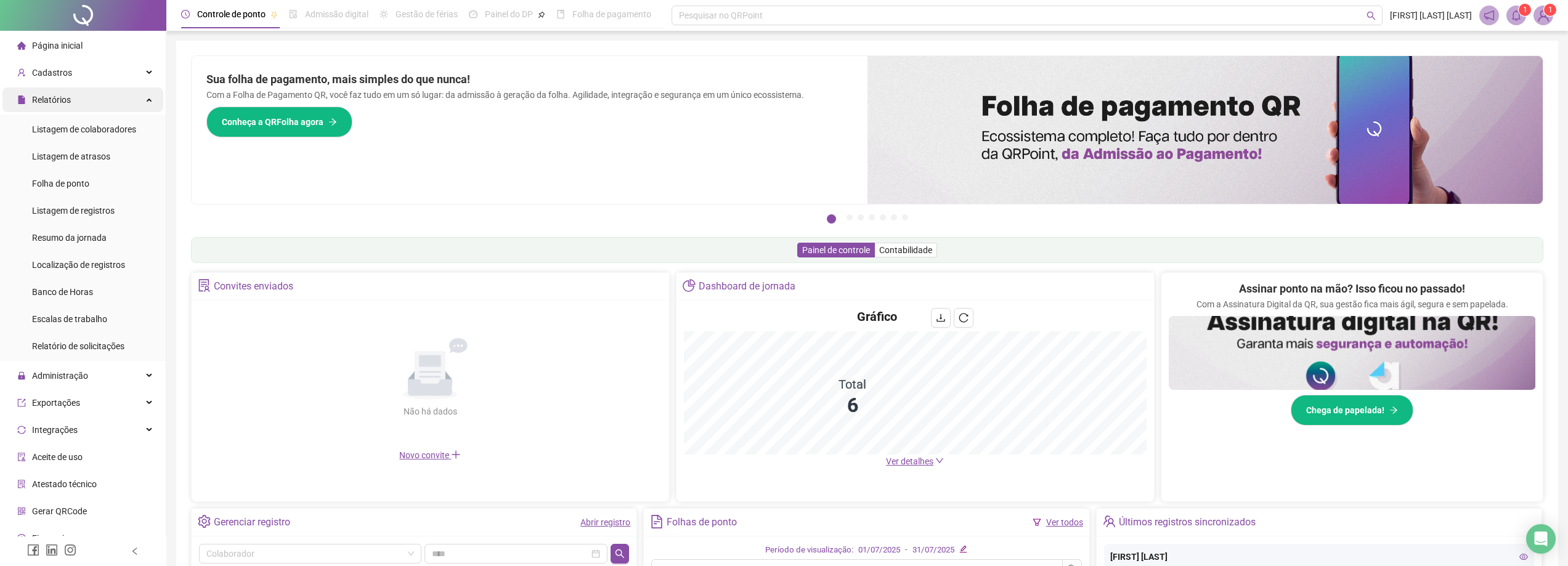 click on "Relatórios" at bounding box center (51, 100) 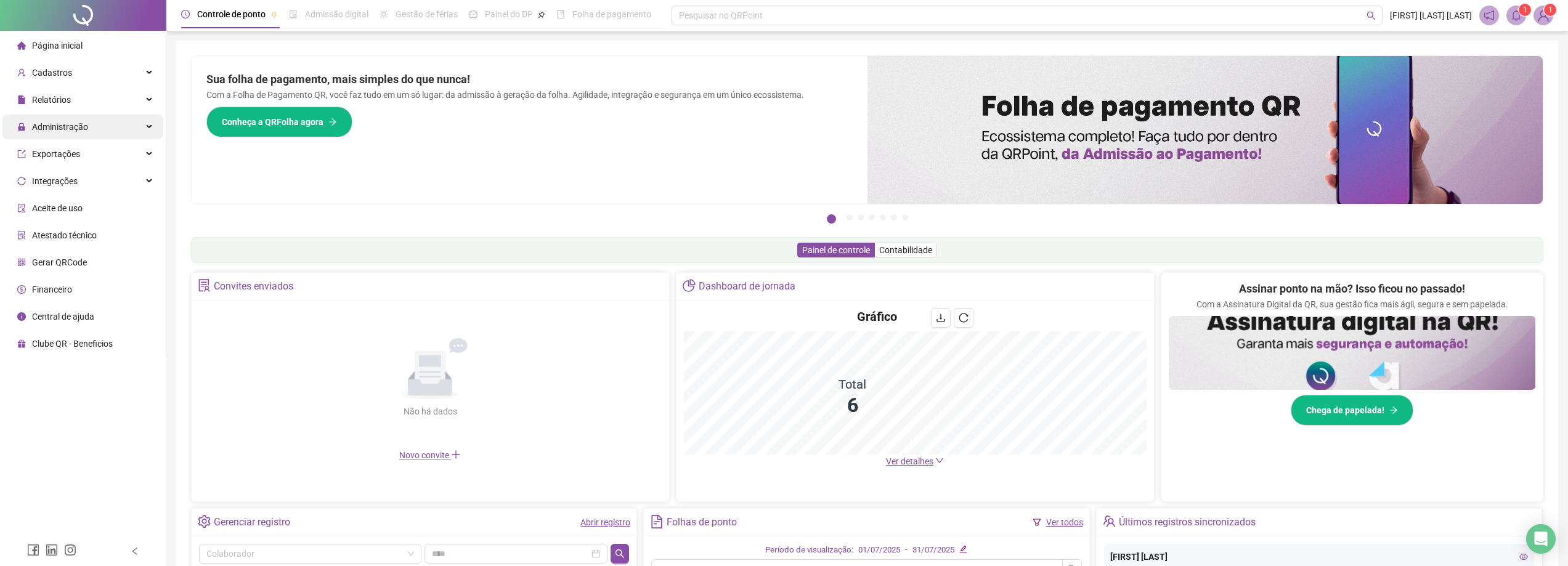 click on "Administração" at bounding box center (60, 127) 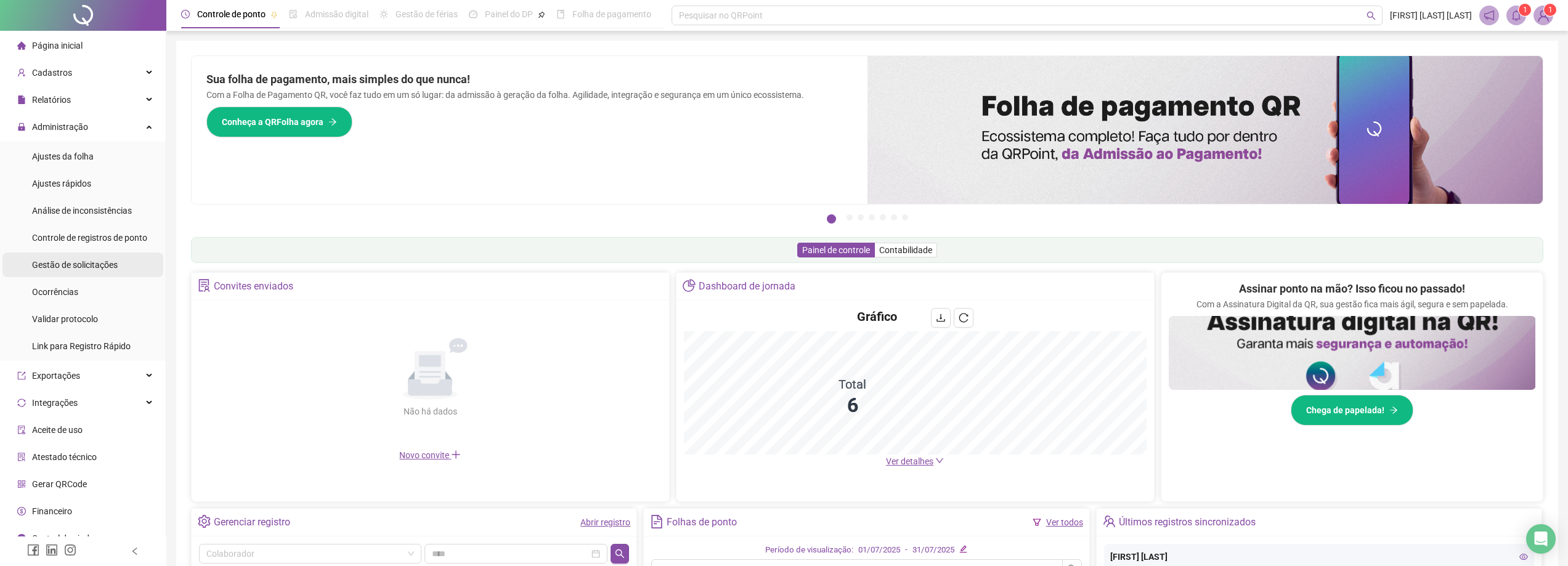 click on "Gestão de solicitações" at bounding box center [75, 265] 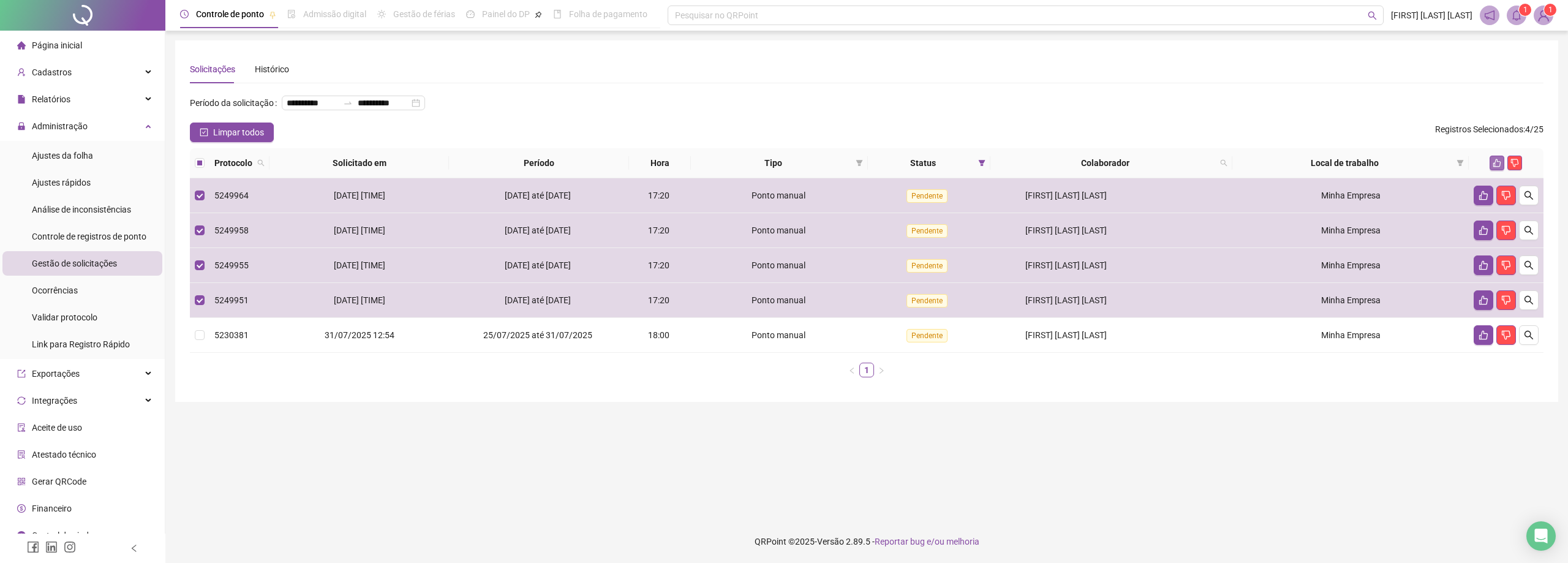 click at bounding box center (1497, 163) 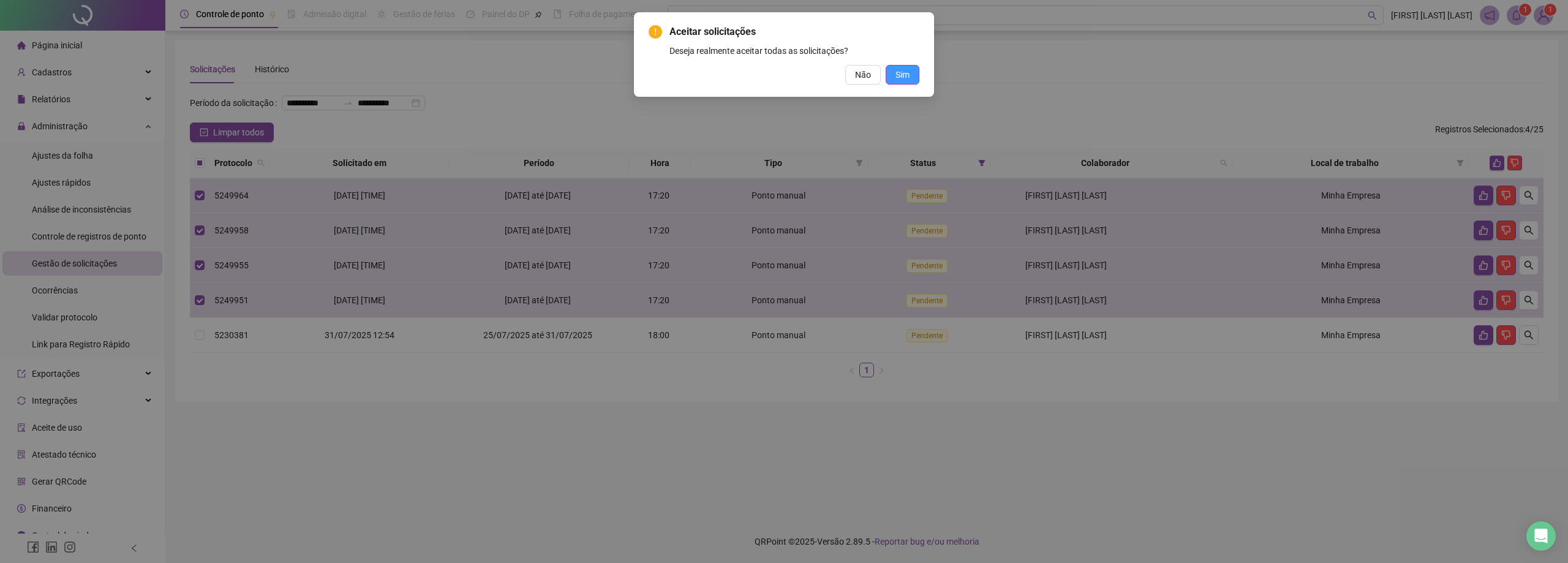 click on "Sim" at bounding box center [902, 75] 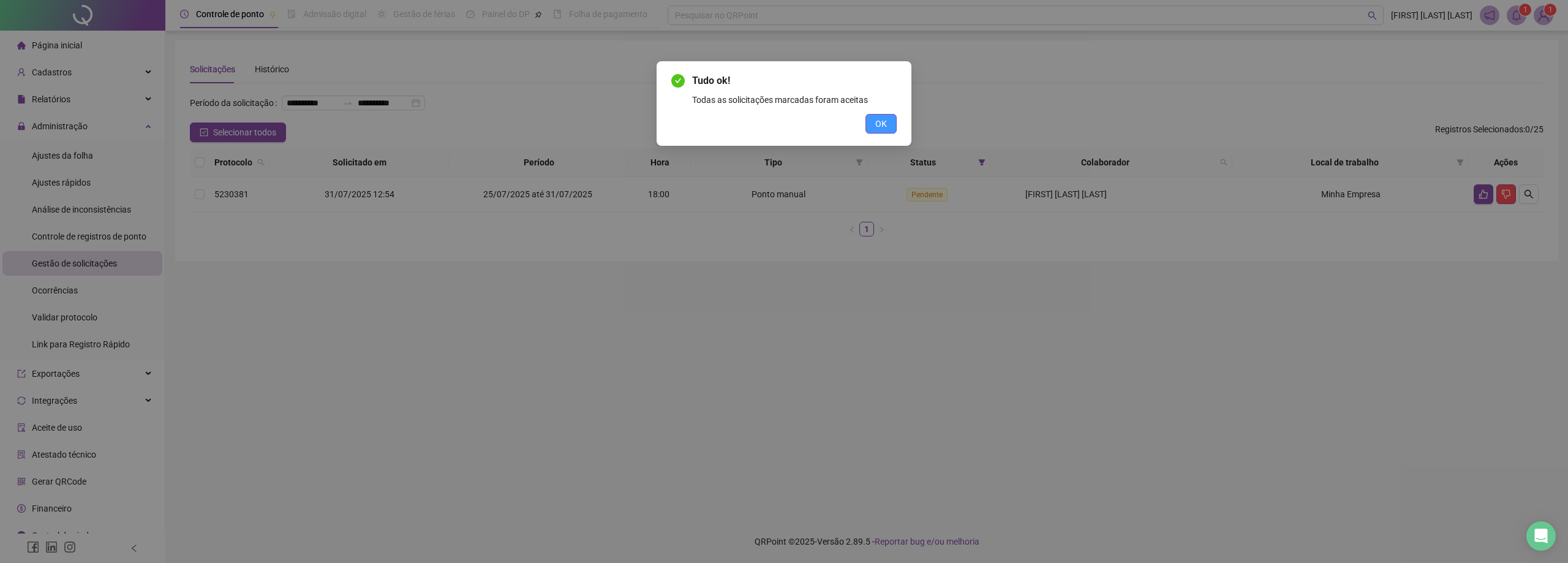 click on "OK" at bounding box center [881, 124] 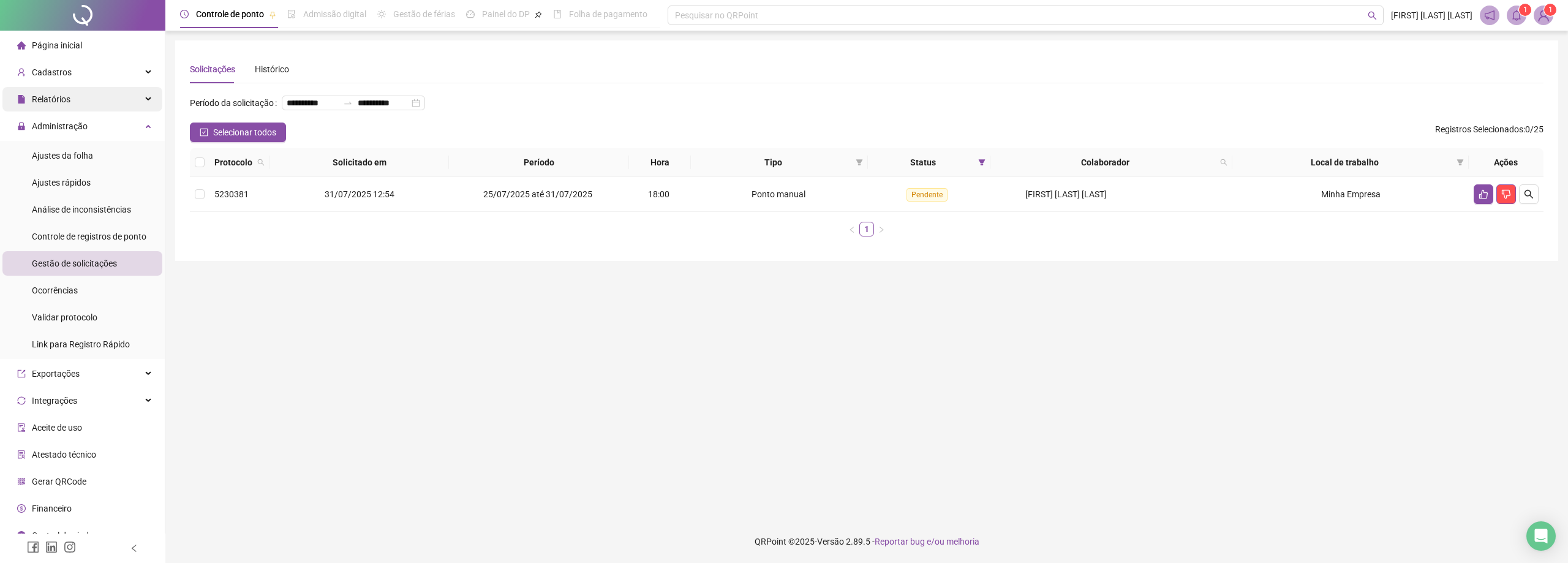 click on "Relatórios" at bounding box center [51, 99] 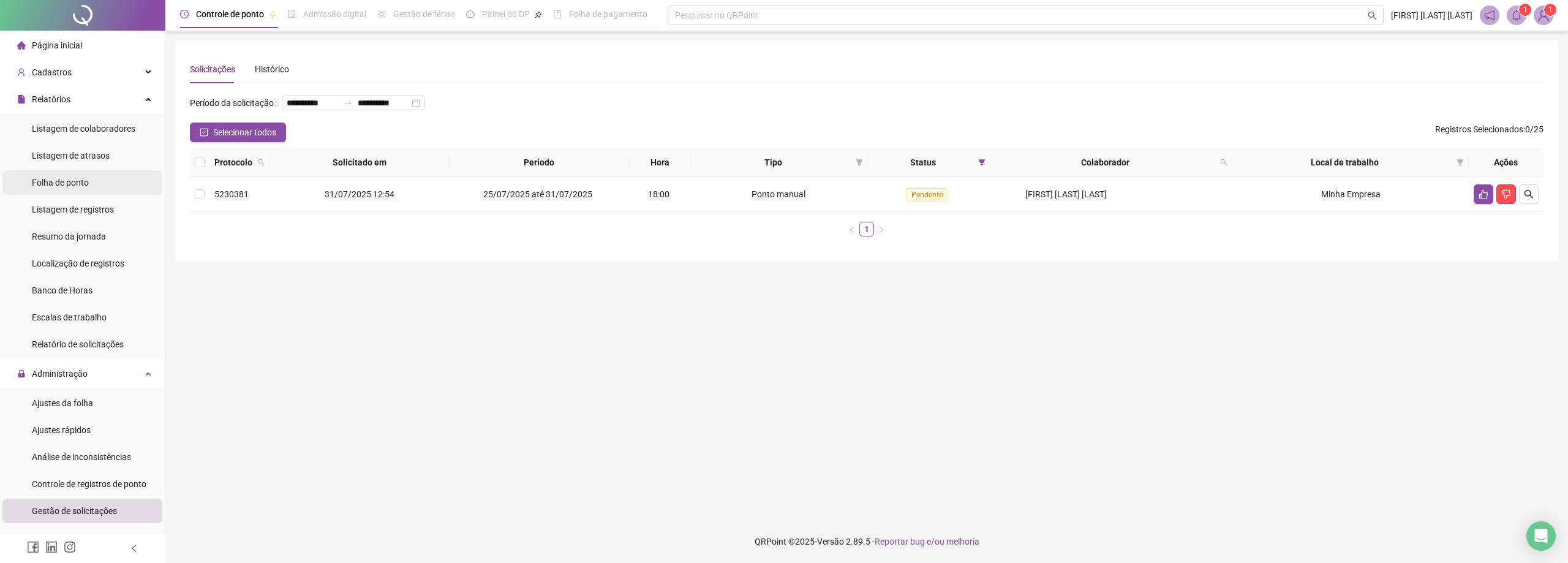 click on "Folha de ponto" at bounding box center [60, 183] 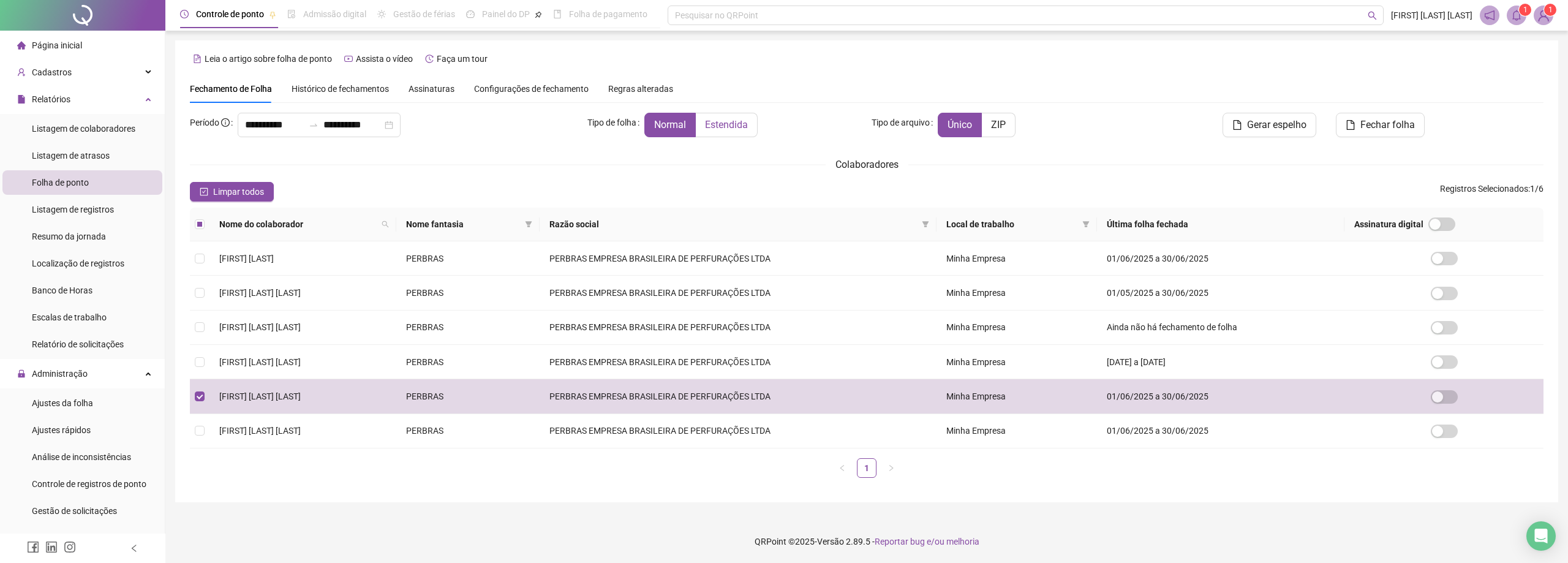 click on "Estendida" at bounding box center (726, 124) 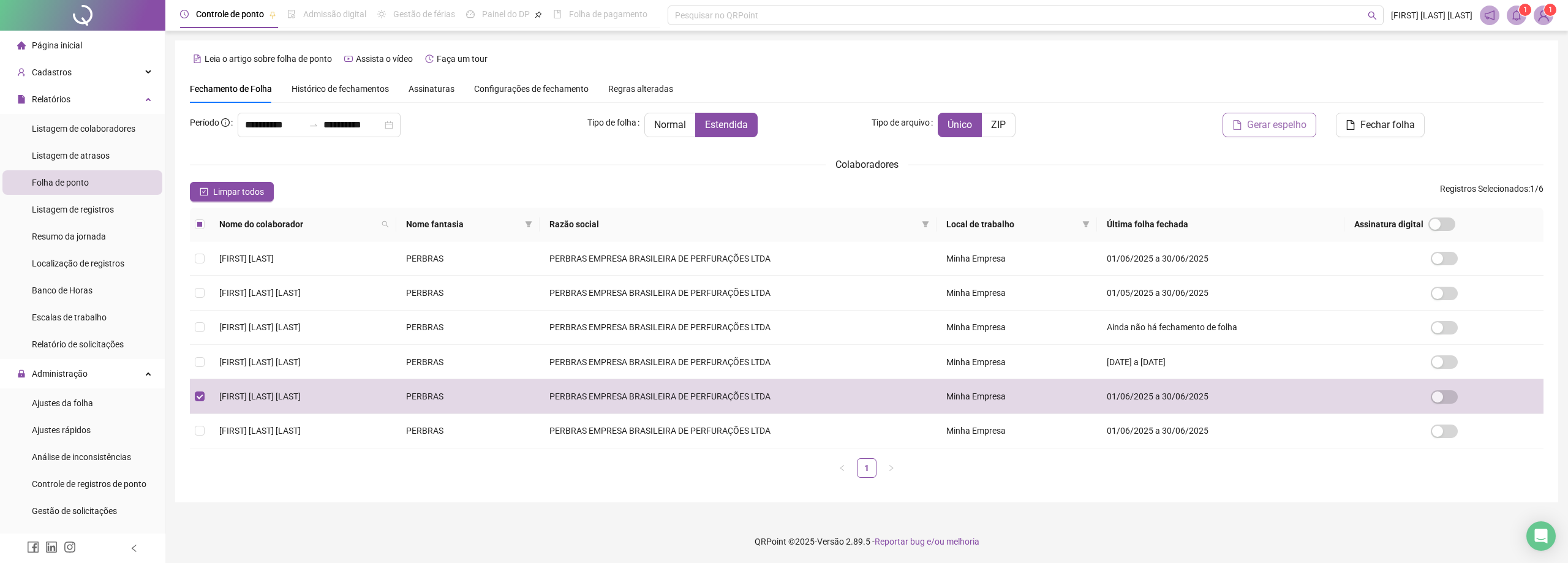 click on "Gerar espelho" at bounding box center [1276, 125] 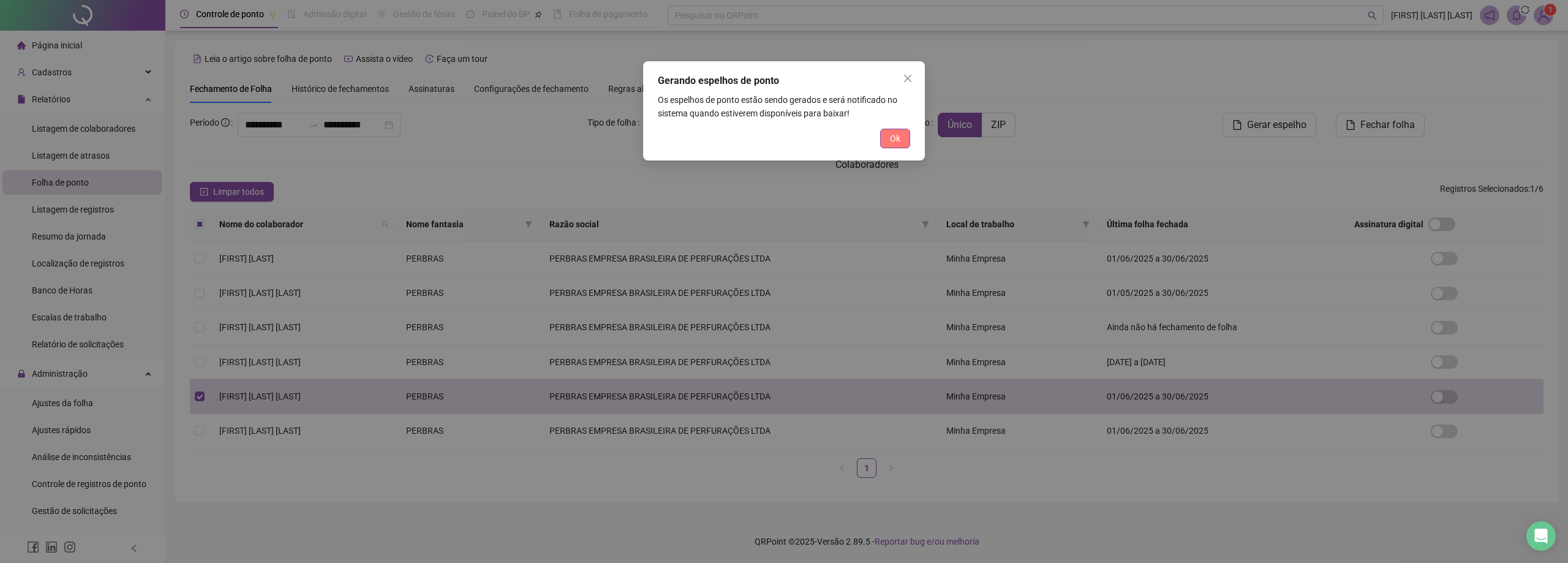 click on "Ok" at bounding box center (895, 138) 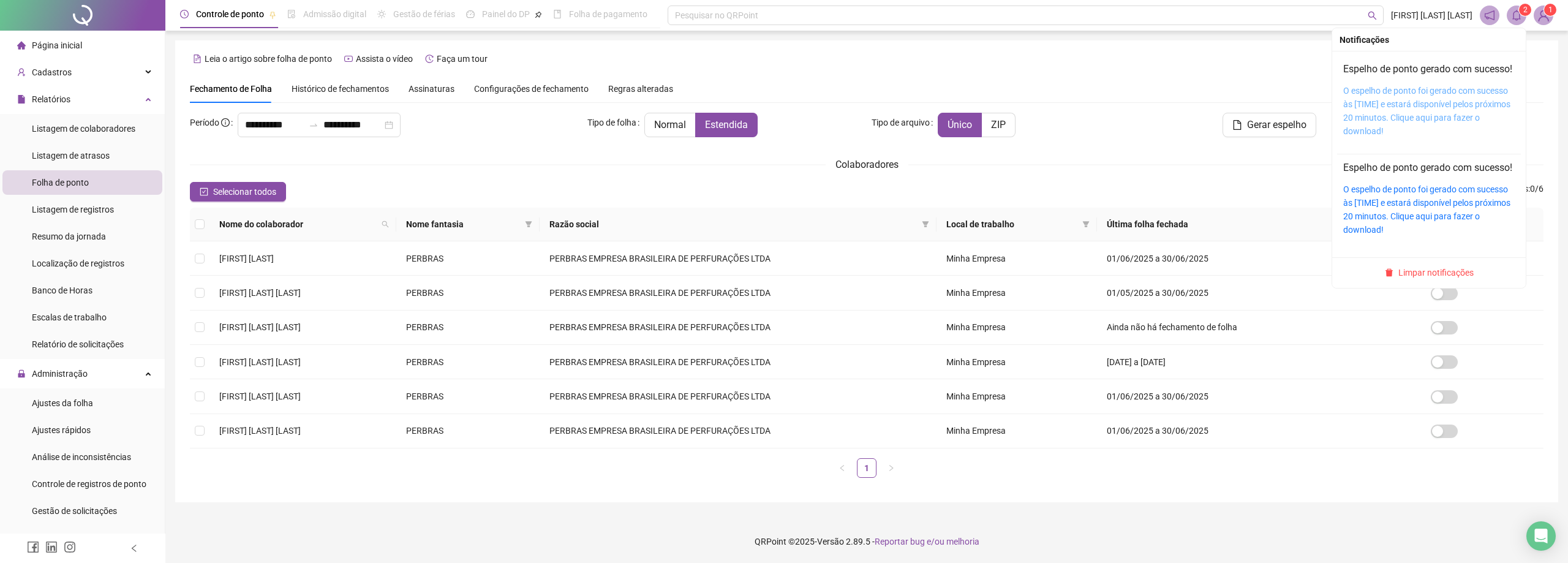 click on "O espelho de ponto foi gerado com sucesso às [TIME] e estará disponível pelos próximos 20 minutos.
Clique aqui para fazer o download!" at bounding box center (1427, 111) 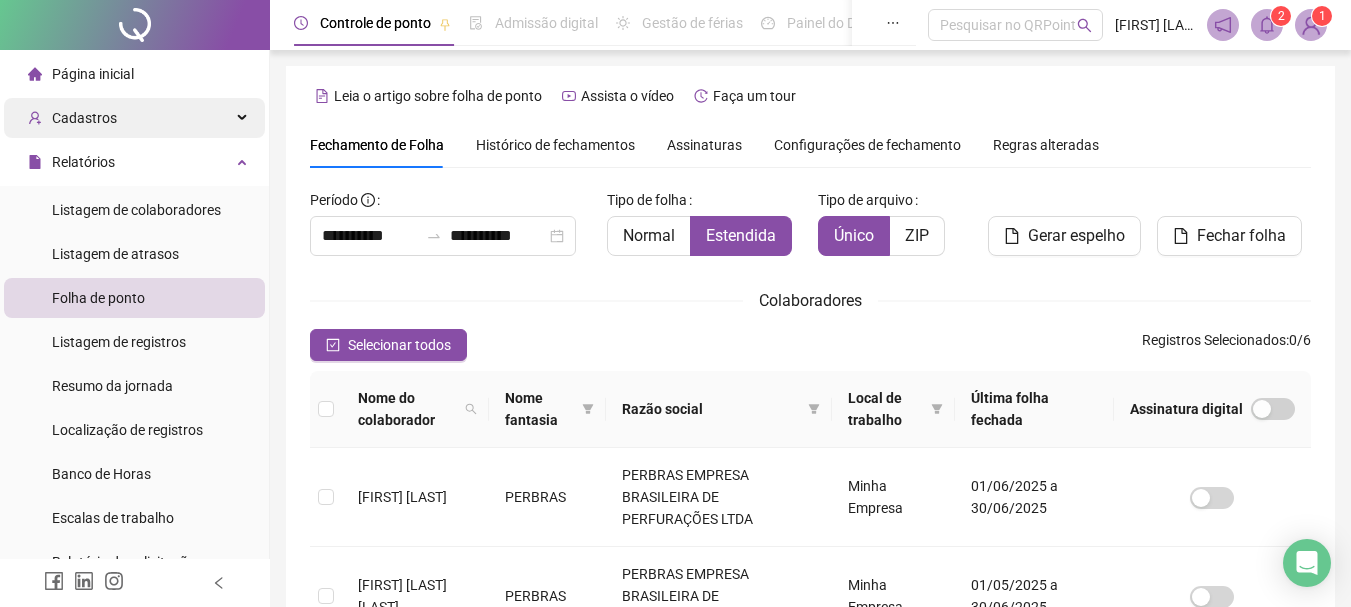 click on "Cadastros" at bounding box center [72, 118] 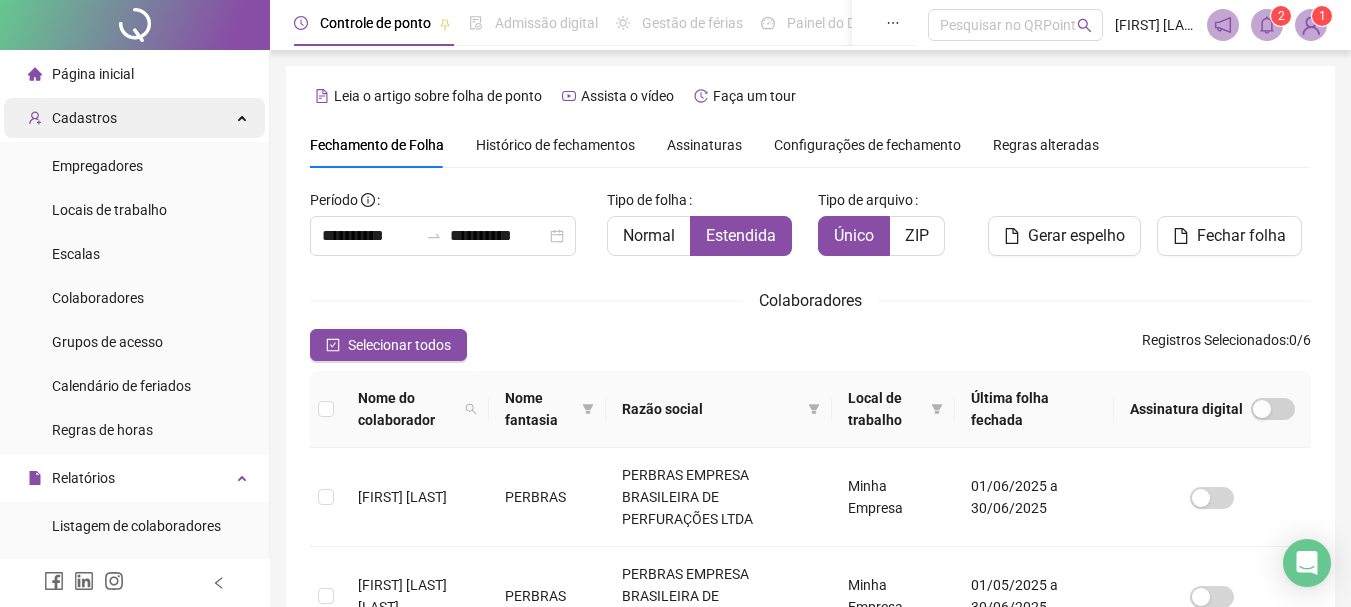 click on "Cadastros" at bounding box center [72, 118] 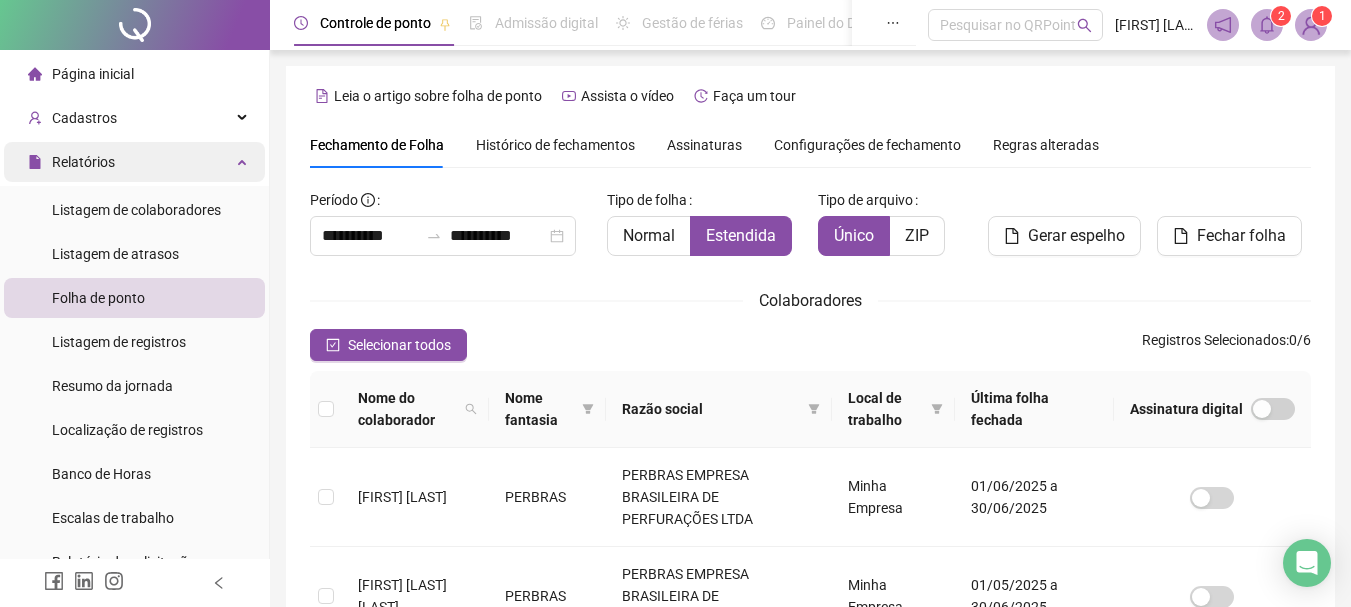 click on "Relatórios" at bounding box center [83, 162] 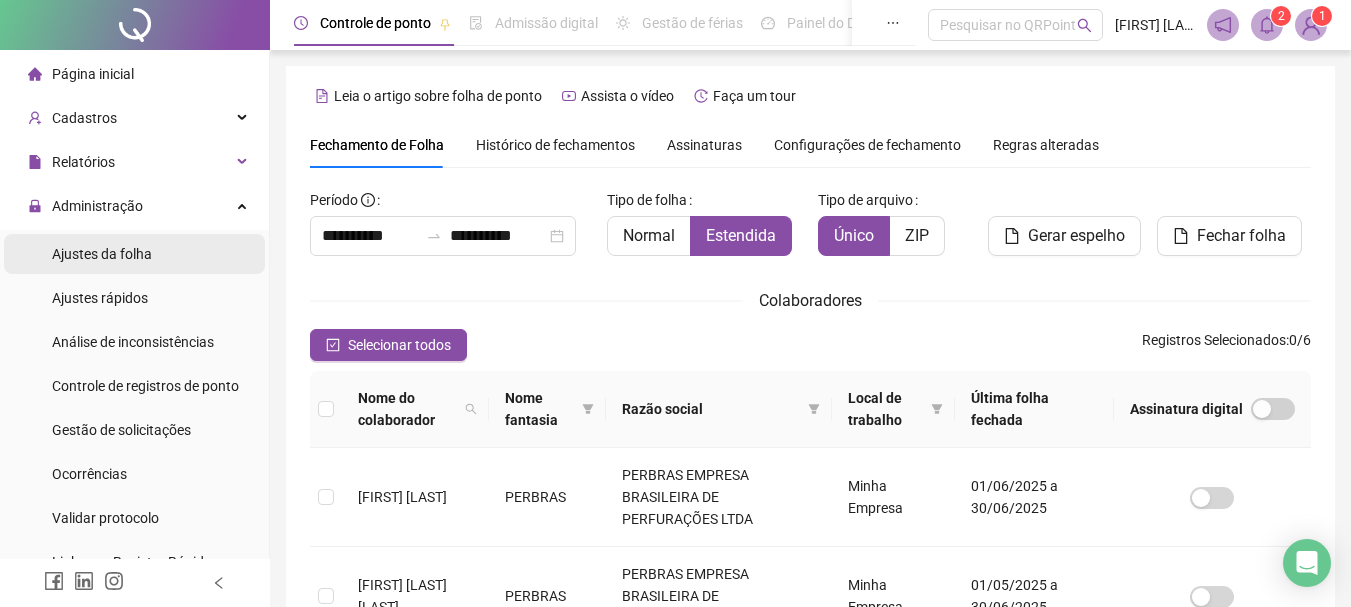 click on "Ajustes da folha" at bounding box center [102, 254] 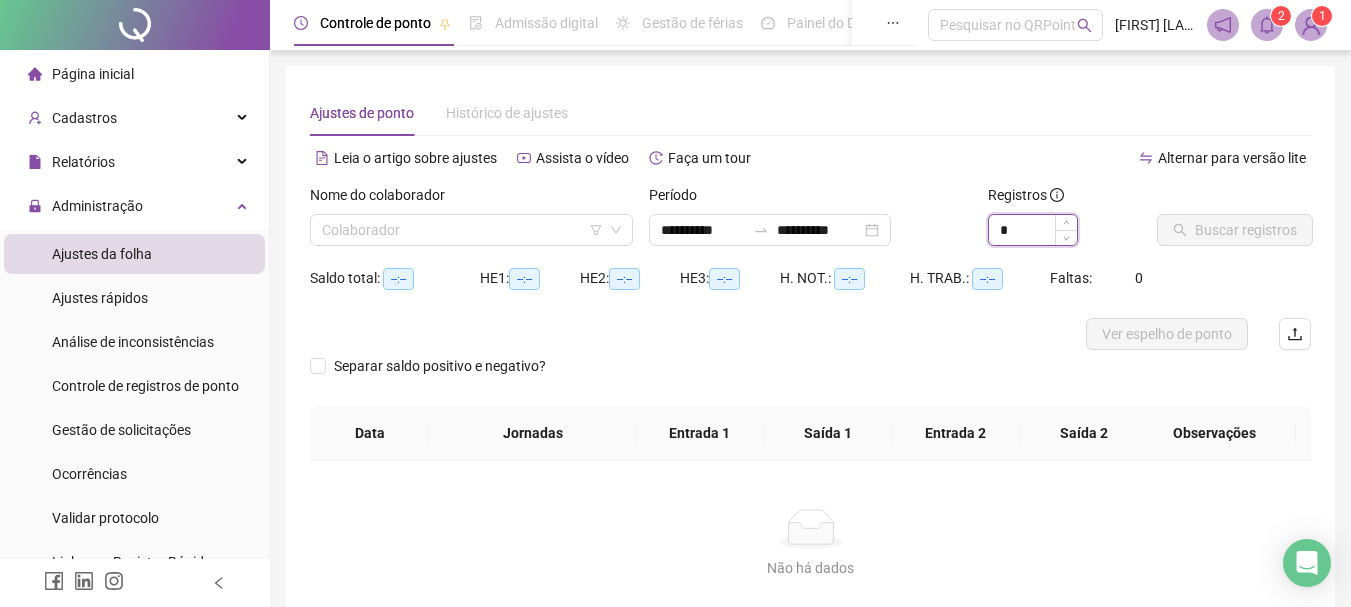 click on "*" at bounding box center (1033, 230) 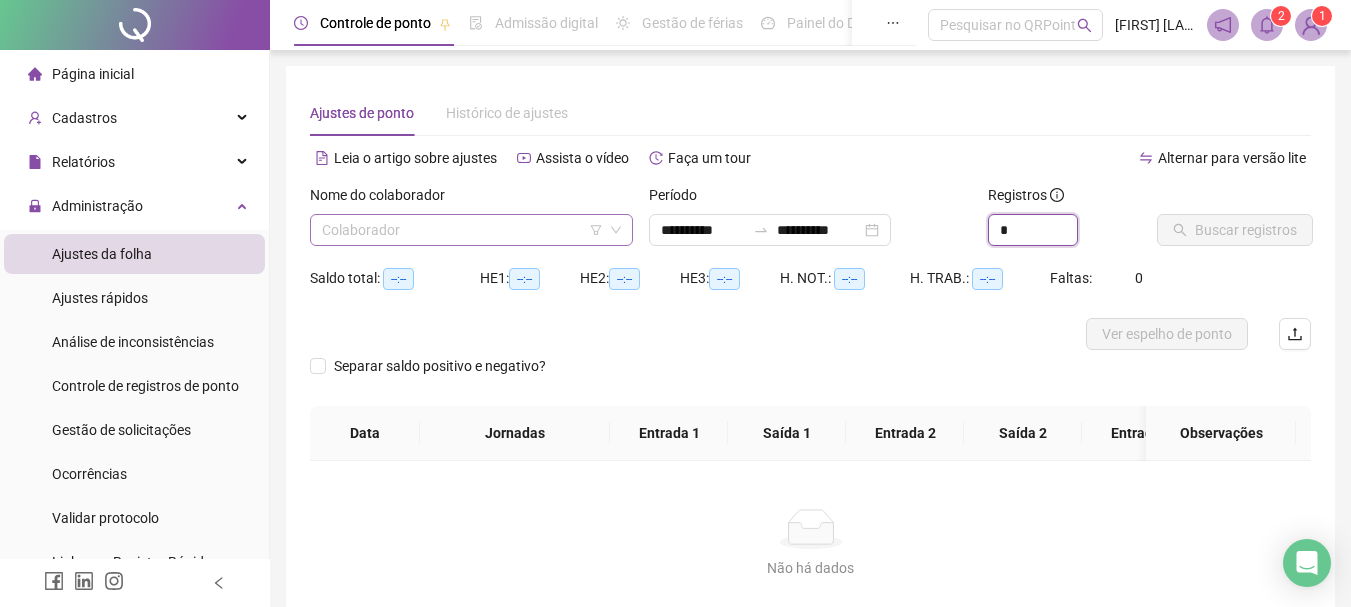 type on "*" 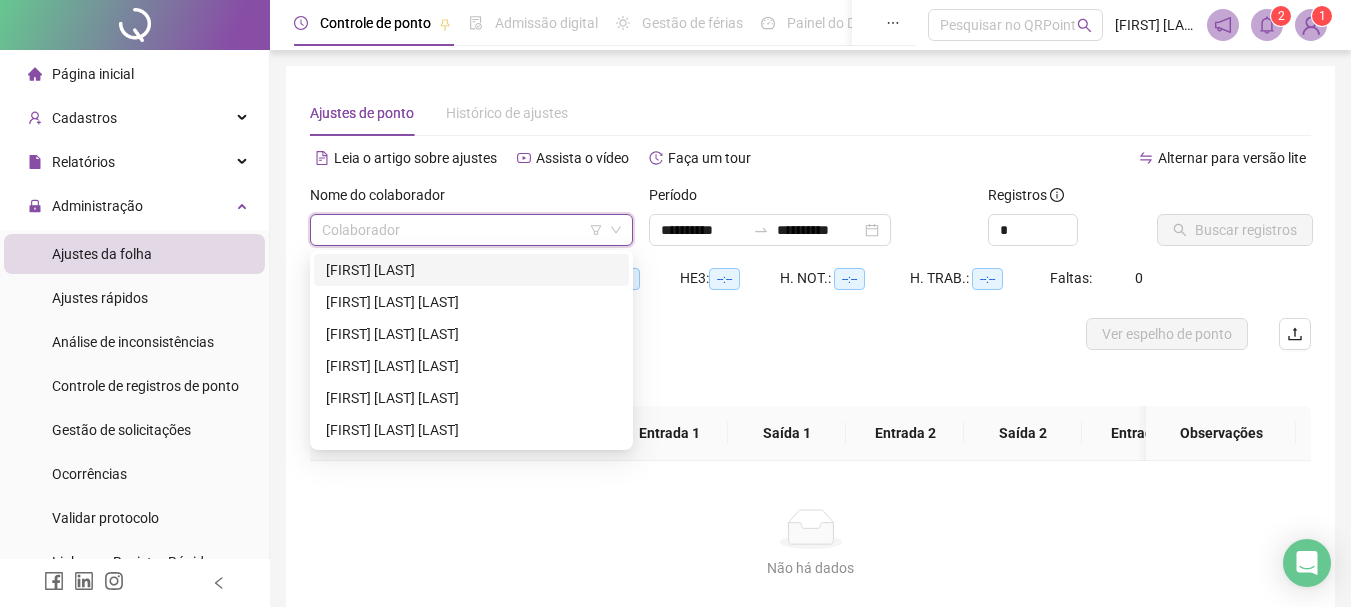 click at bounding box center [462, 230] 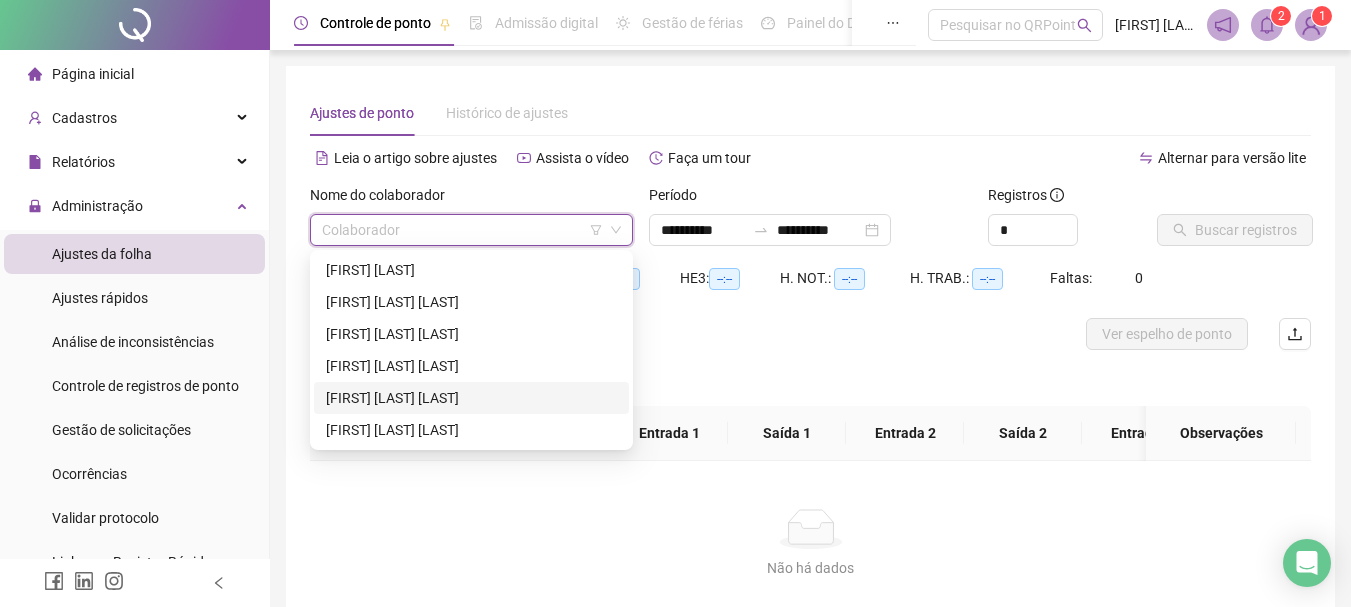 click on "[FIRST] [LAST] [LAST]" at bounding box center (471, 398) 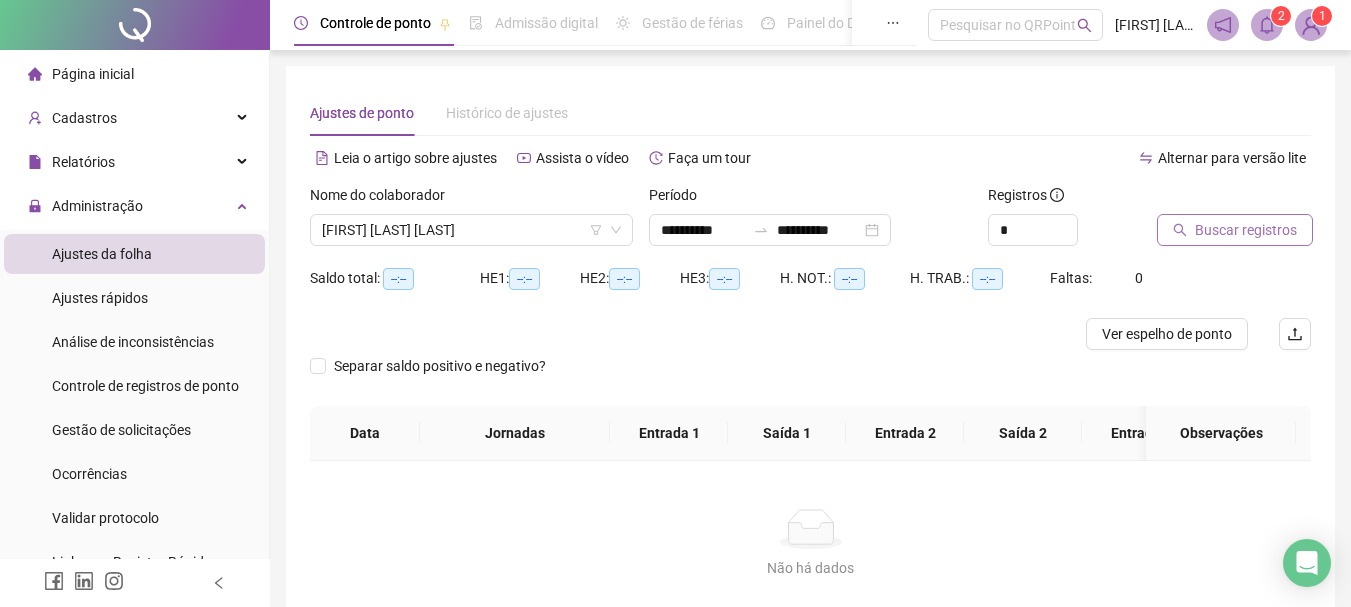 click on "Buscar registros" at bounding box center [1235, 230] 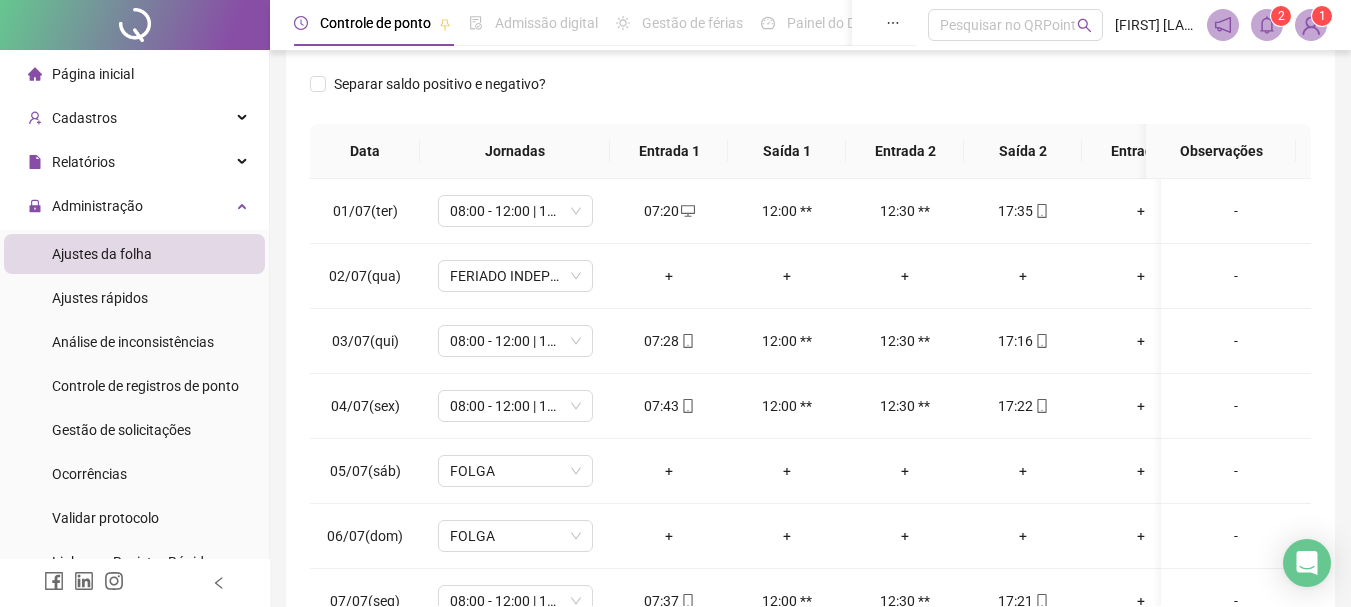 scroll, scrollTop: 415, scrollLeft: 0, axis: vertical 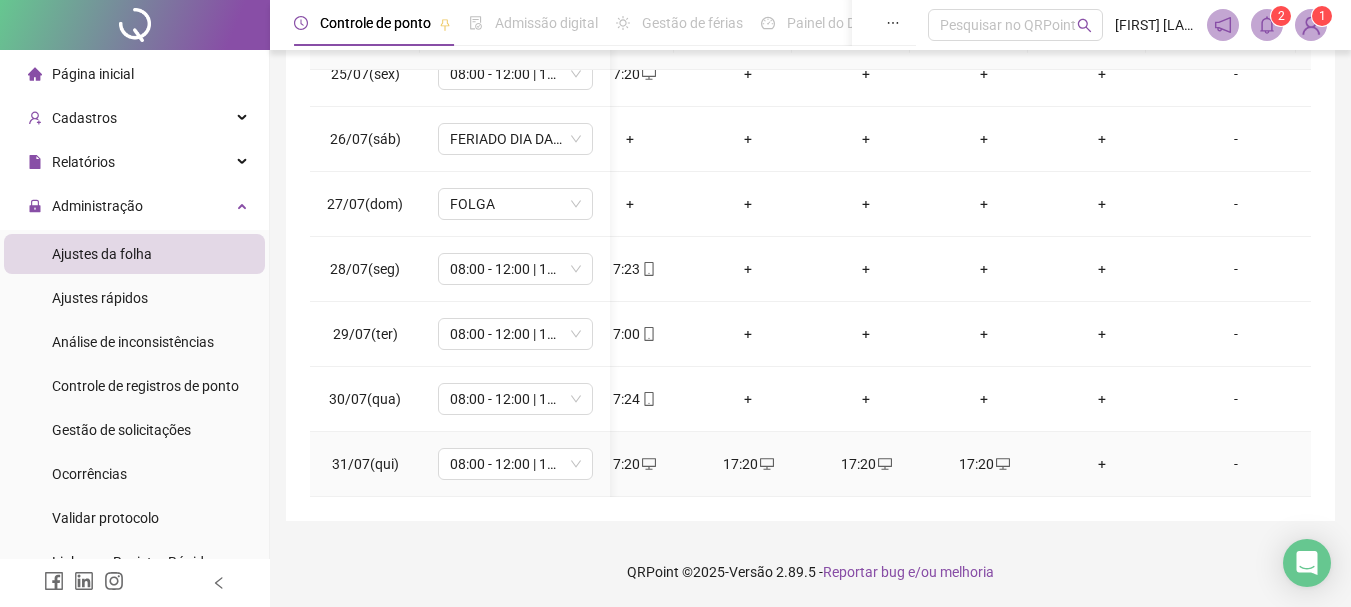 click on "17:20" at bounding box center (984, 464) 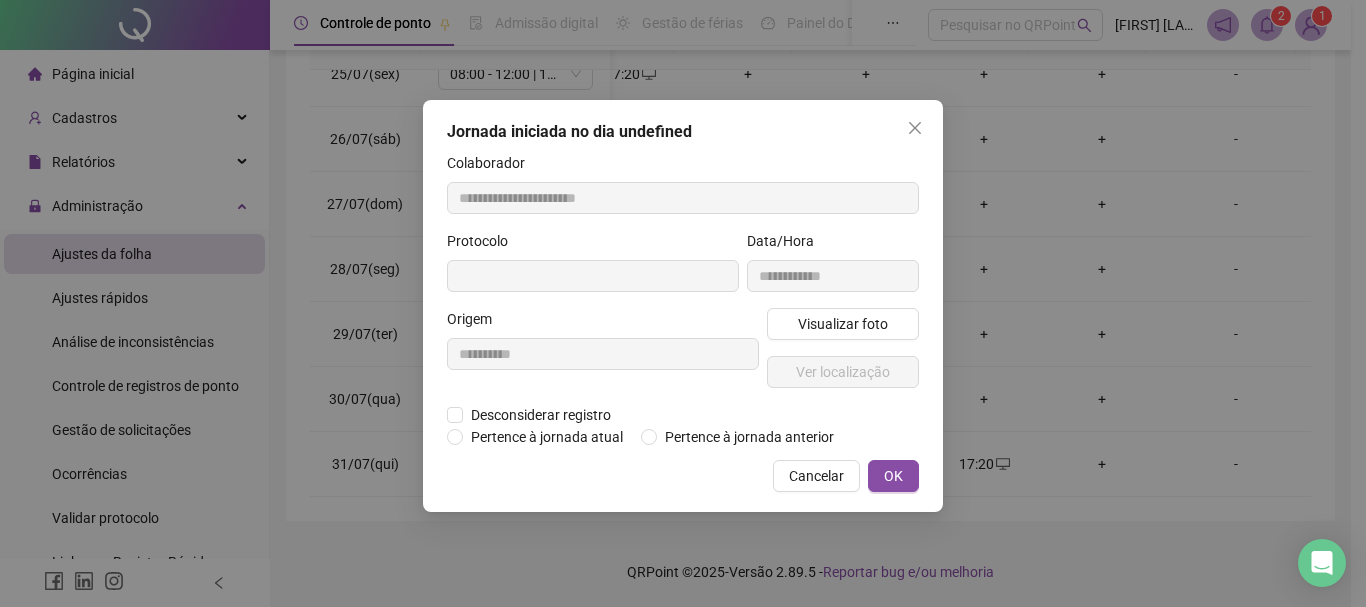 type on "**********" 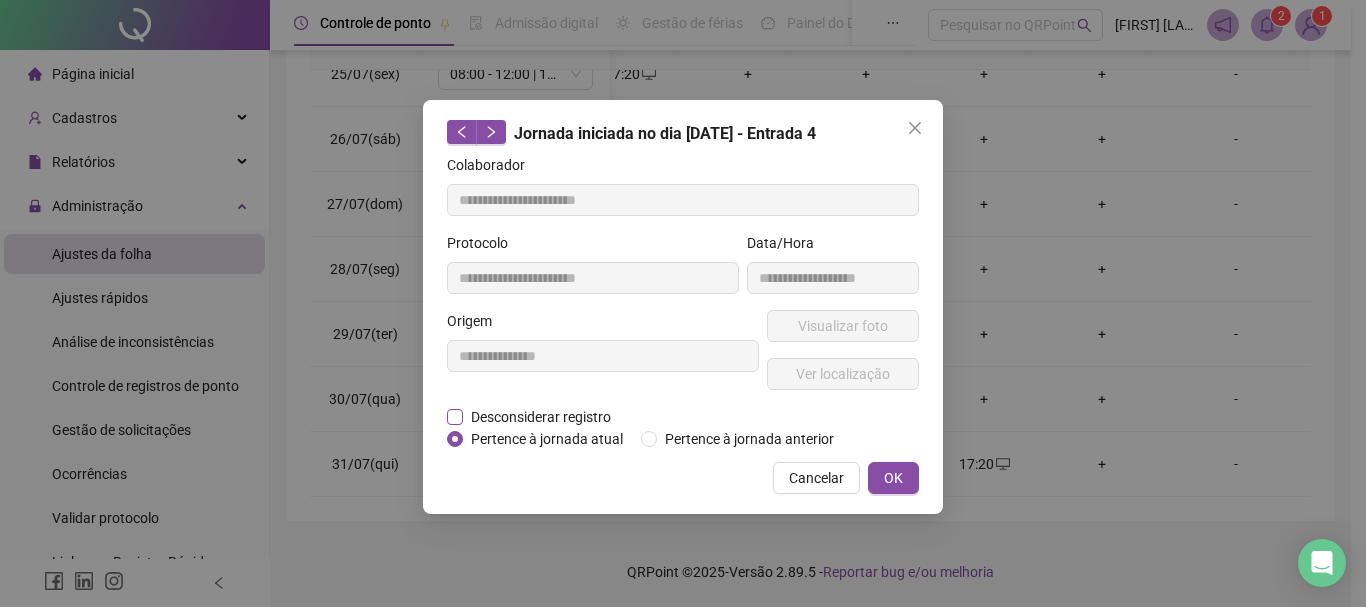 click on "Desconsiderar registro" at bounding box center (541, 417) 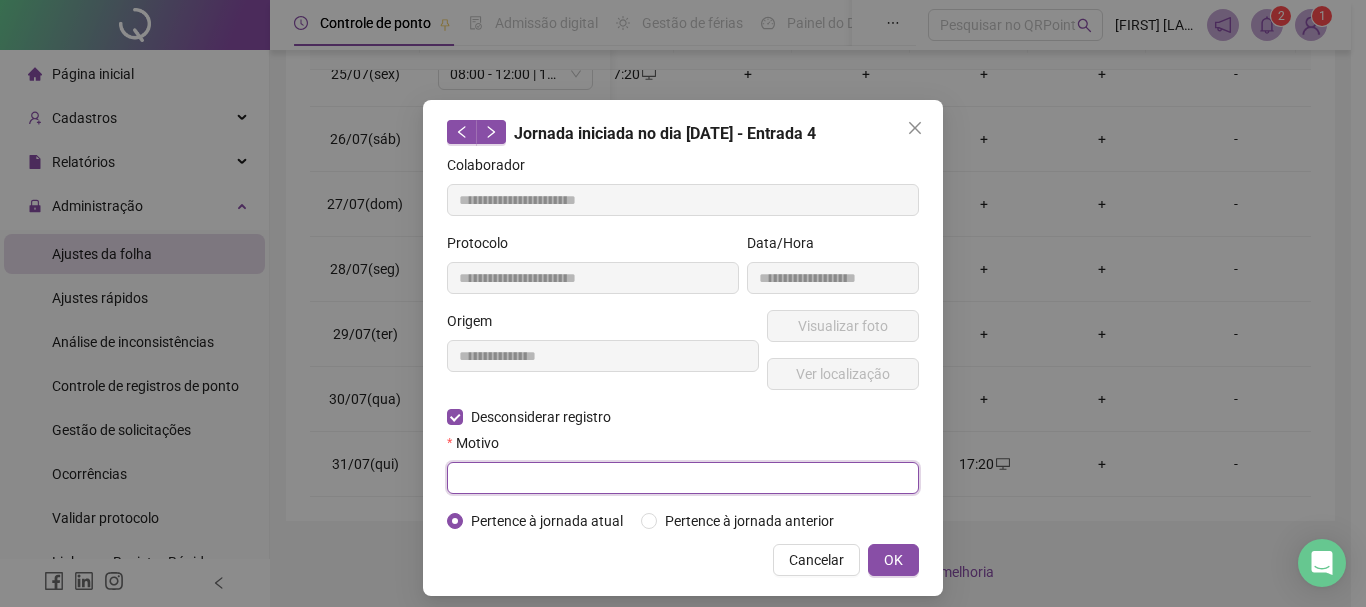 click at bounding box center [683, 478] 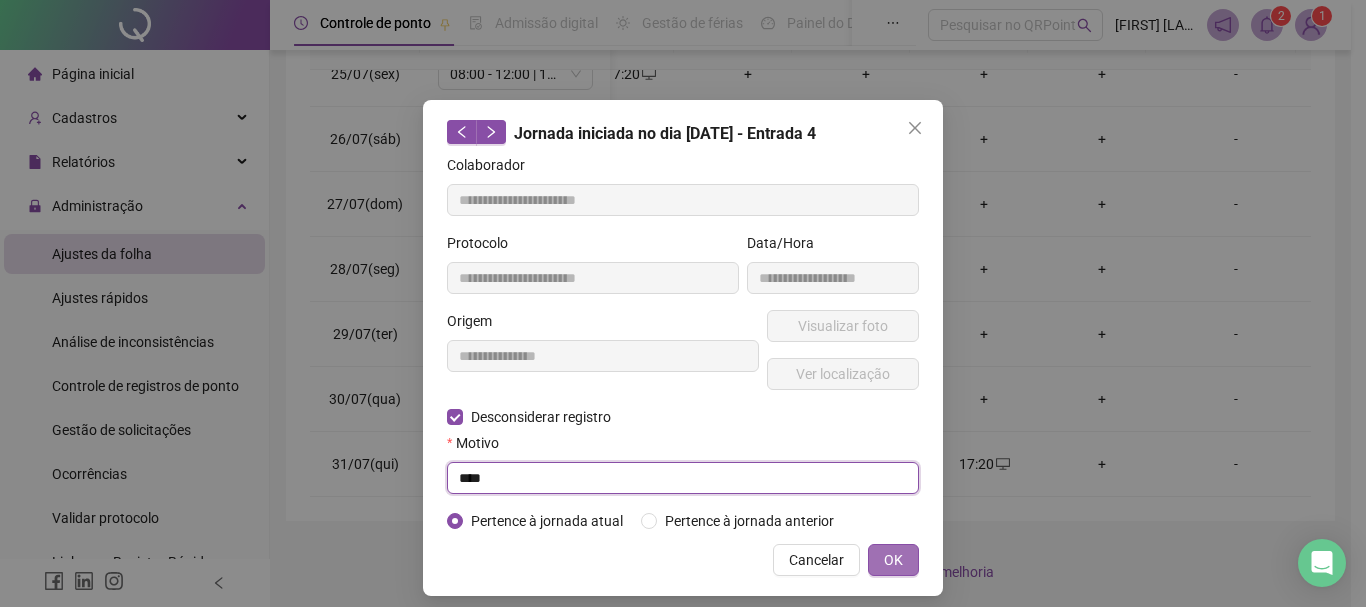 type on "****" 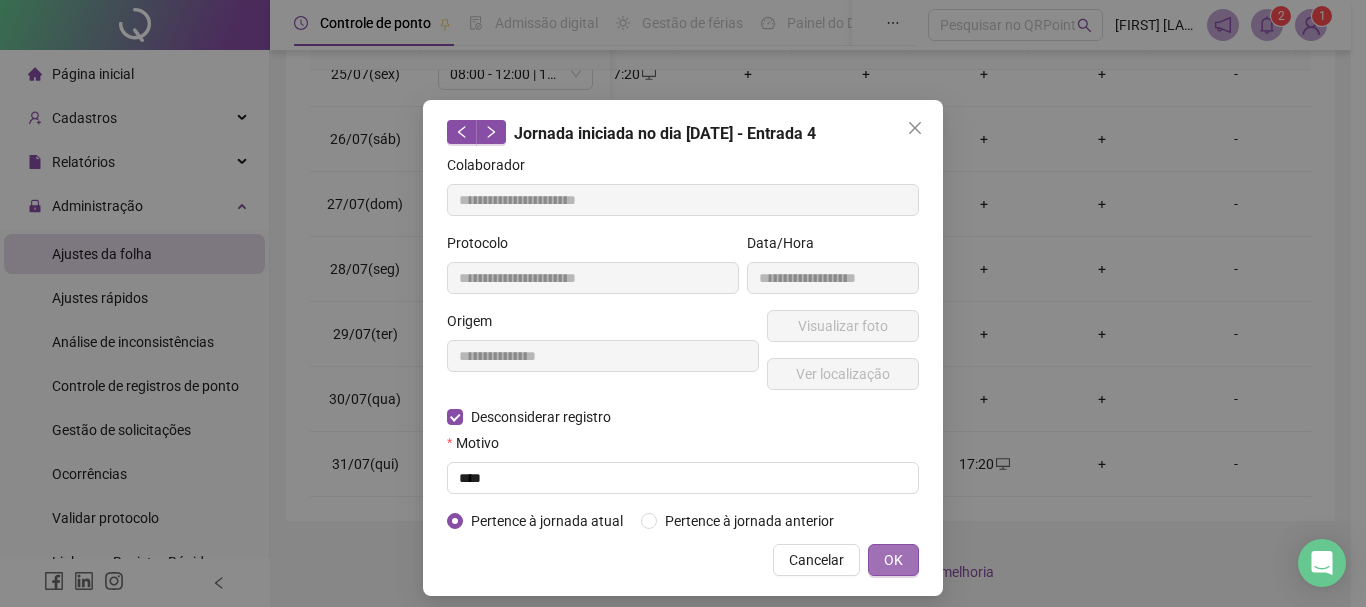 click on "OK" at bounding box center (893, 560) 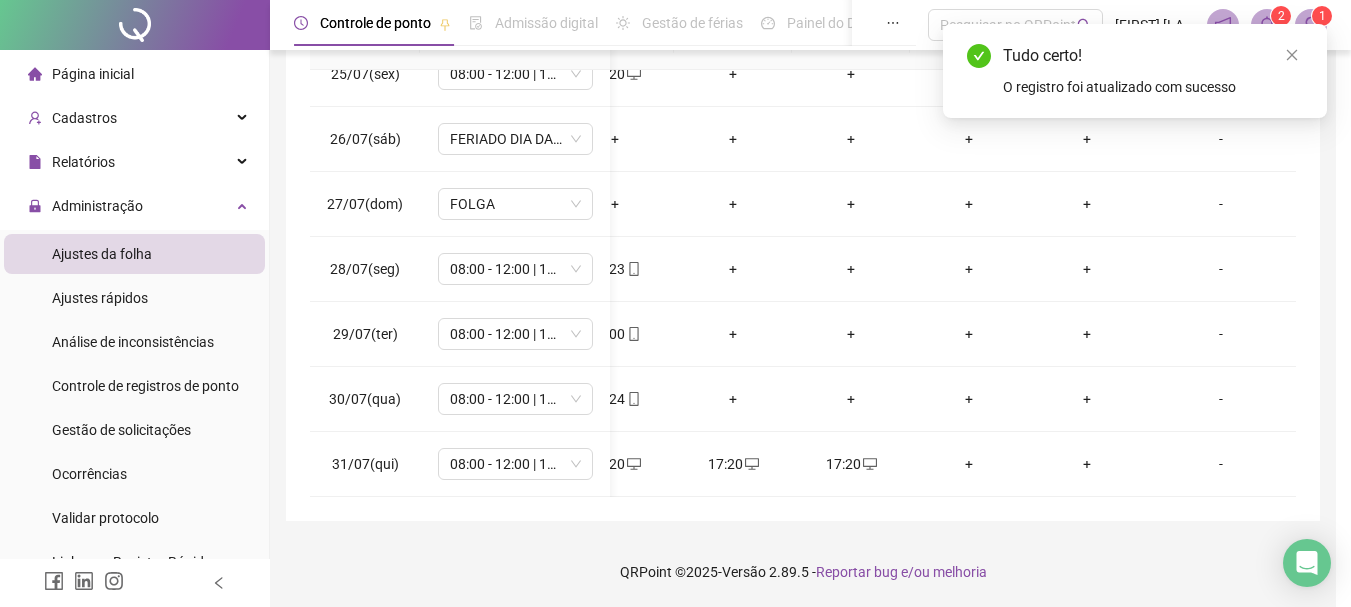 scroll, scrollTop: 0, scrollLeft: 393, axis: horizontal 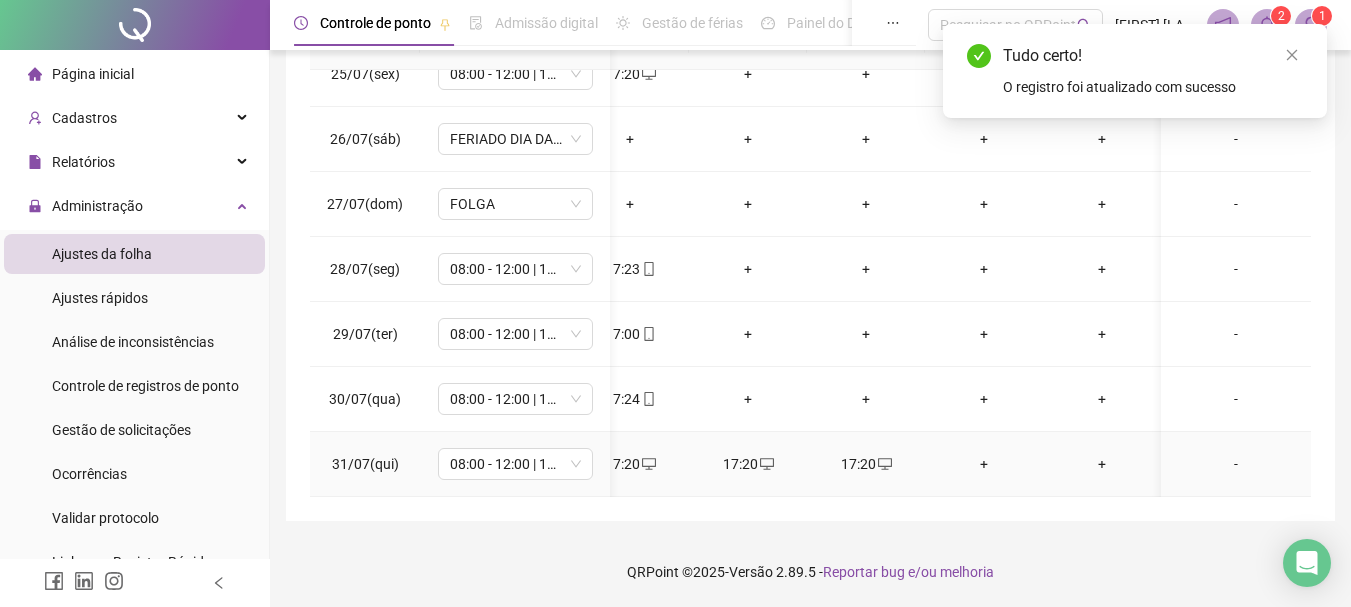 click on "17:20" at bounding box center (866, 464) 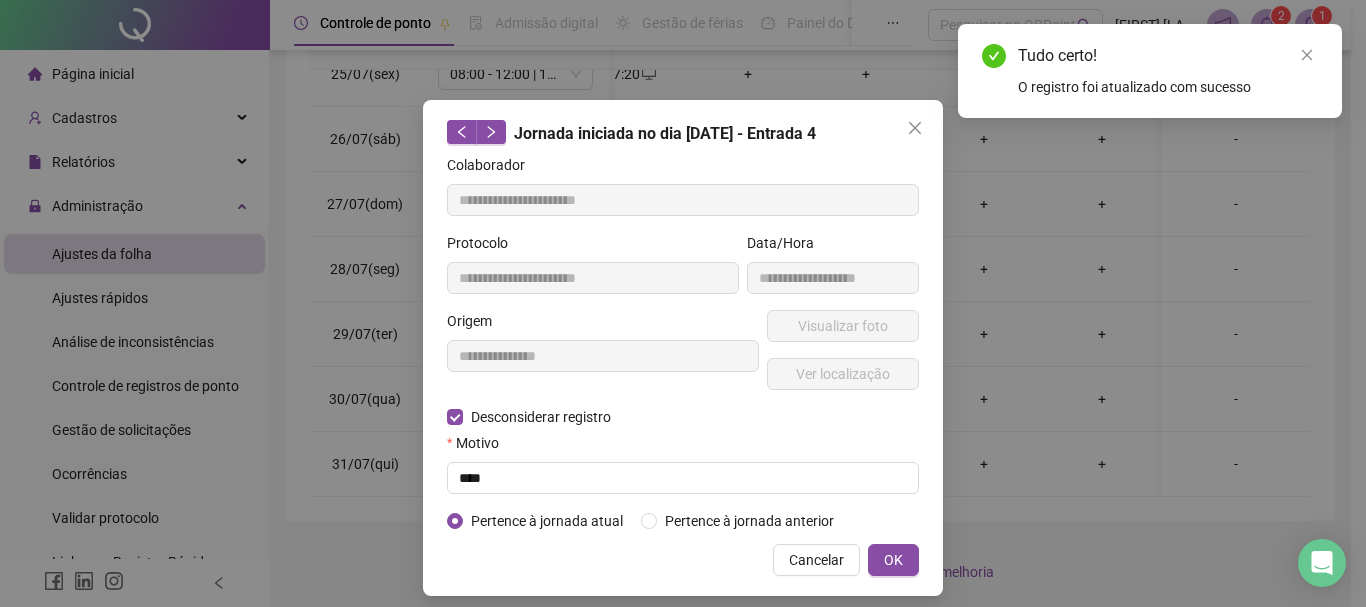 type on "**********" 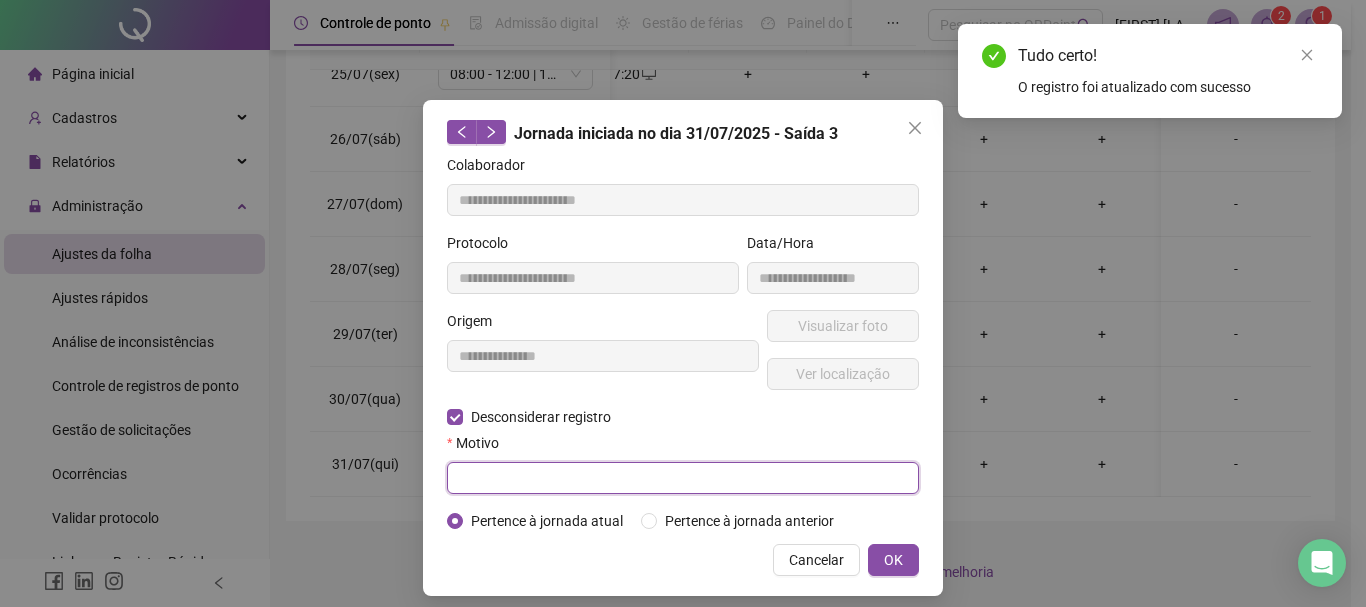click at bounding box center [683, 478] 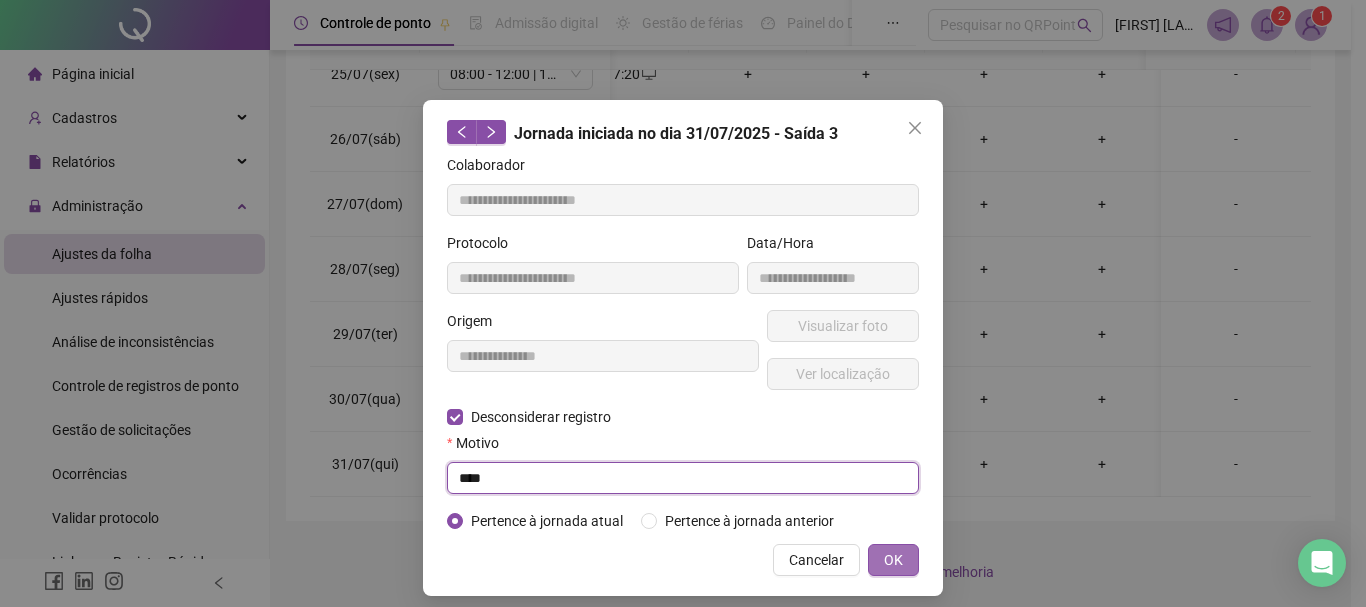 type on "****" 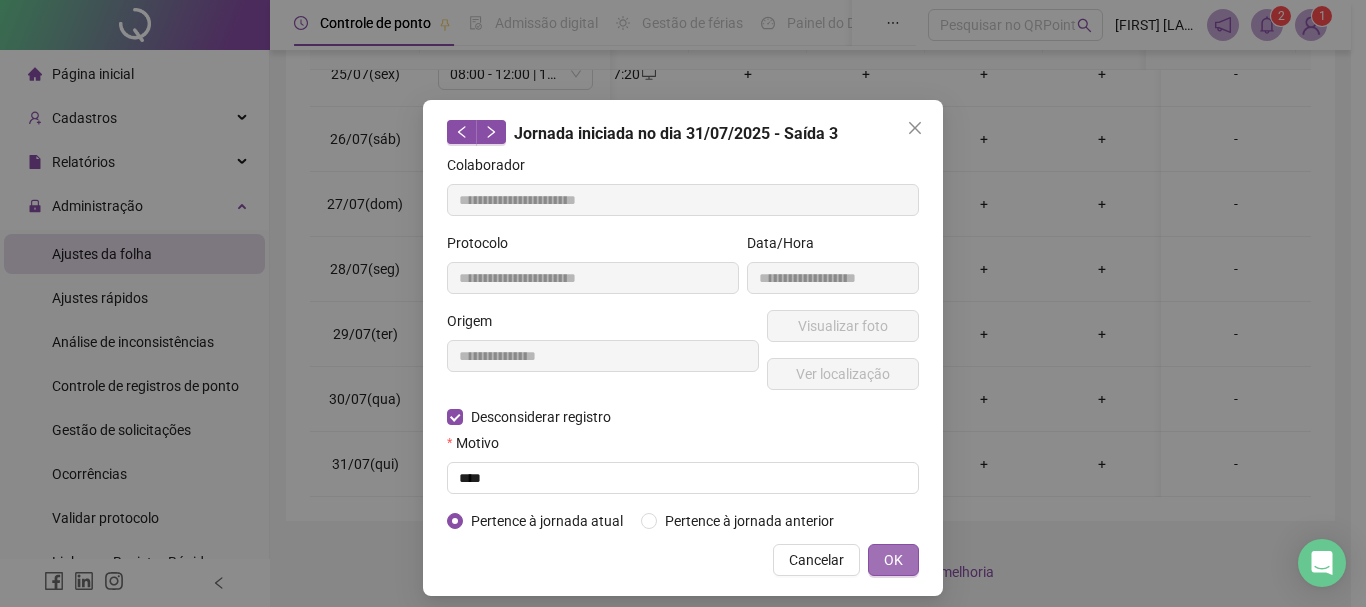 click on "OK" at bounding box center [893, 560] 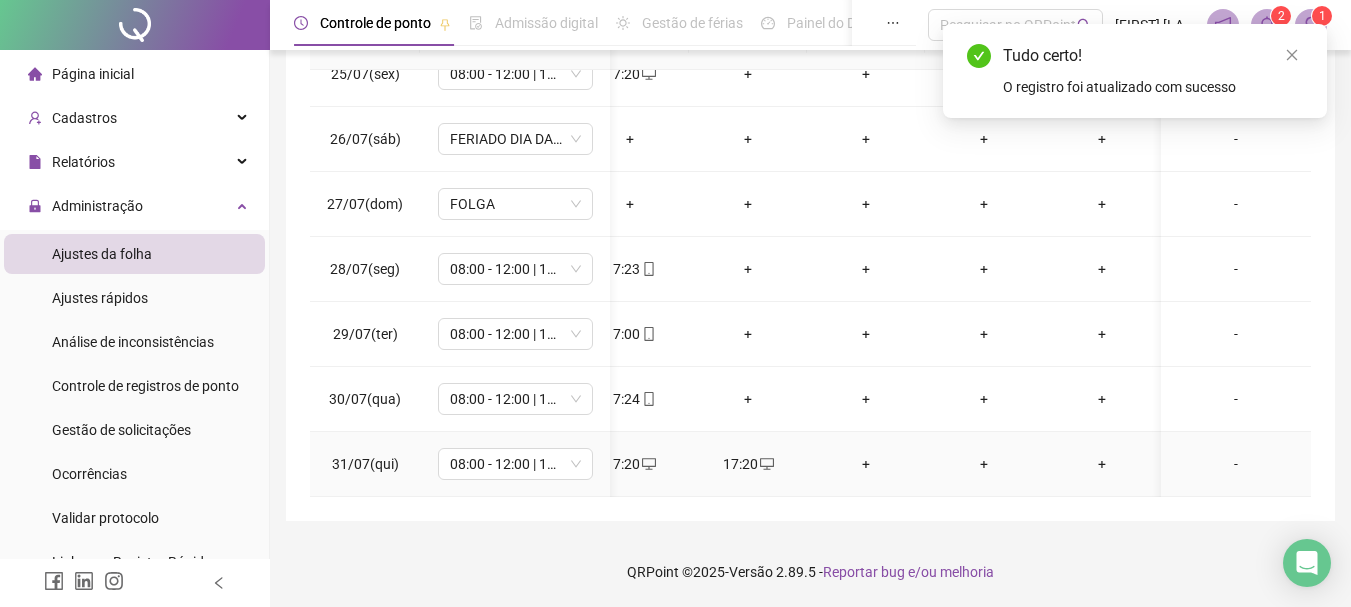 click on "17:20" at bounding box center (748, 464) 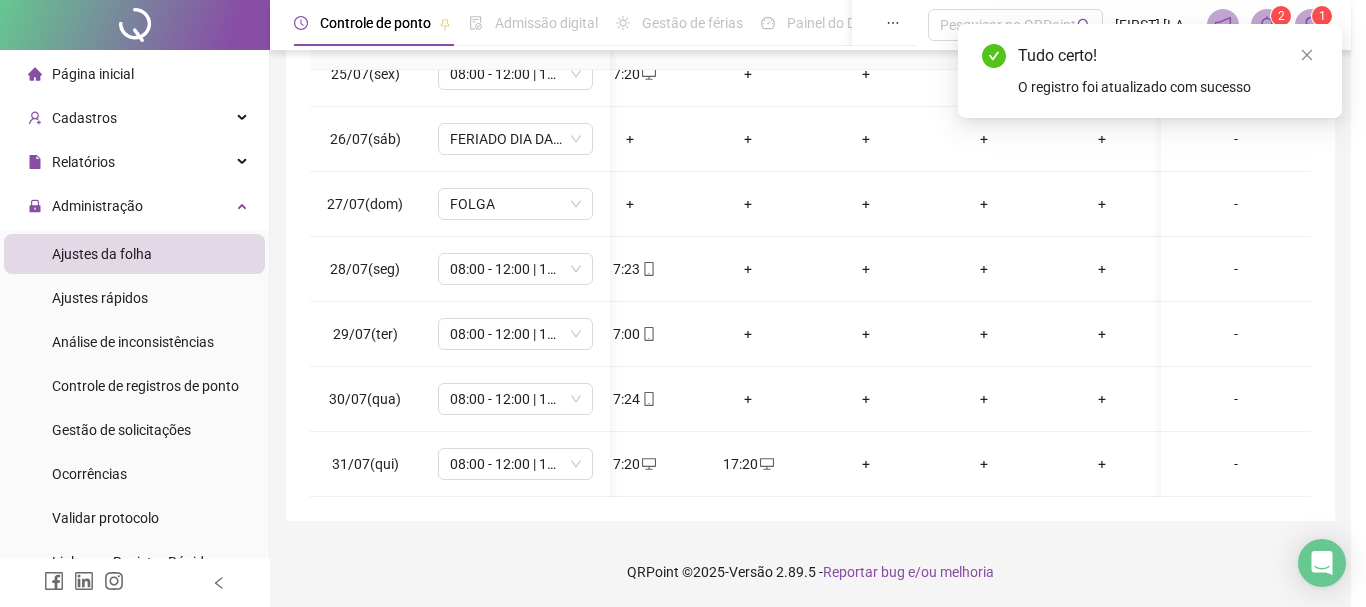 type on "**********" 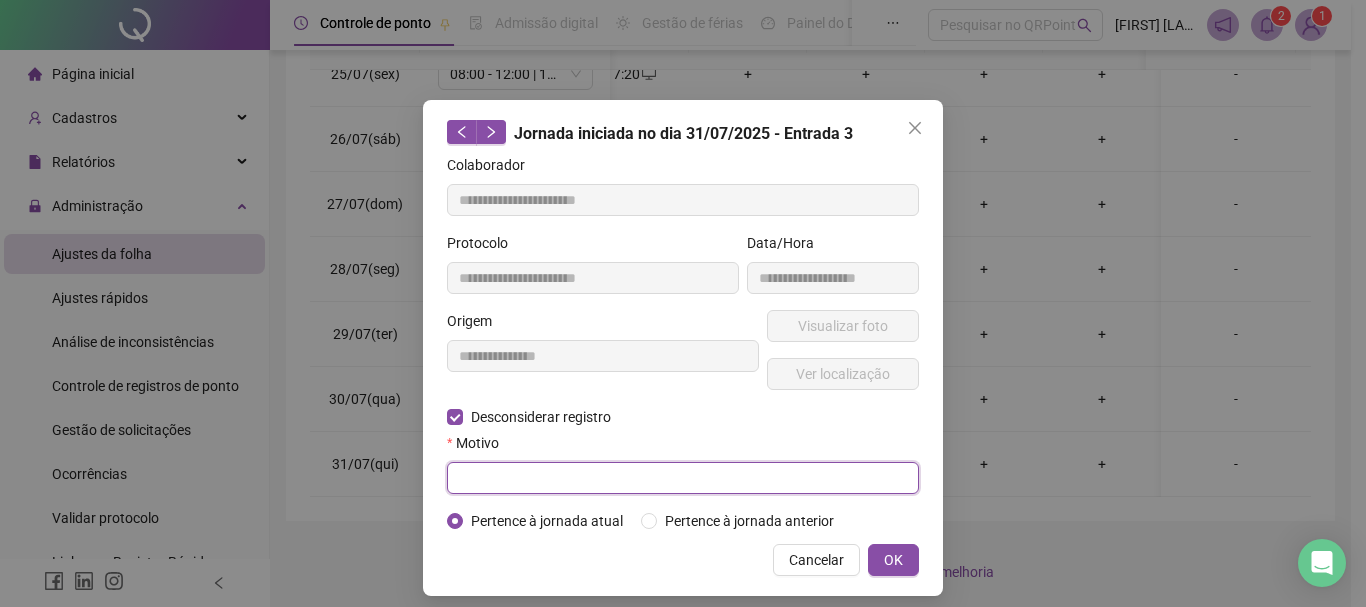 click at bounding box center (683, 478) 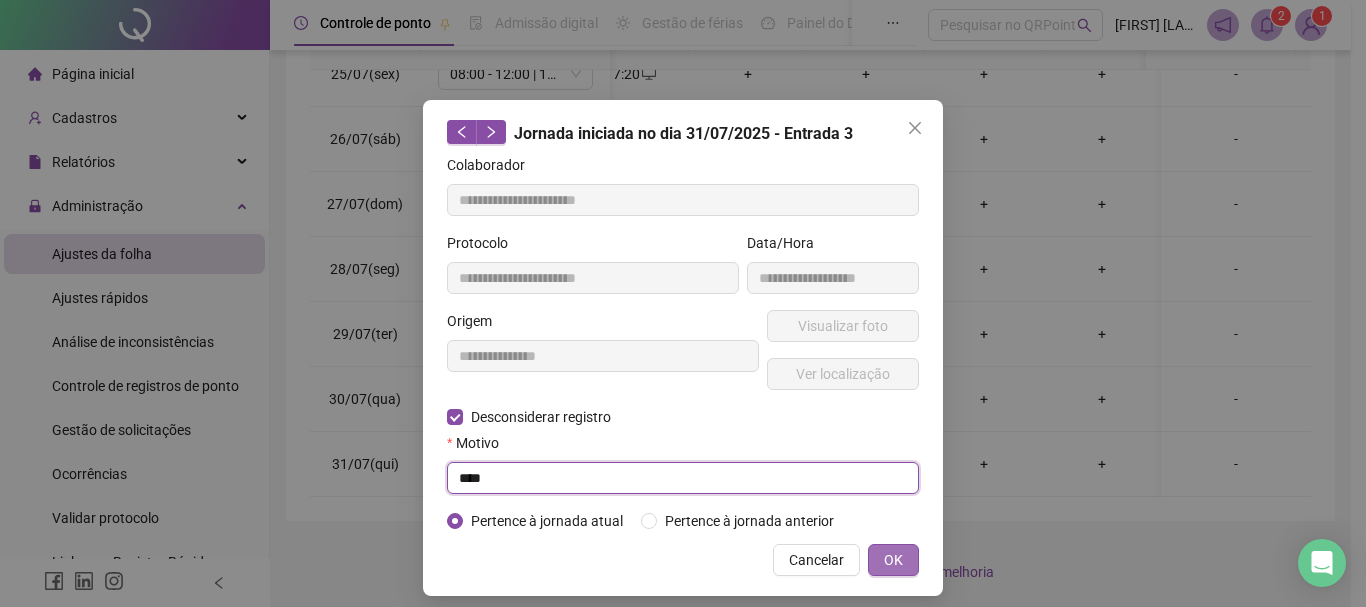 type on "****" 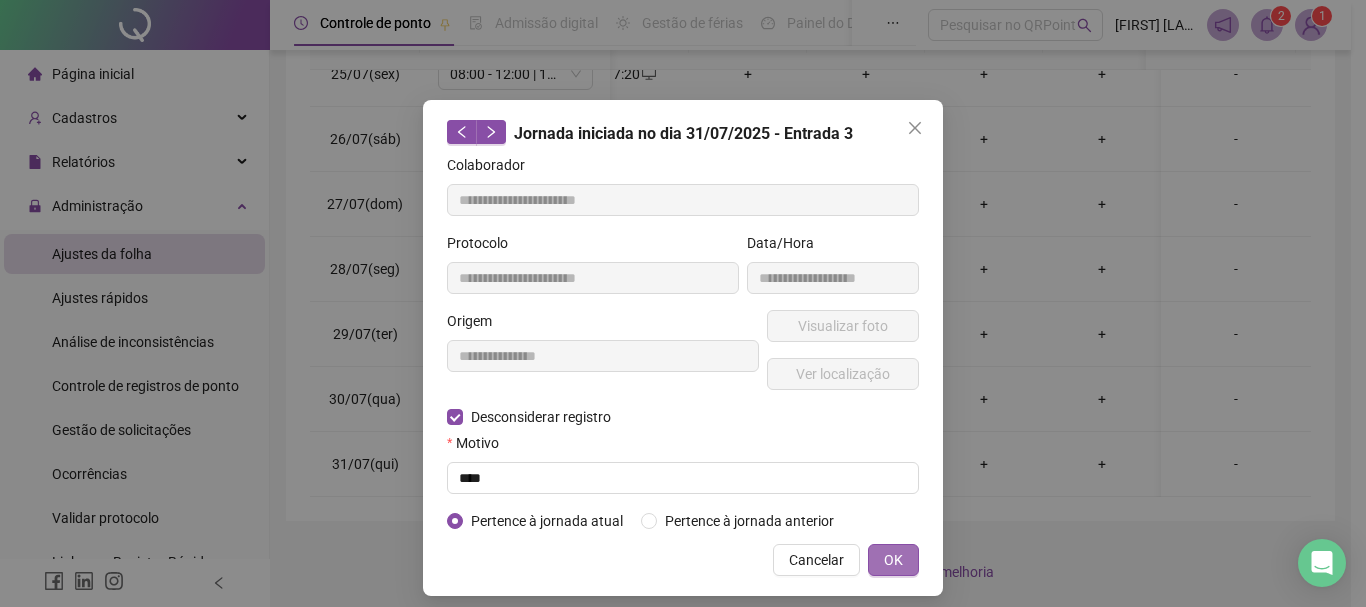 click on "OK" at bounding box center (893, 560) 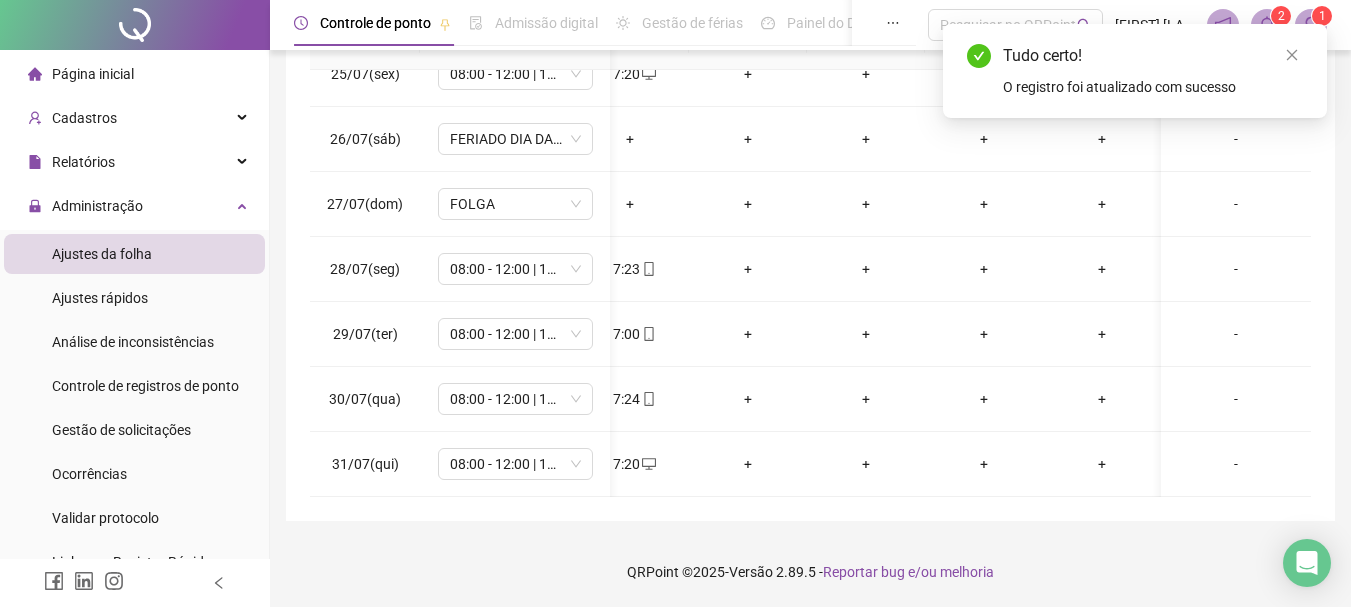 scroll, scrollTop: 1603, scrollLeft: 177, axis: both 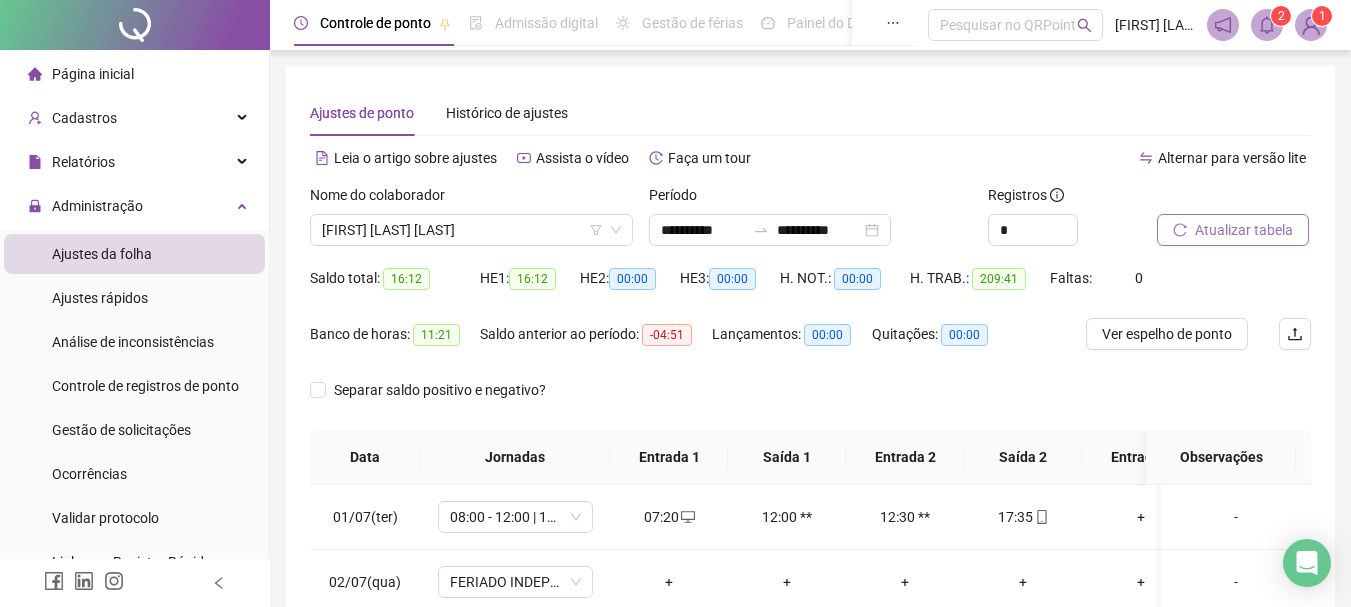 click on "Atualizar tabela" at bounding box center [1244, 230] 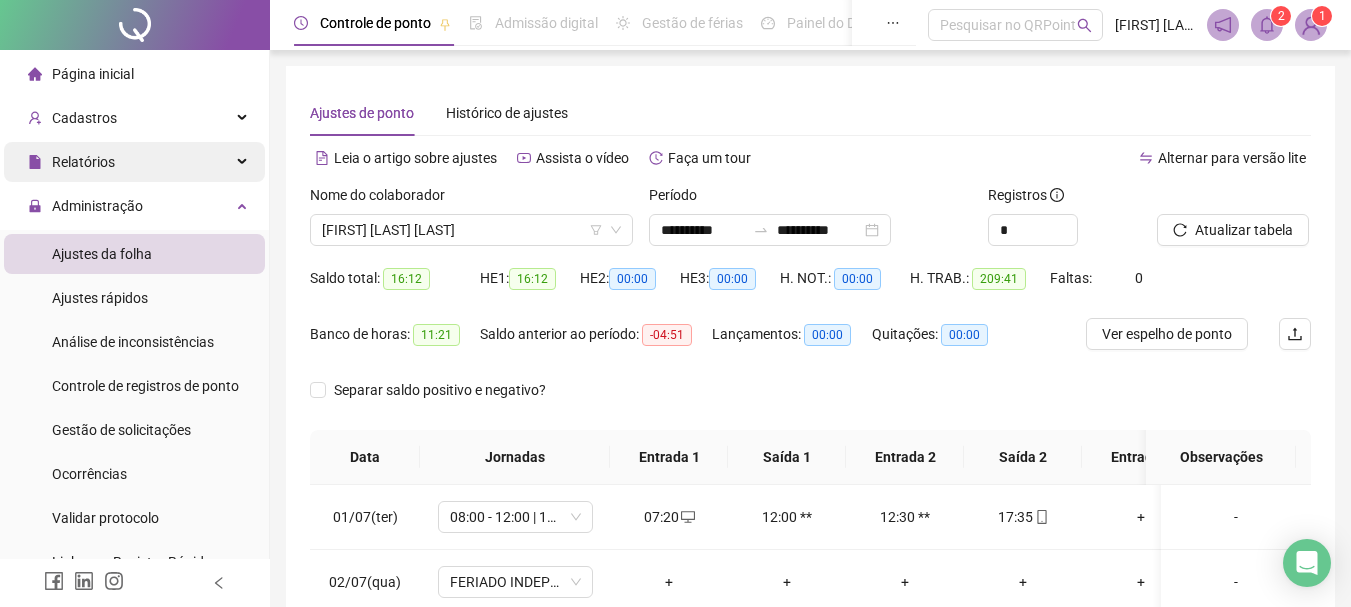 click on "Relatórios" at bounding box center [83, 162] 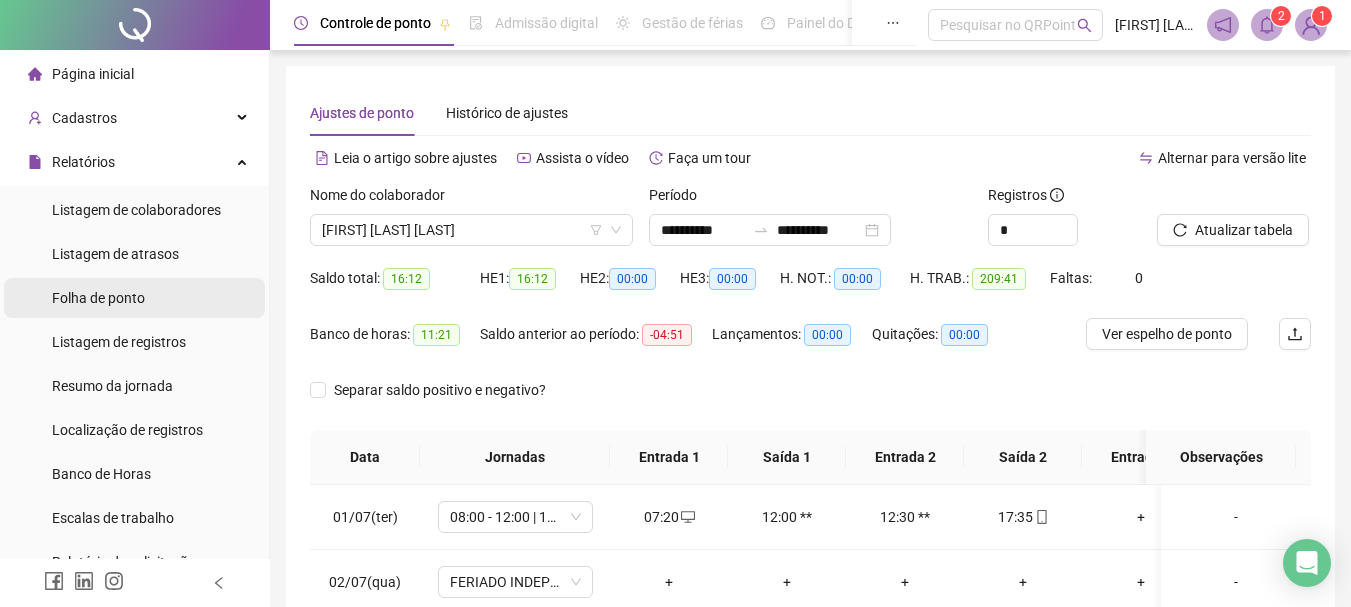 click on "Folha de ponto" at bounding box center (98, 298) 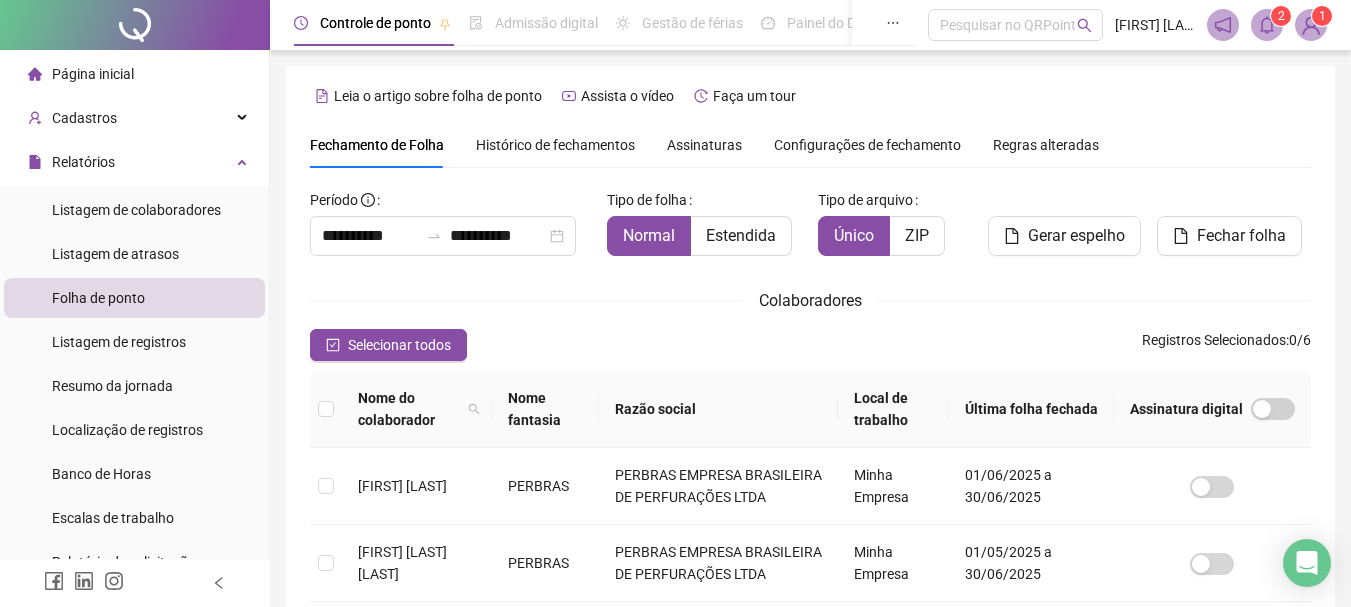scroll, scrollTop: 106, scrollLeft: 0, axis: vertical 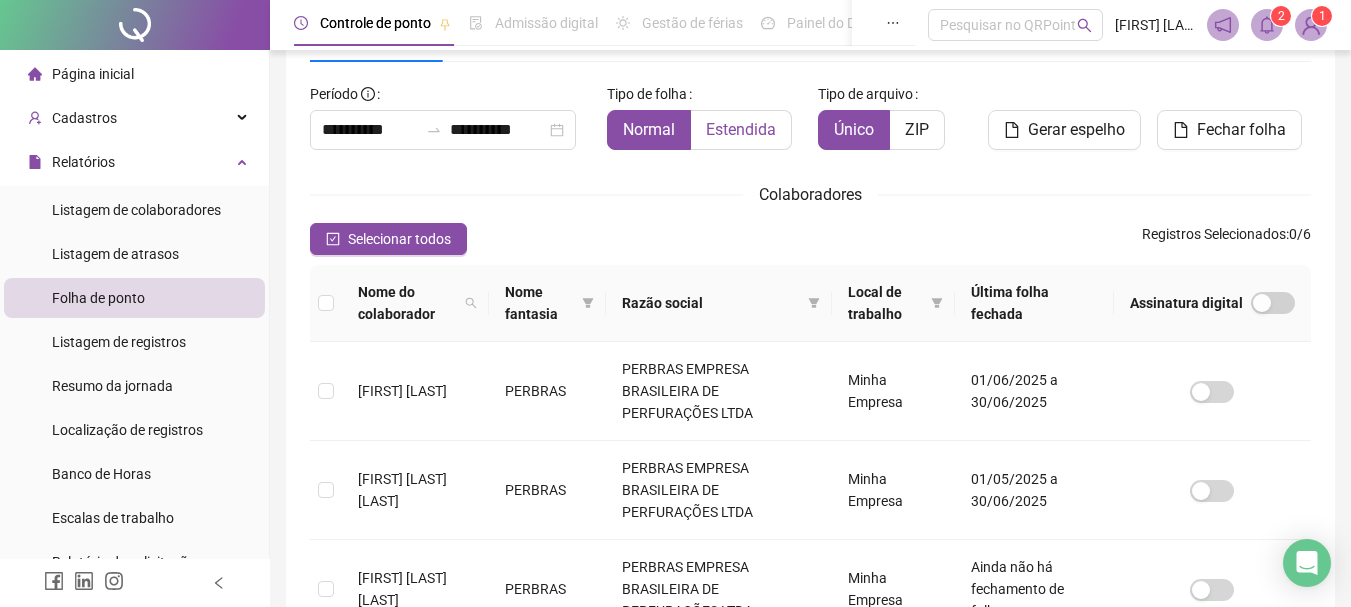 click on "Estendida" at bounding box center [741, 130] 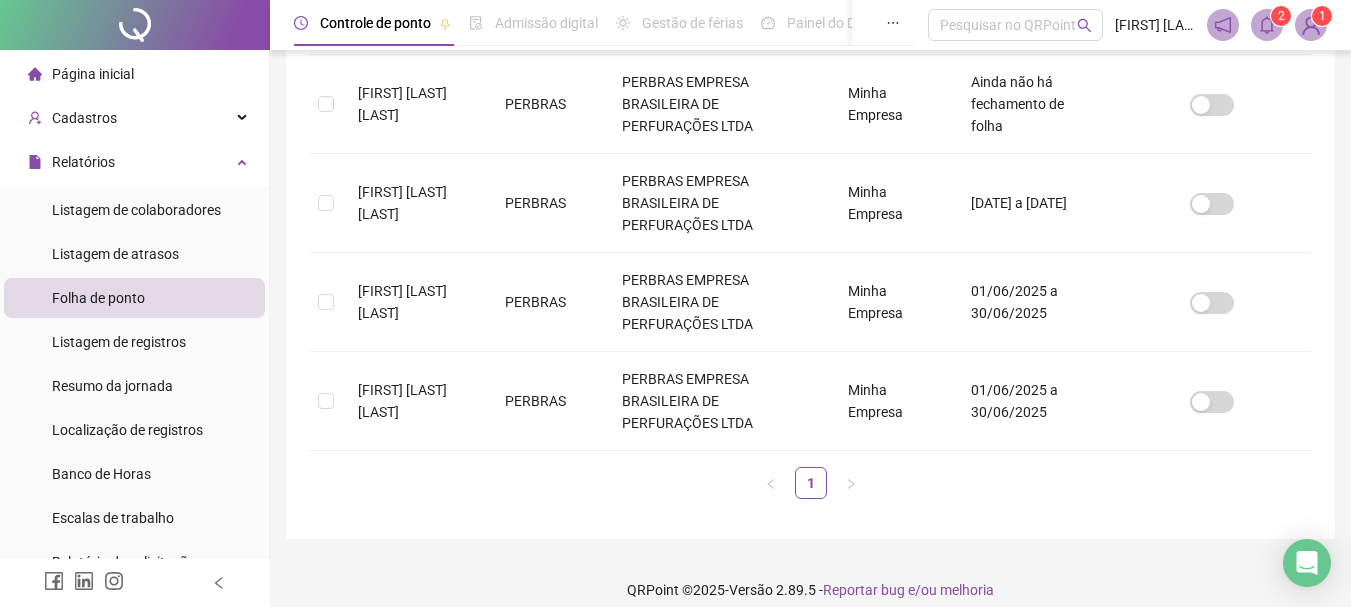 scroll, scrollTop: 594, scrollLeft: 0, axis: vertical 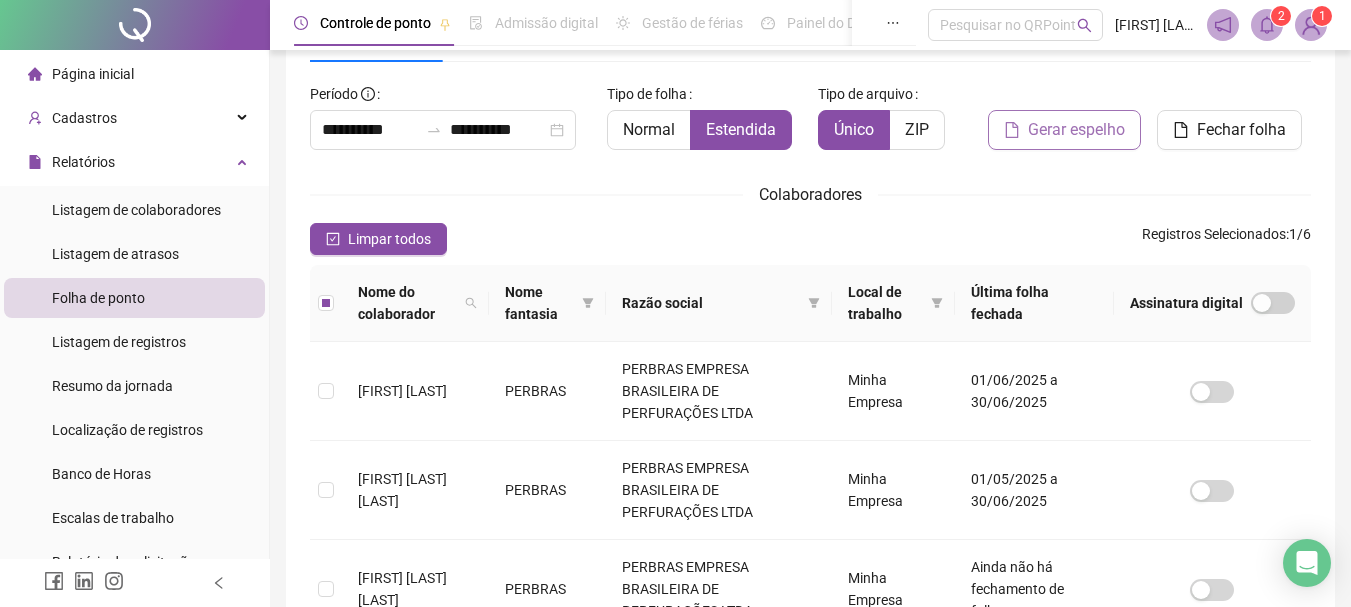 click on "Gerar espelho" at bounding box center (1076, 130) 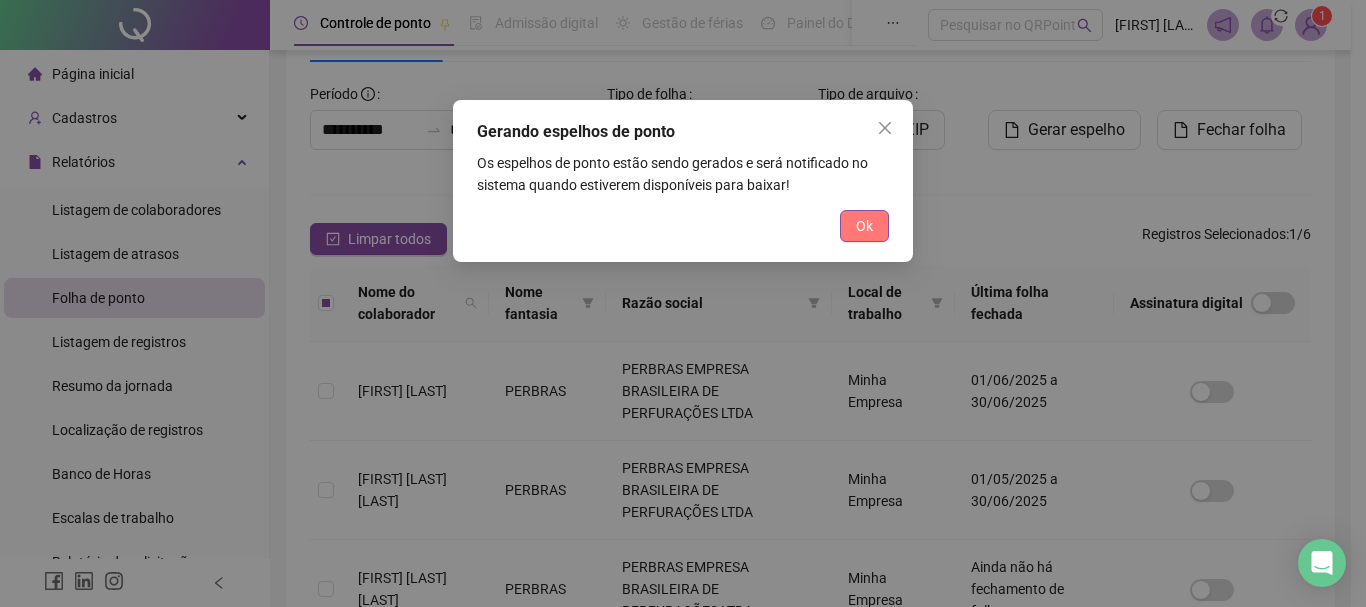 click on "Ok" at bounding box center (864, 226) 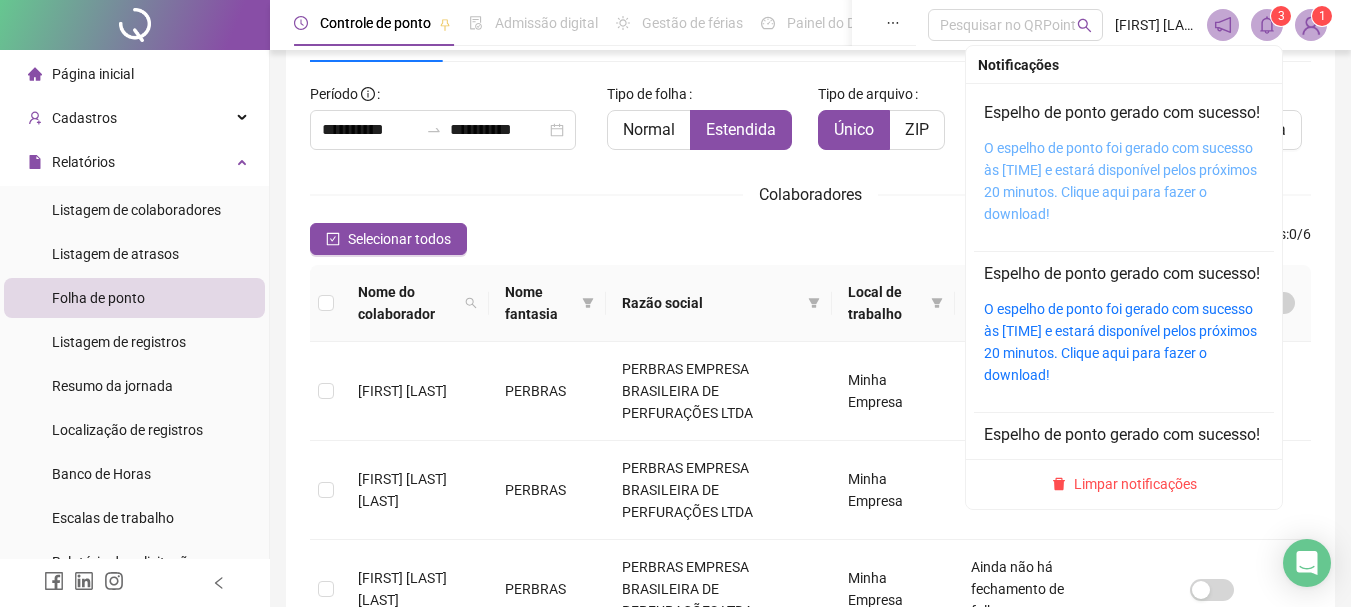 click on "O espelho de ponto foi gerado com sucesso às [TIME] e estará disponível pelos próximos 20 minutos.
Clique aqui para fazer o download!" at bounding box center [1120, 181] 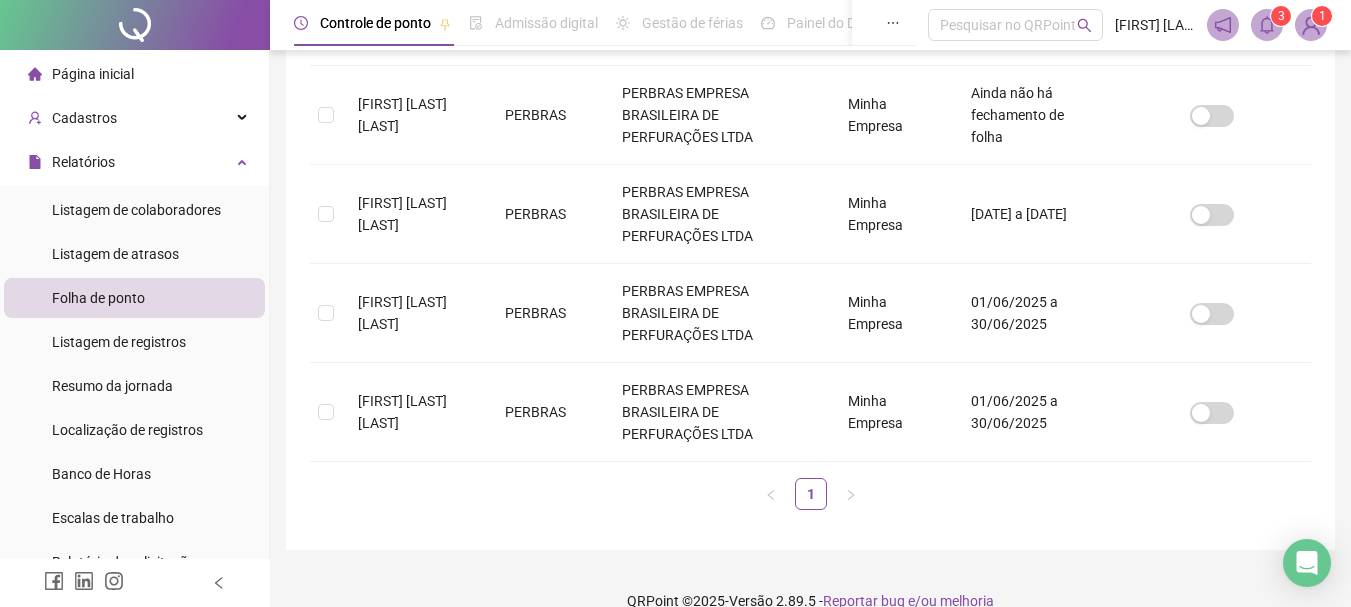 scroll, scrollTop: 609, scrollLeft: 0, axis: vertical 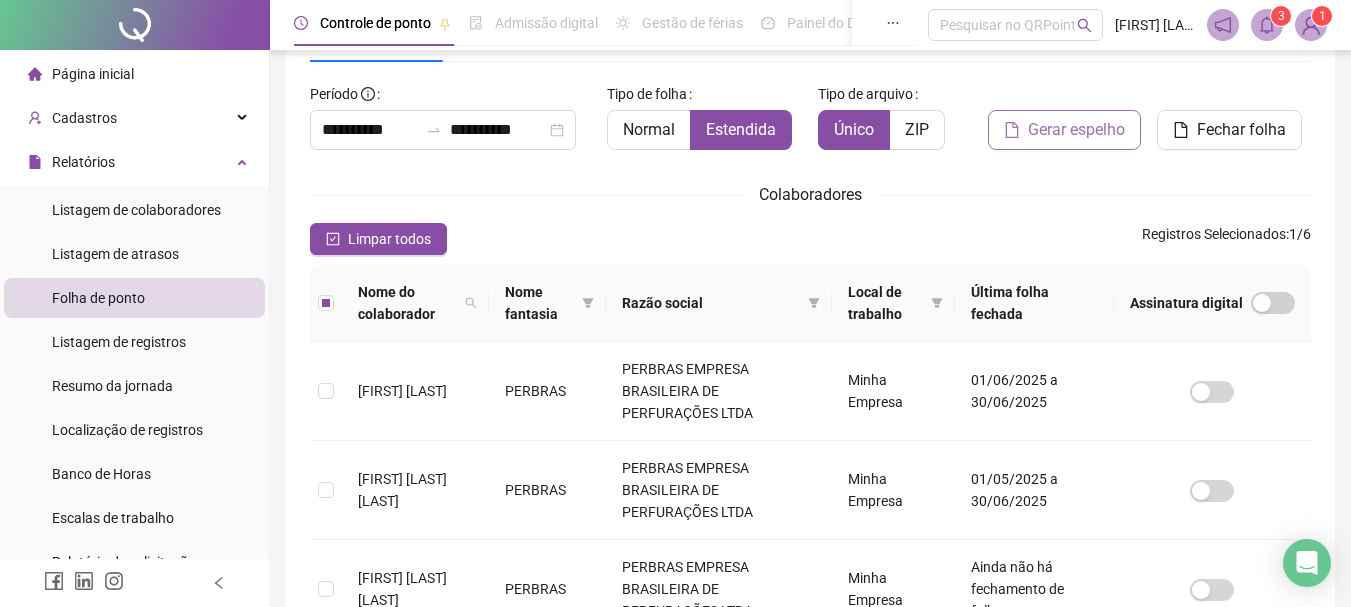 click on "Gerar espelho" at bounding box center (1076, 130) 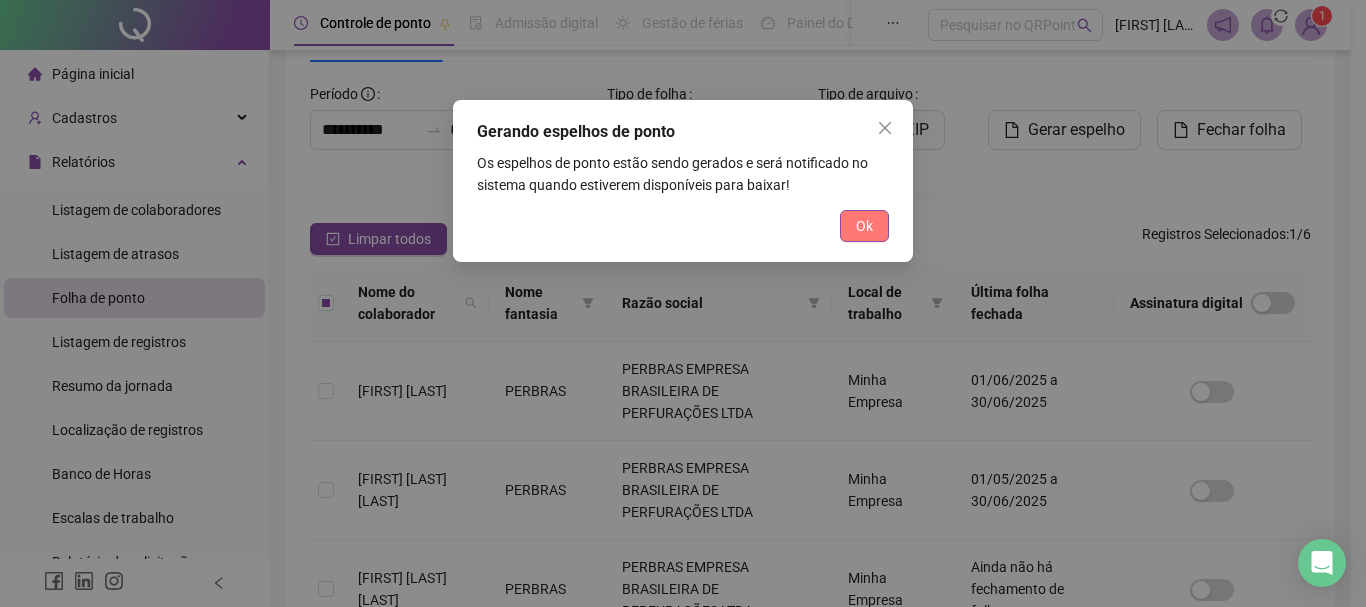 click on "Ok" at bounding box center (864, 226) 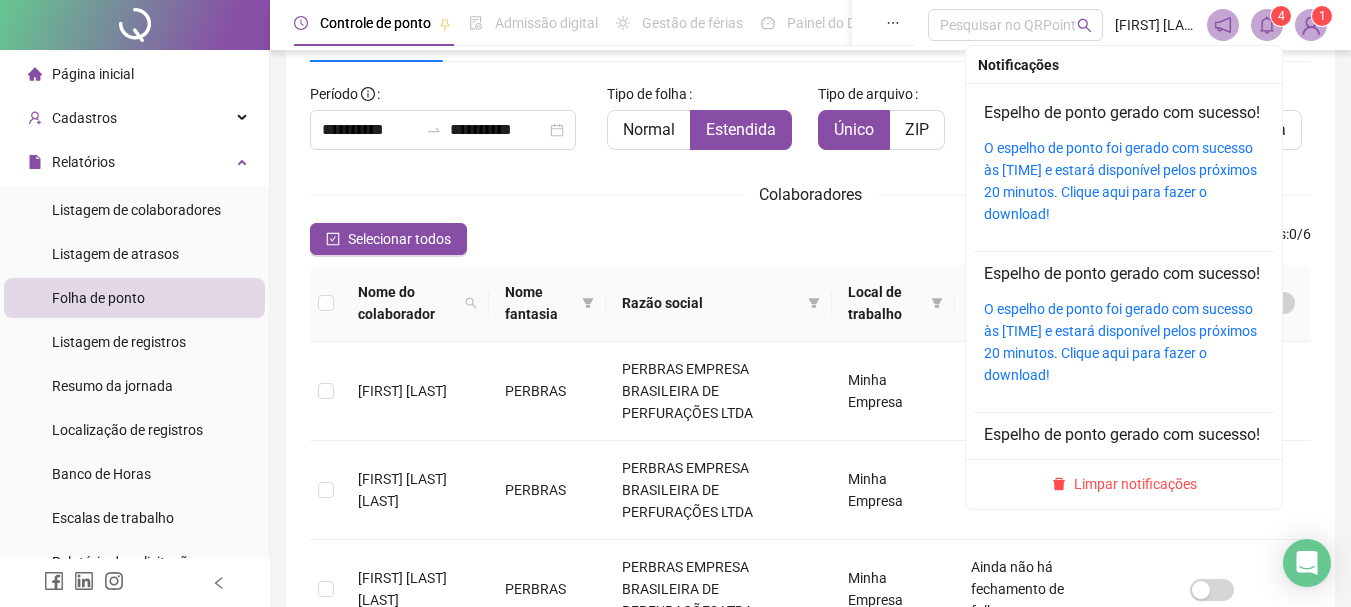 click 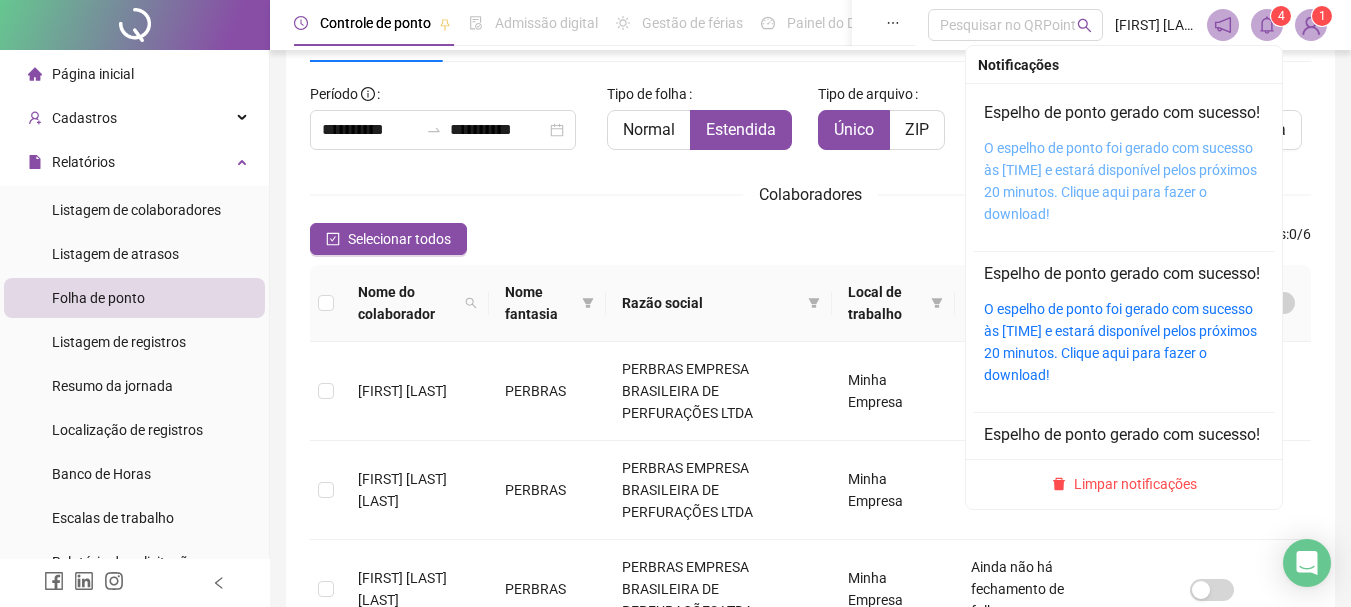 click on "O espelho de ponto foi gerado com sucesso às [TIME] e estará disponível pelos próximos 20 minutos.
Clique aqui para fazer o download!" at bounding box center [1120, 181] 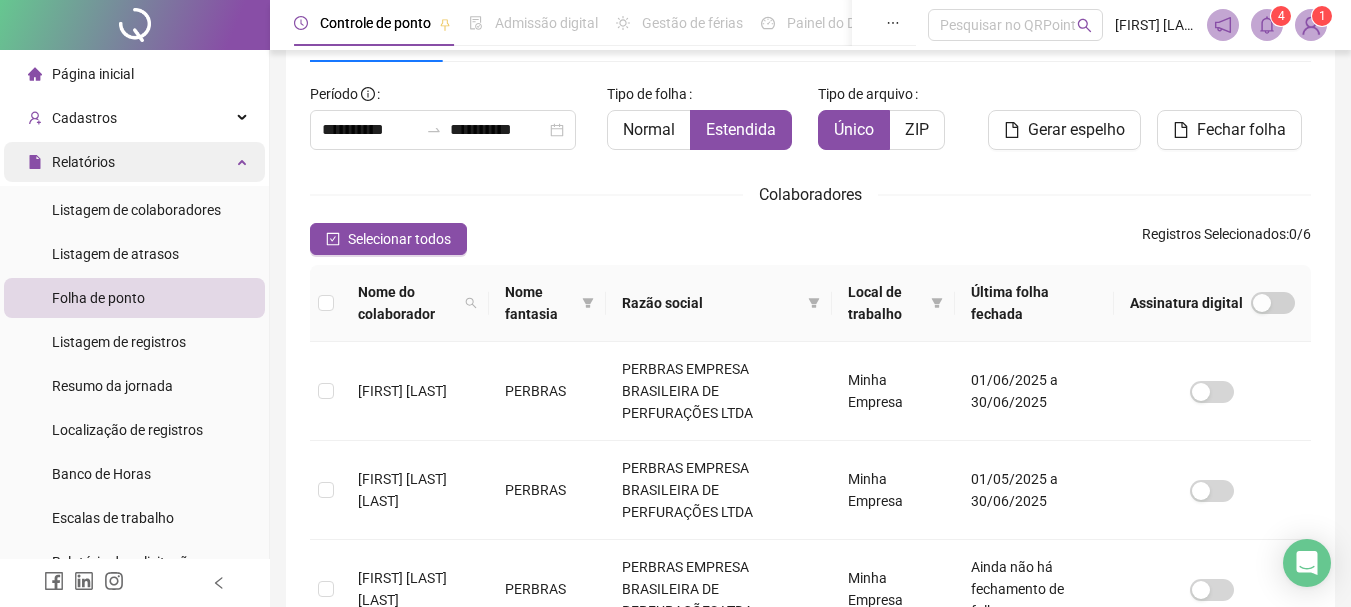 click on "Relatórios" at bounding box center [134, 162] 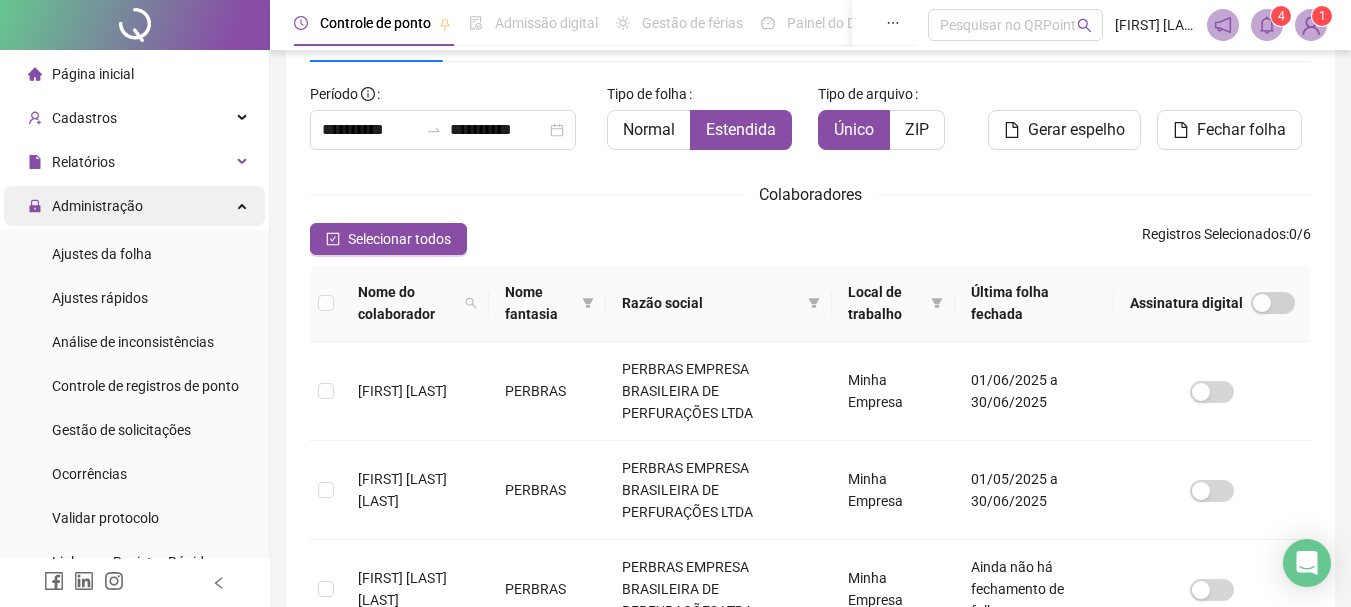 click on "Administração" at bounding box center [97, 206] 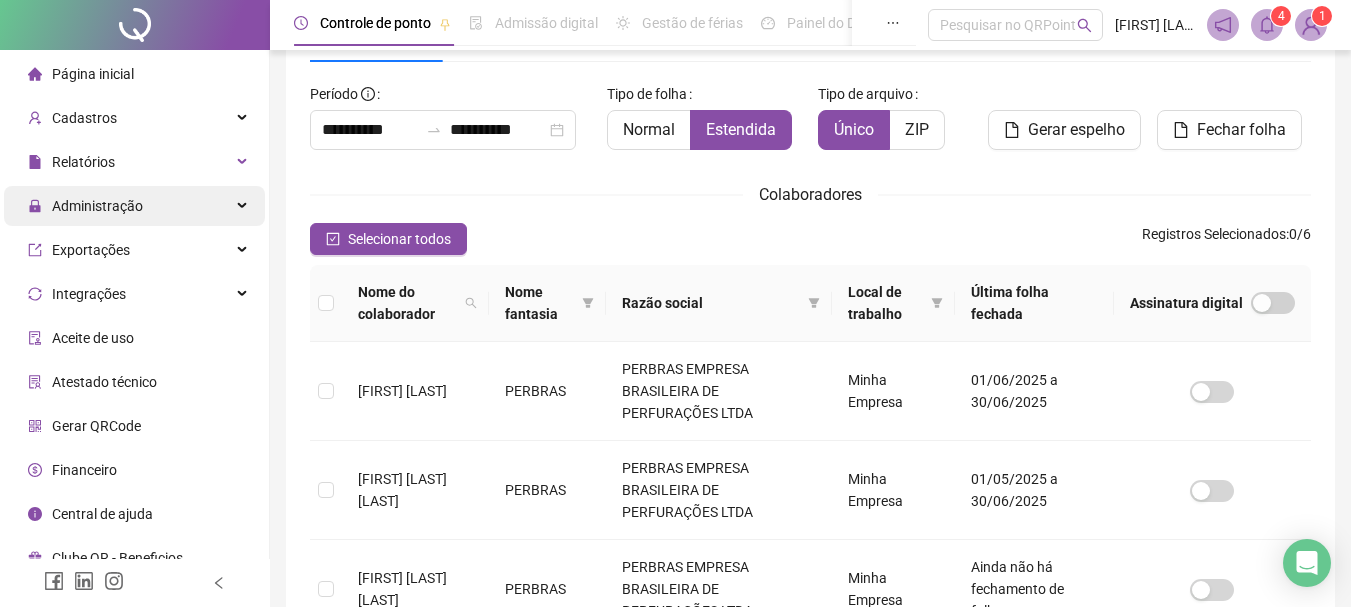 click on "Administração" at bounding box center (97, 206) 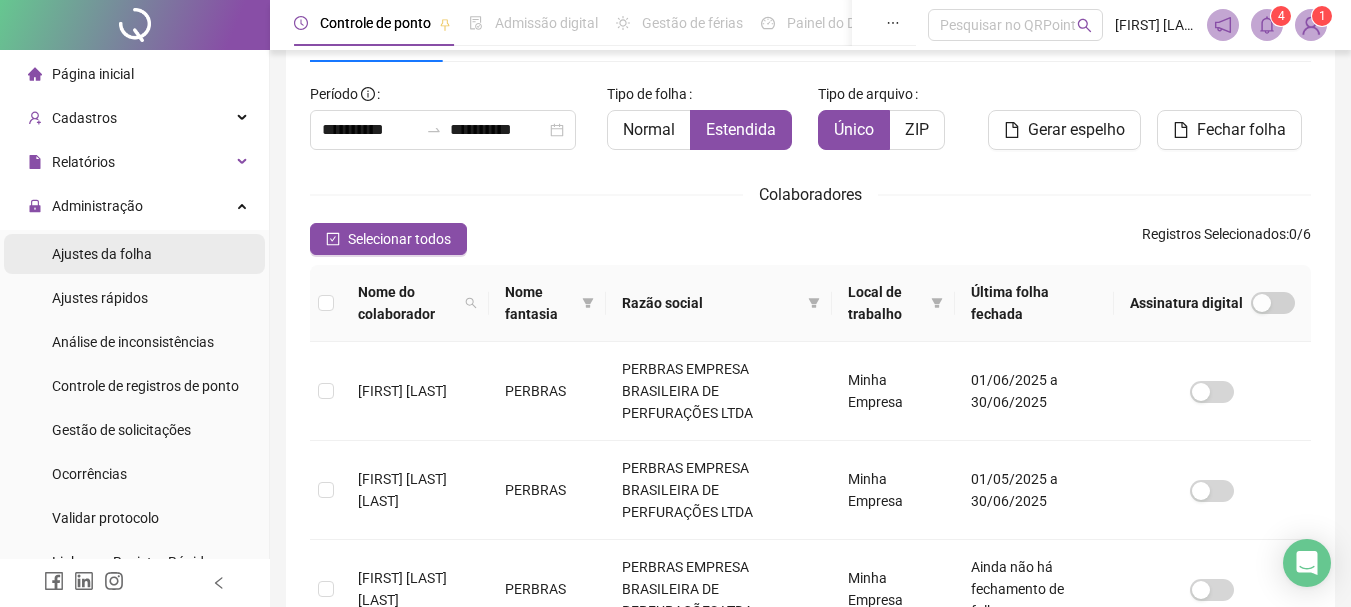 click on "Ajustes da folha" at bounding box center [102, 254] 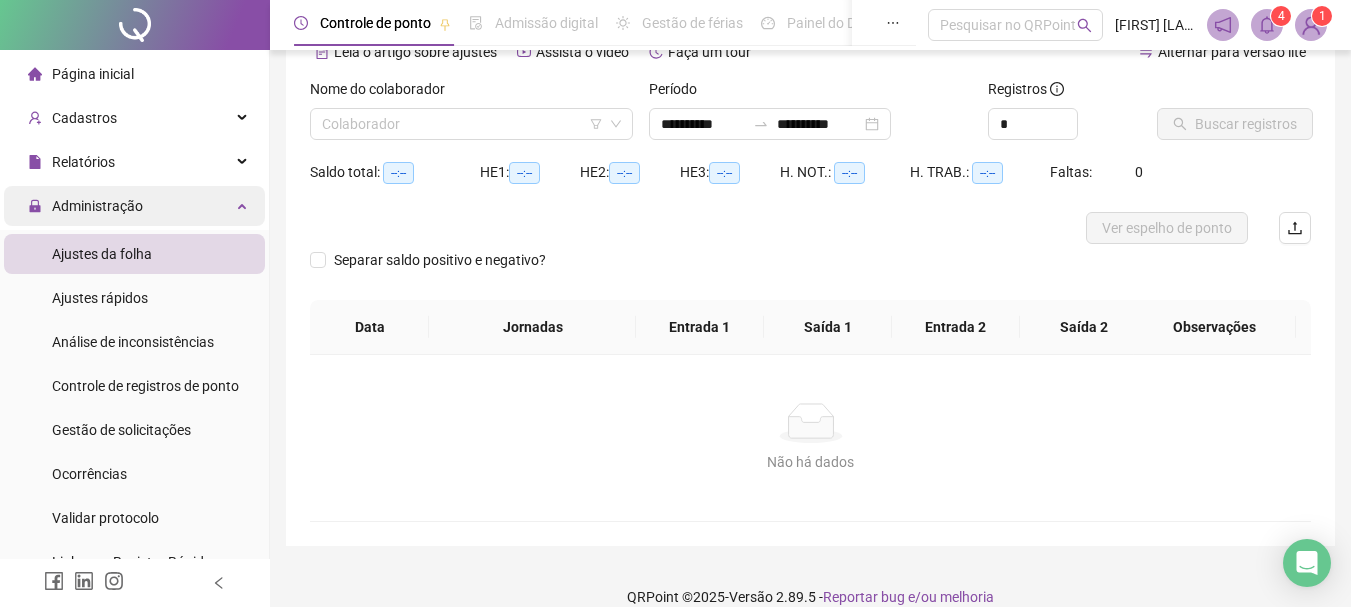 click on "Administração" at bounding box center [97, 206] 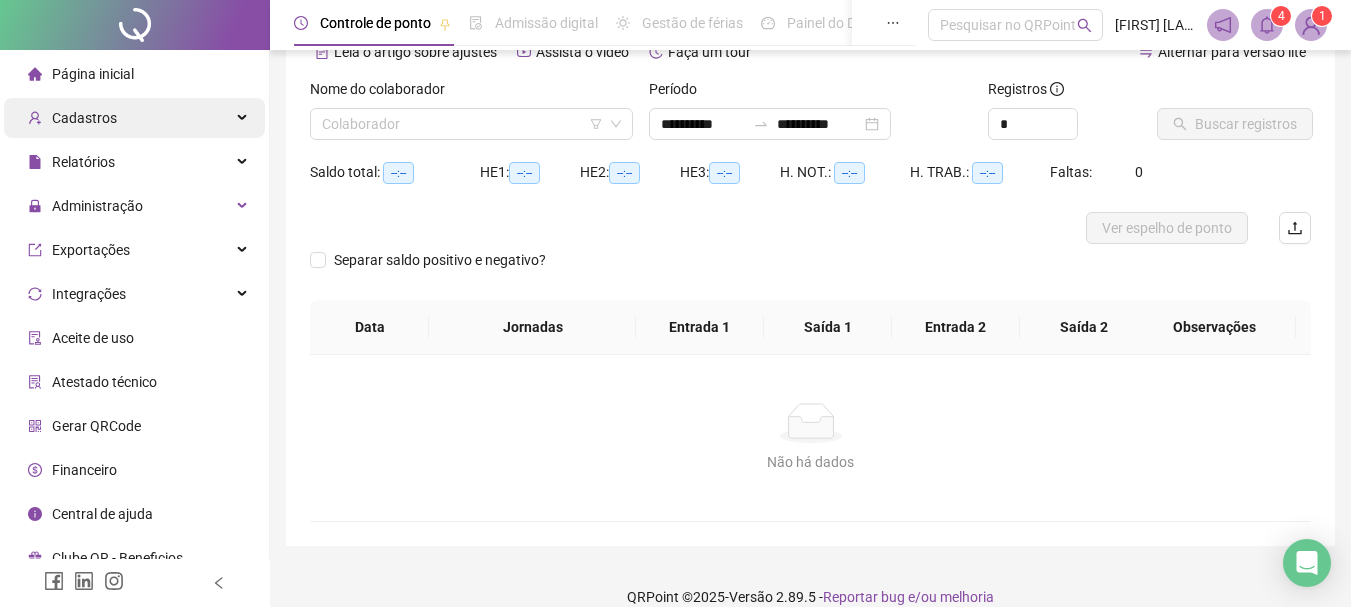 click on "Cadastros" at bounding box center [84, 118] 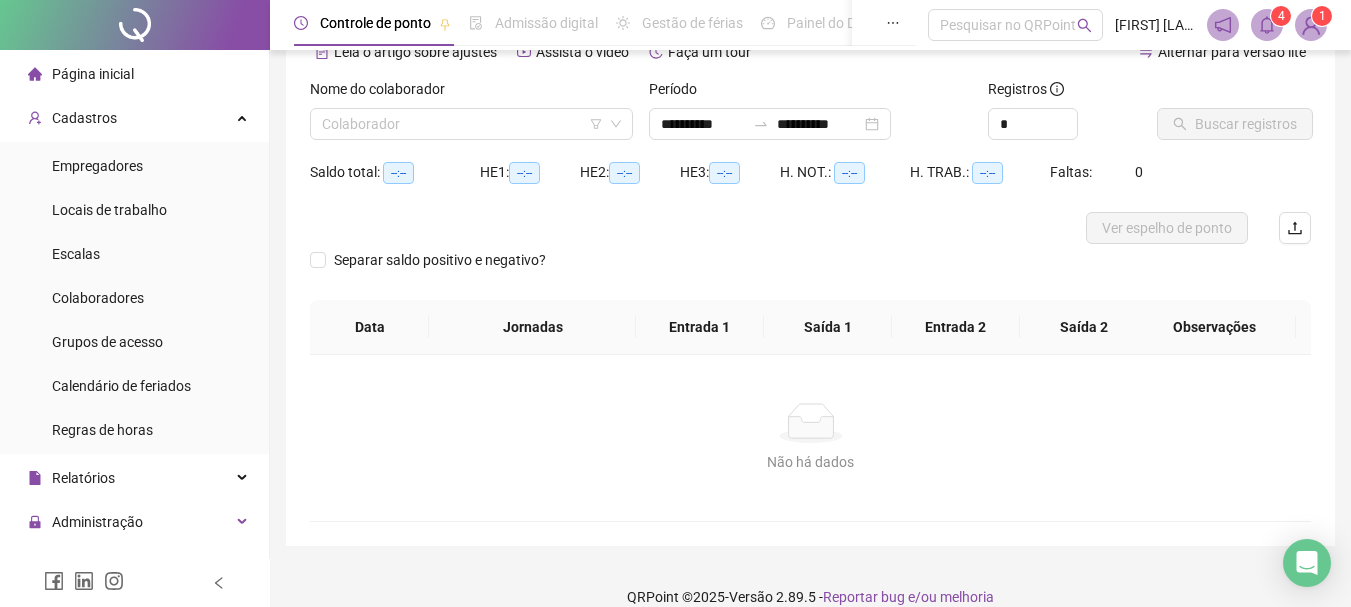 click on "Página inicial" at bounding box center (93, 74) 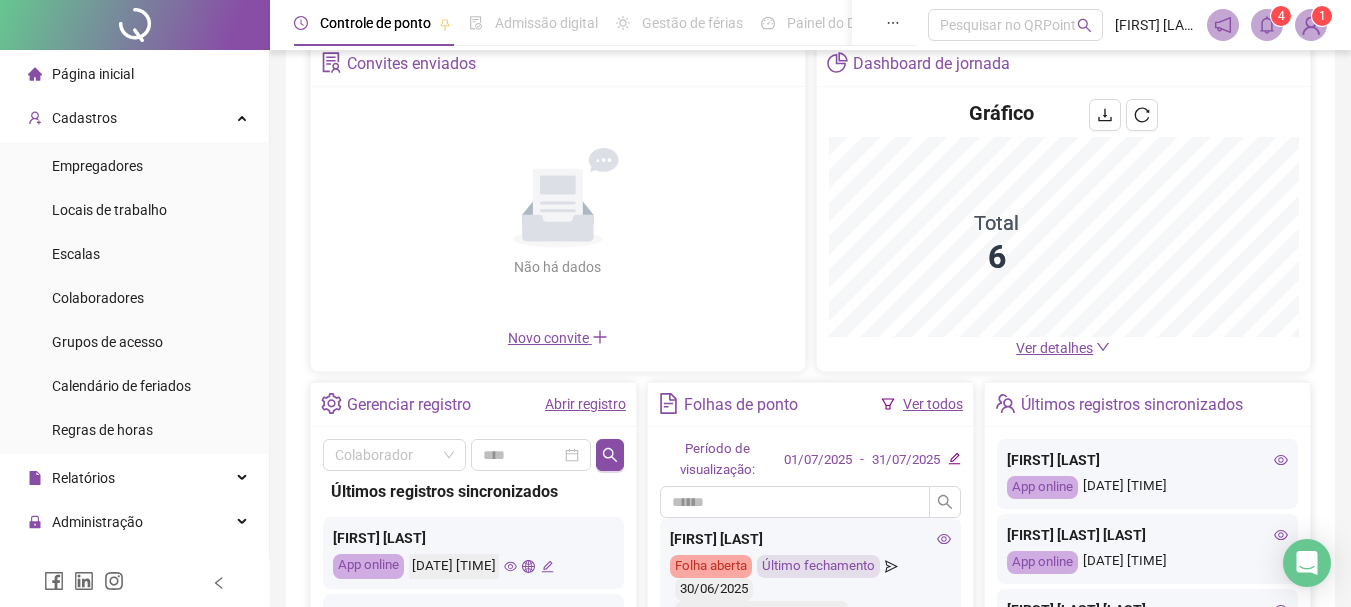 click on "Ver todos" at bounding box center (933, 404) 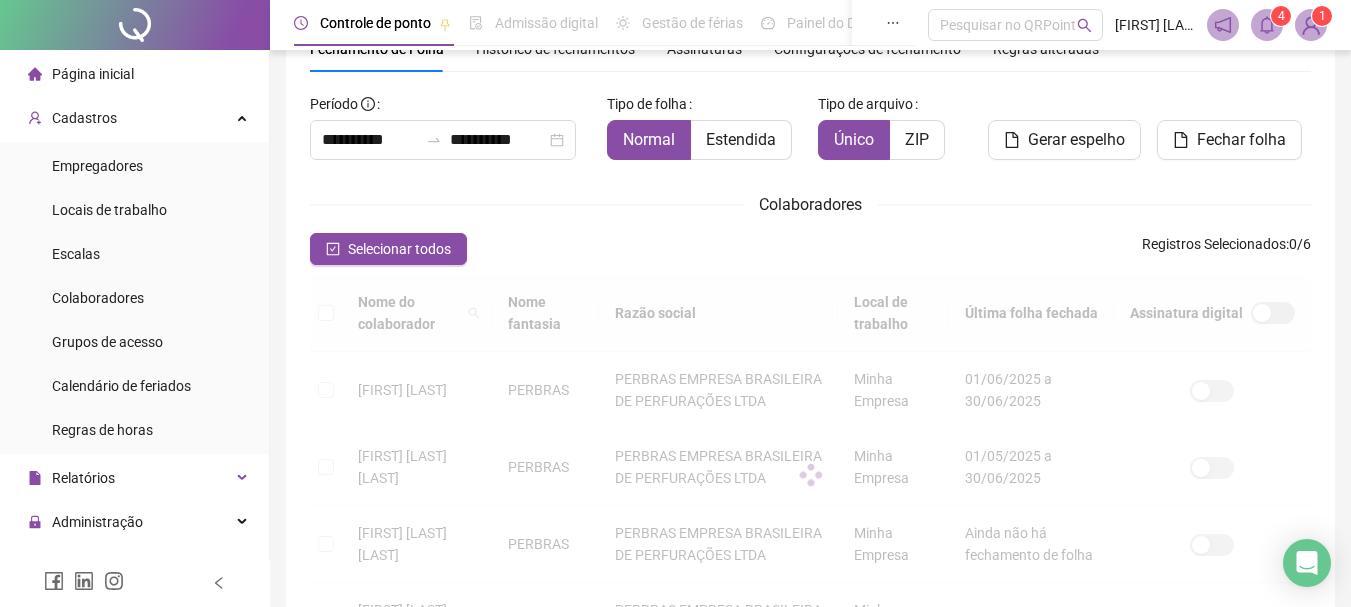 scroll, scrollTop: 106, scrollLeft: 0, axis: vertical 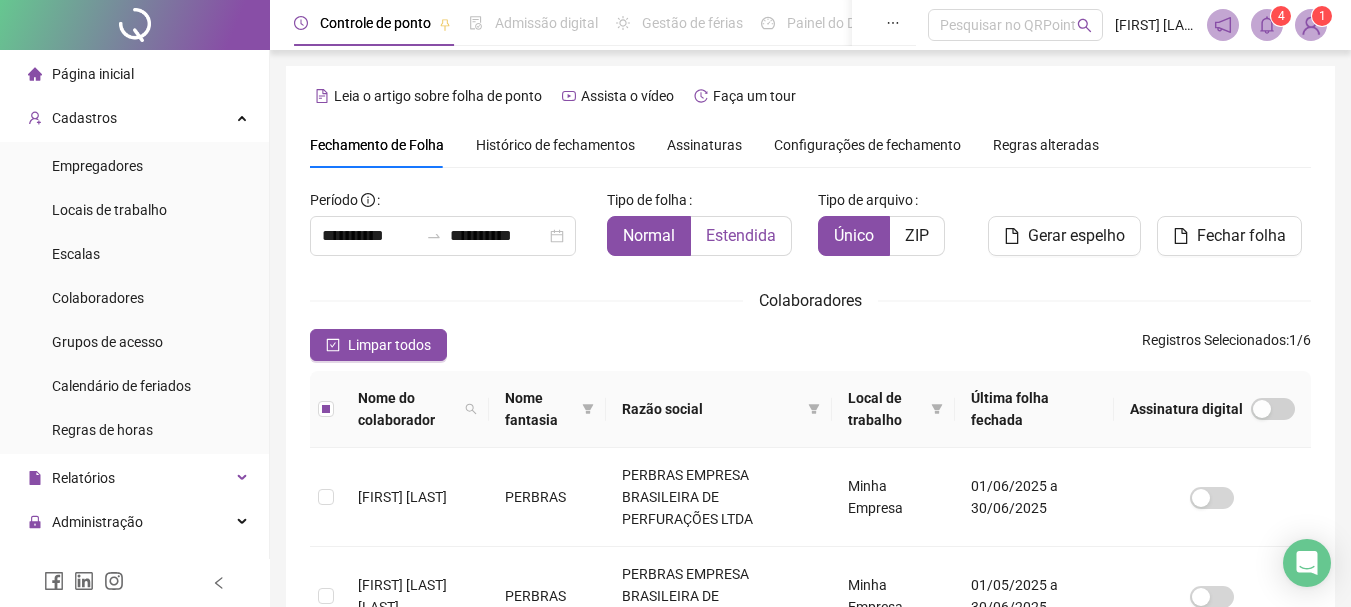 click on "Estendida" at bounding box center [741, 235] 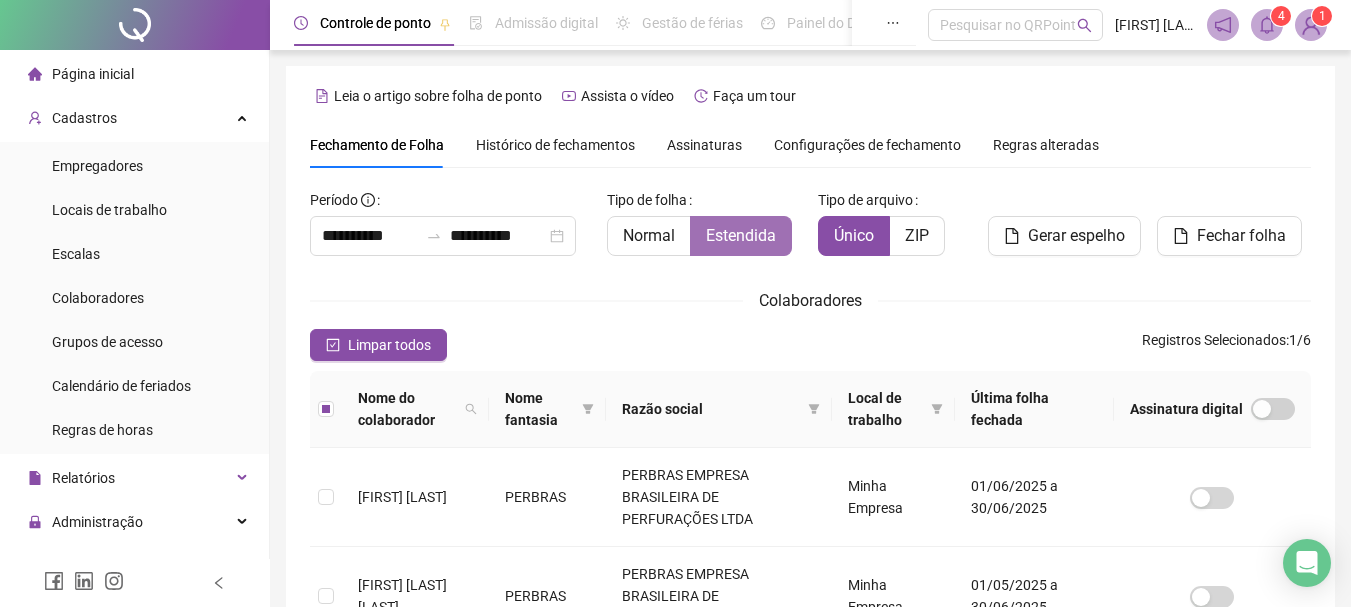 scroll, scrollTop: 106, scrollLeft: 0, axis: vertical 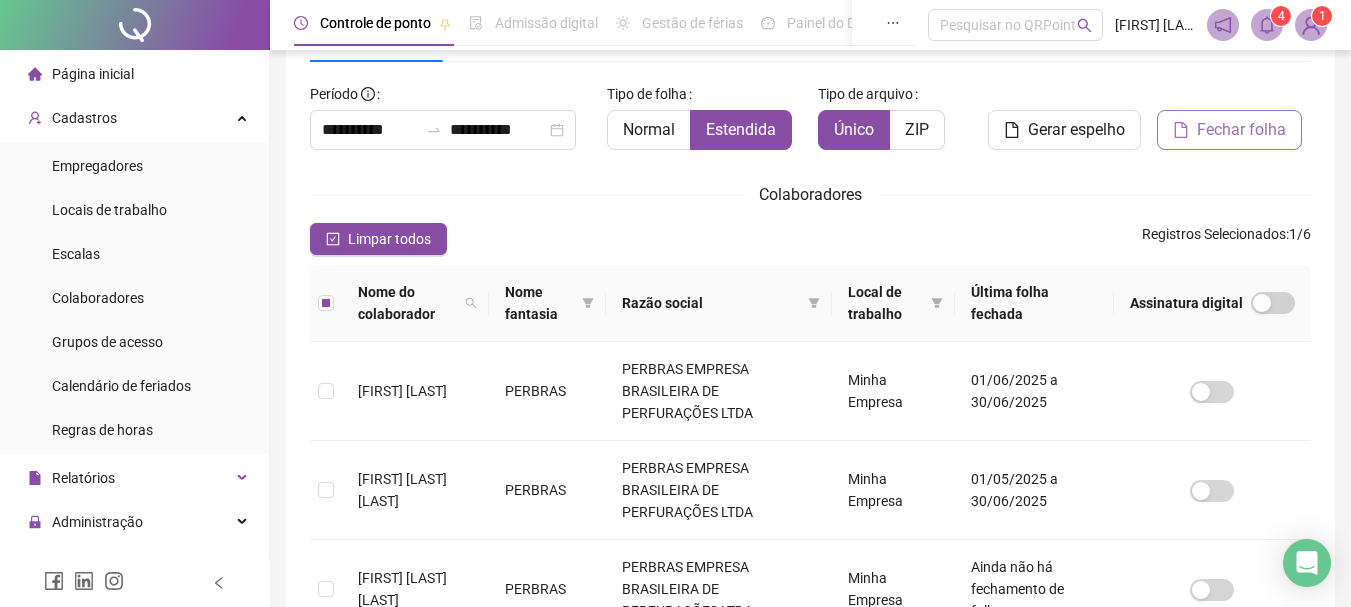 click on "Fechar folha" at bounding box center [1241, 130] 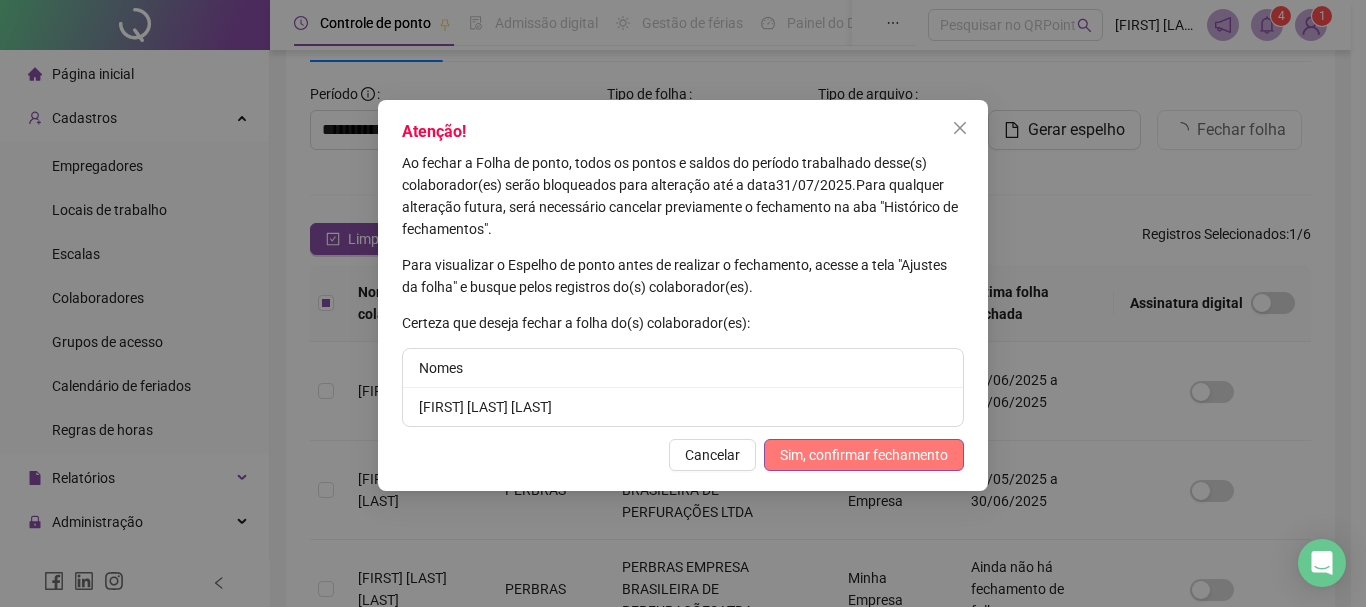 click on "Sim, confirmar fechamento" at bounding box center (864, 455) 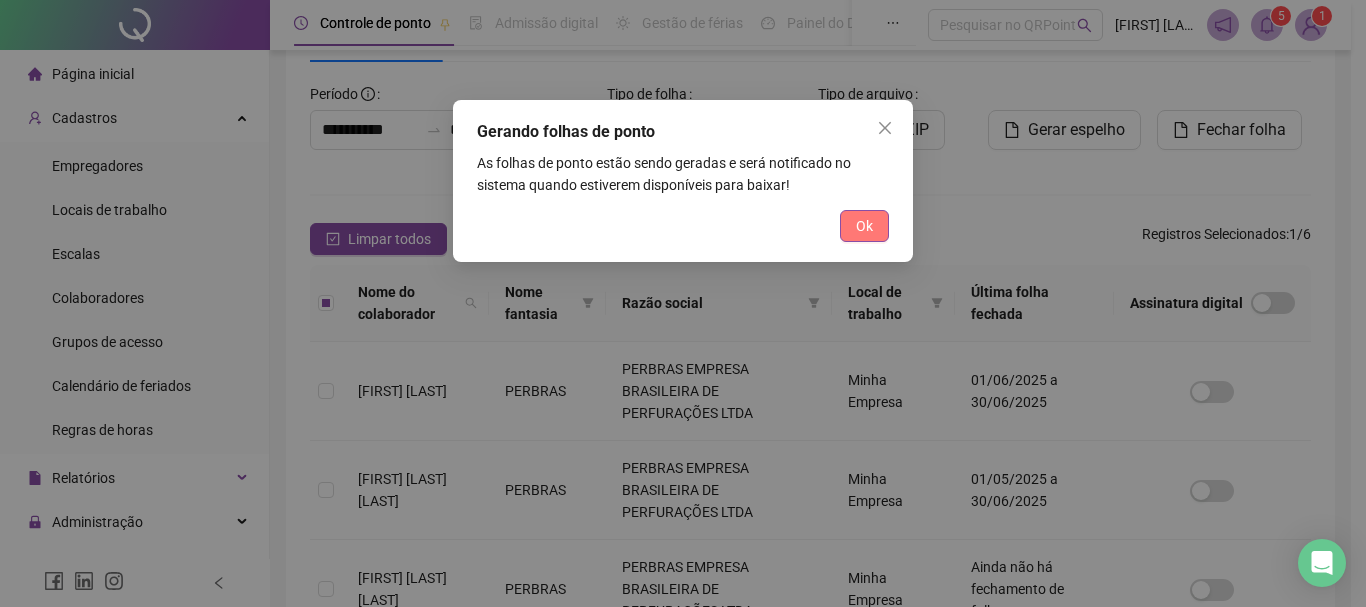 click on "Ok" at bounding box center (864, 226) 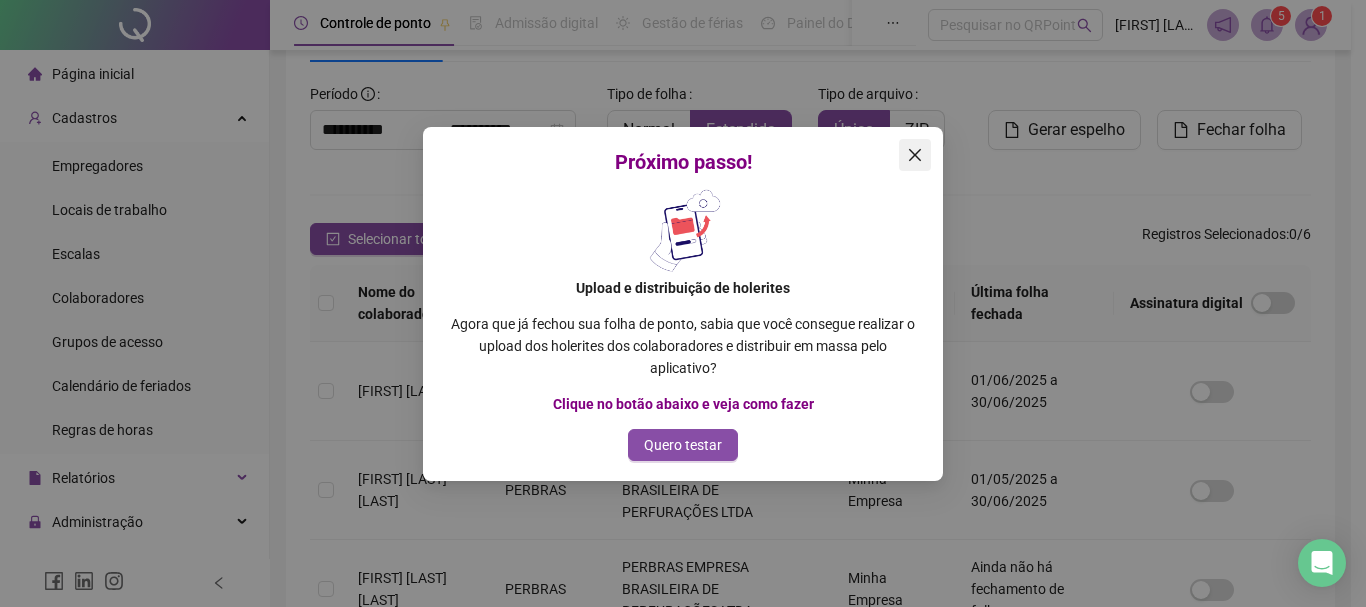 click at bounding box center [915, 155] 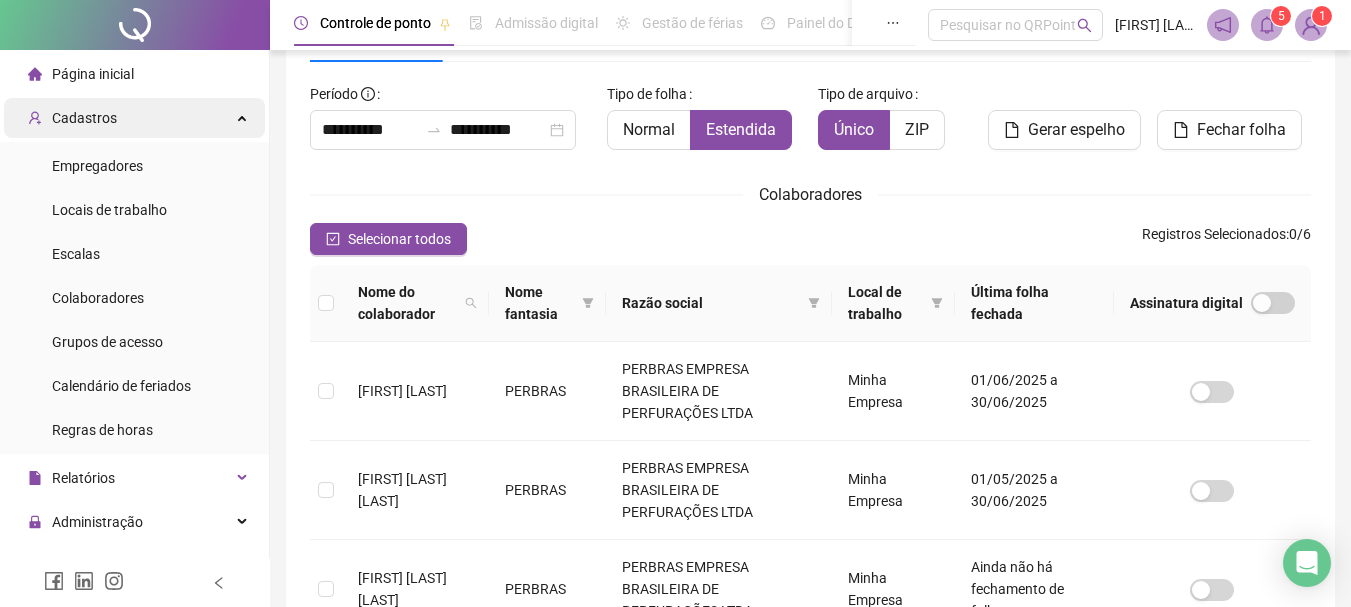 click on "Cadastros" at bounding box center (84, 118) 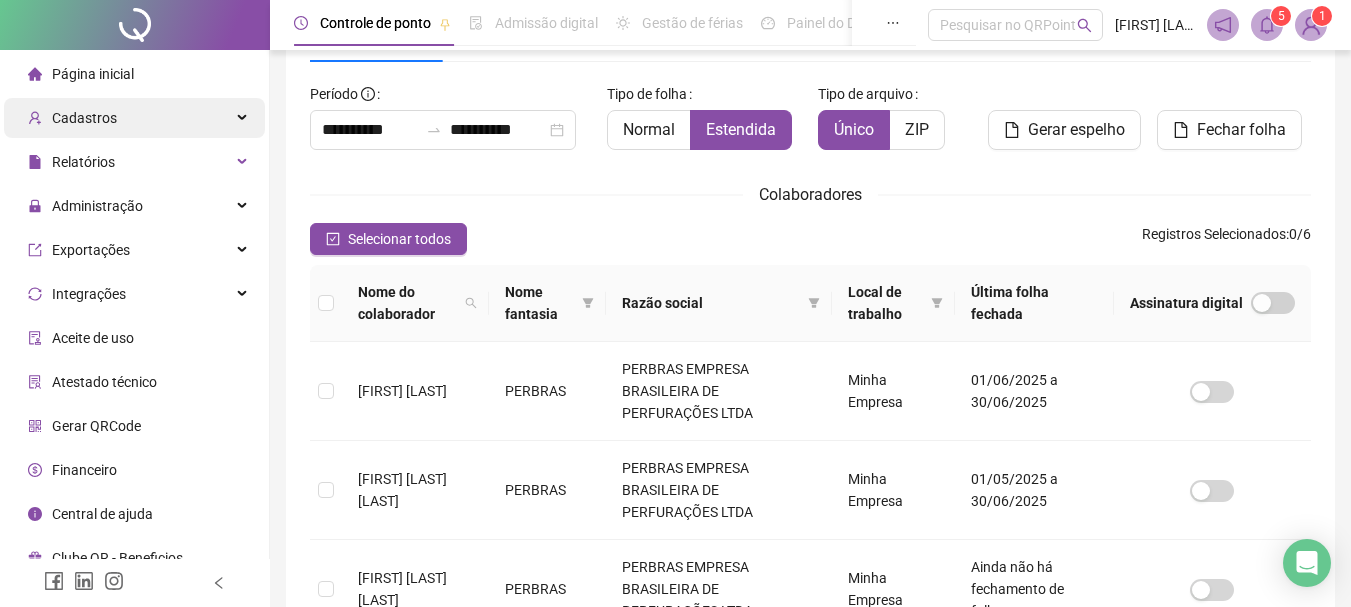 click on "Cadastros" at bounding box center [84, 118] 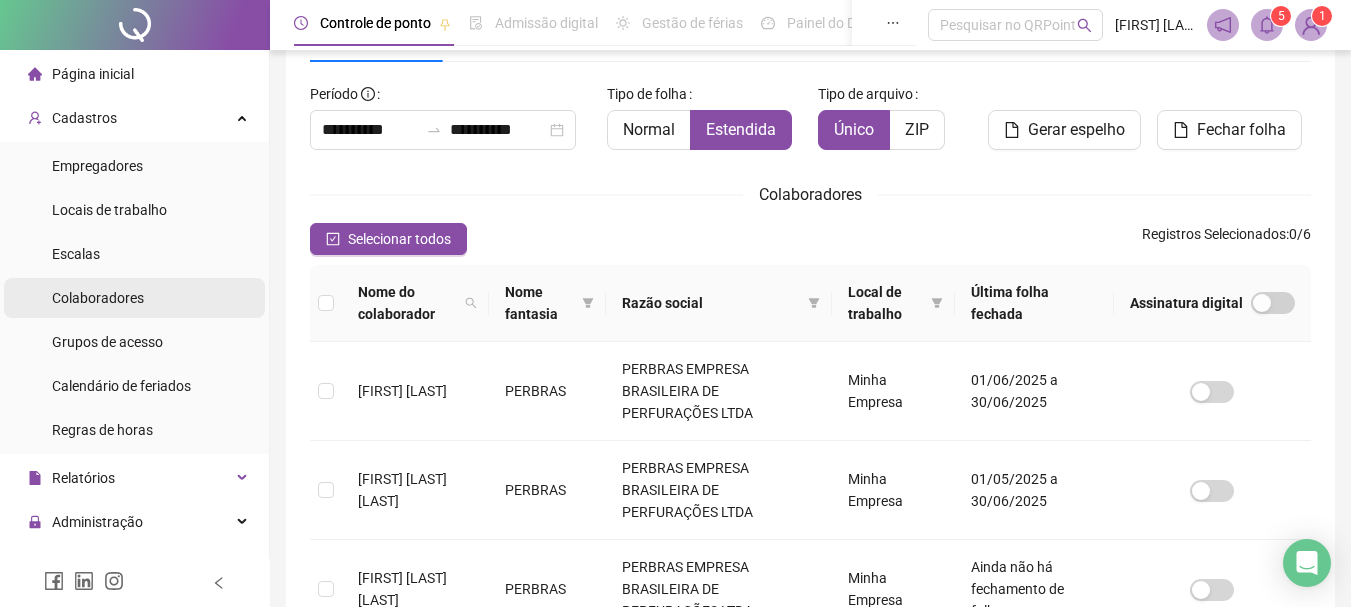 click on "Colaboradores" at bounding box center [98, 298] 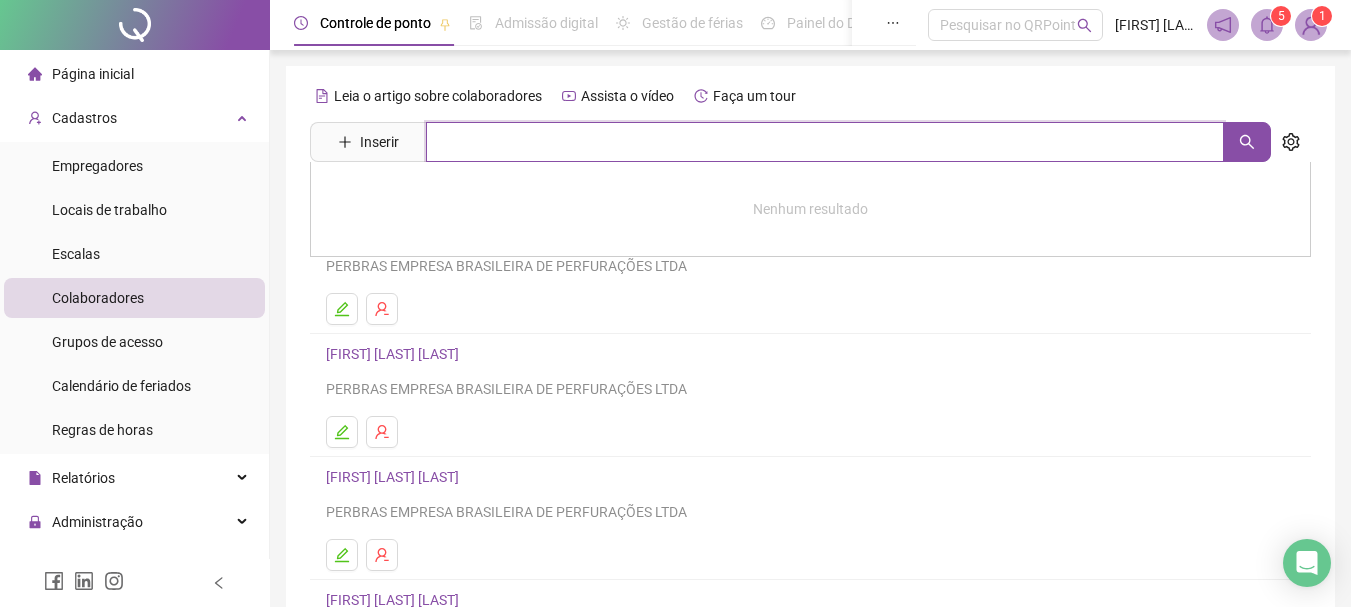 click at bounding box center [825, 142] 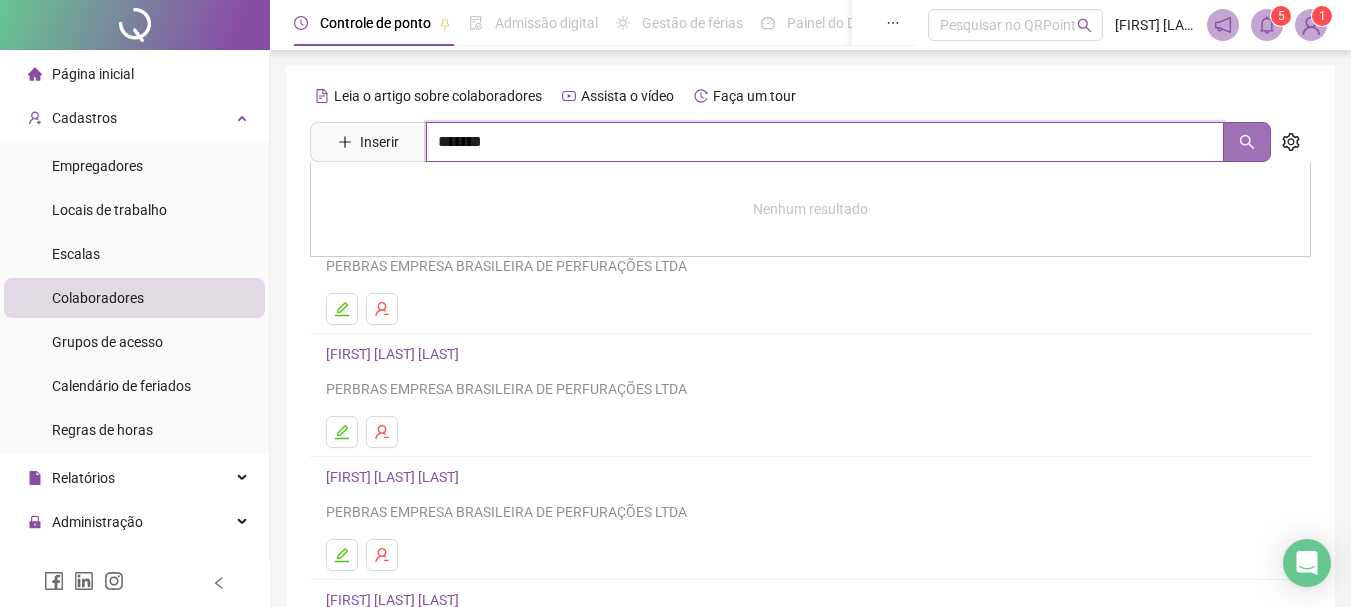 click at bounding box center (1247, 142) 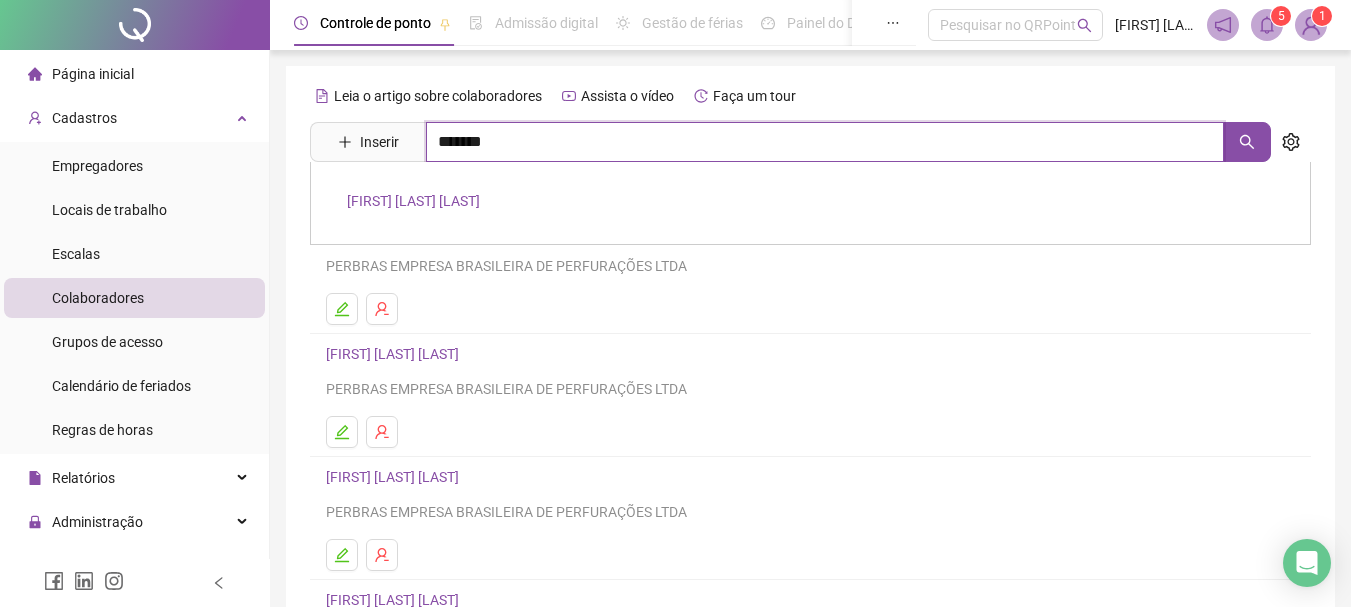 type on "*******" 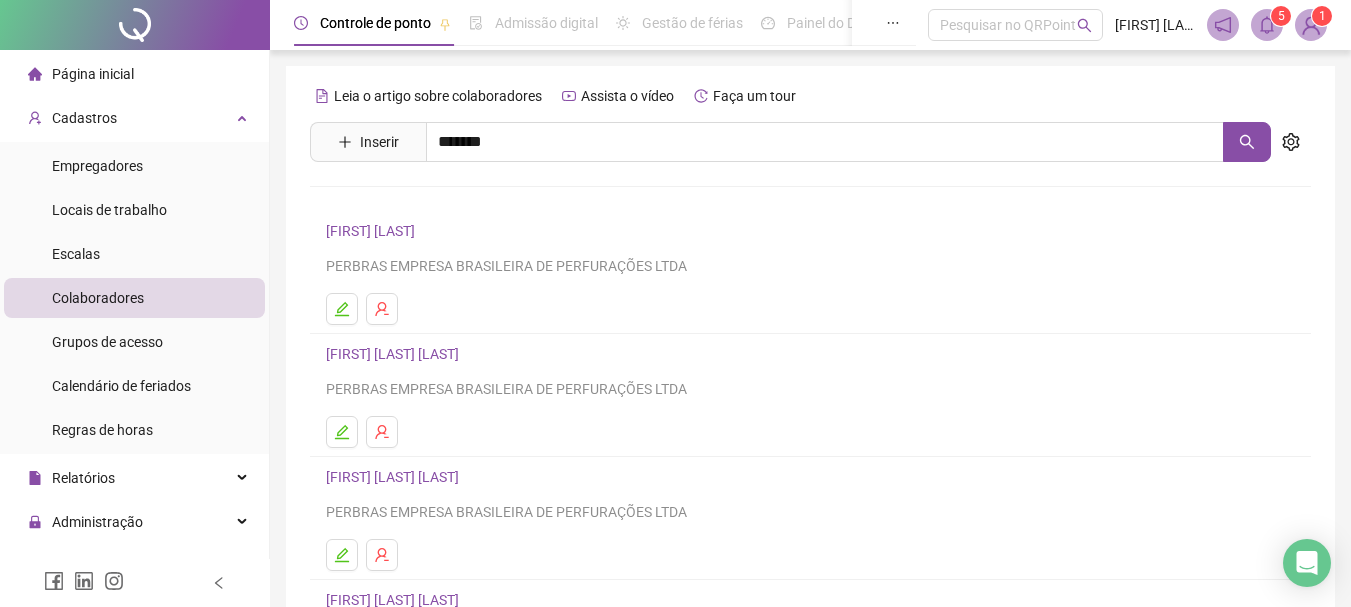 click on "[FIRST] [LAST] [LAST]" at bounding box center (413, 201) 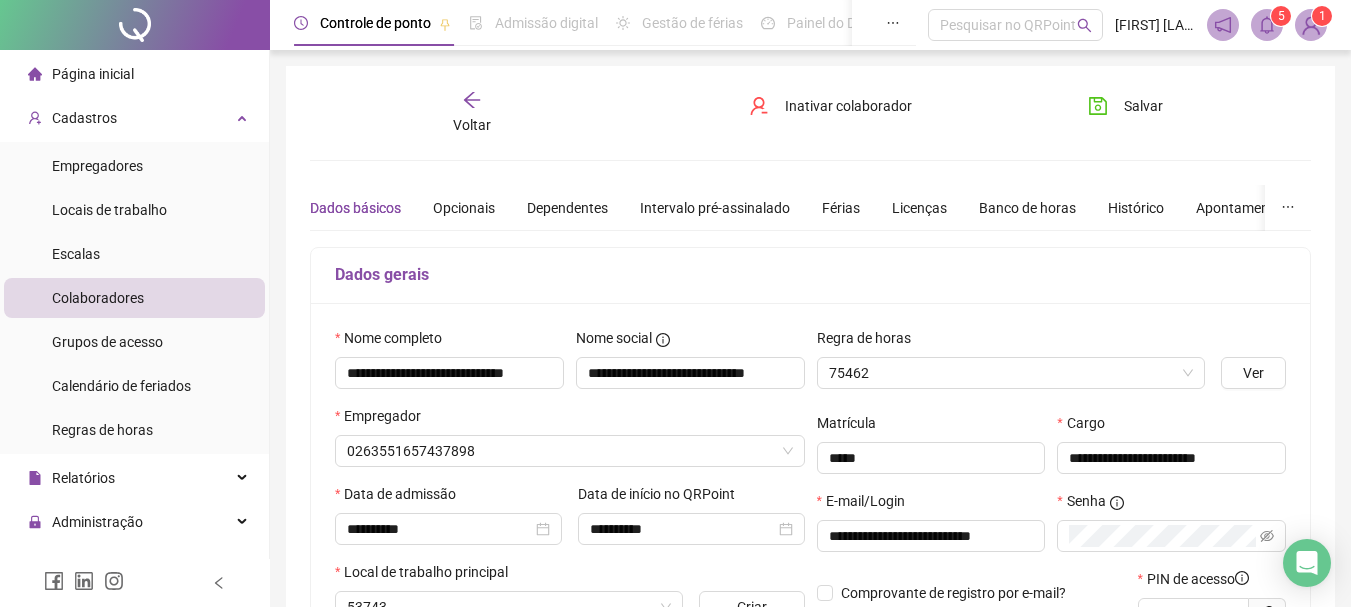 type on "**********" 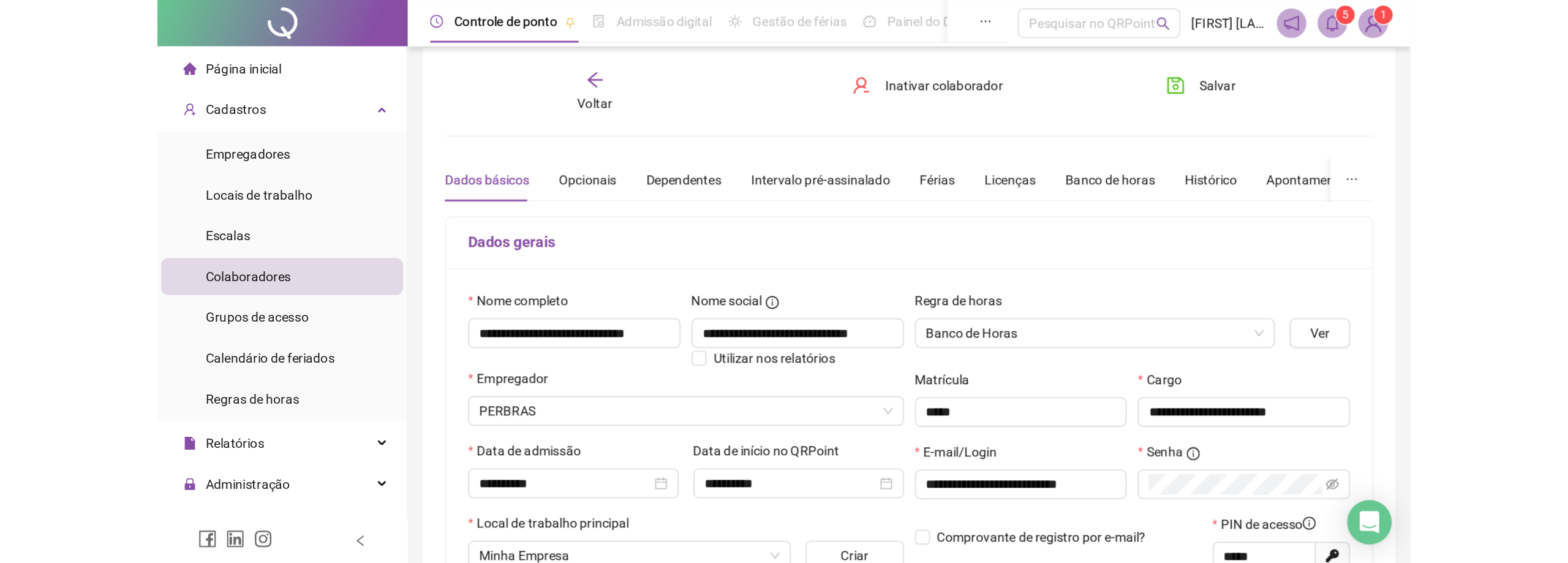 scroll, scrollTop: 0, scrollLeft: 0, axis: both 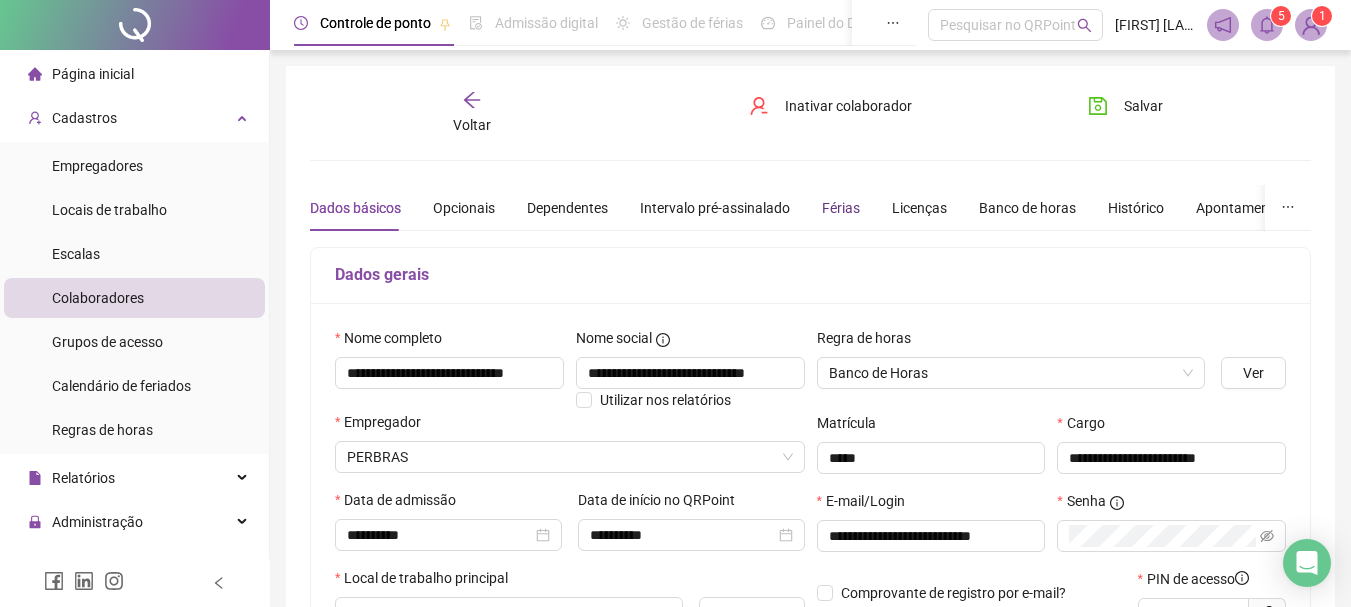 click on "Férias" at bounding box center (841, 208) 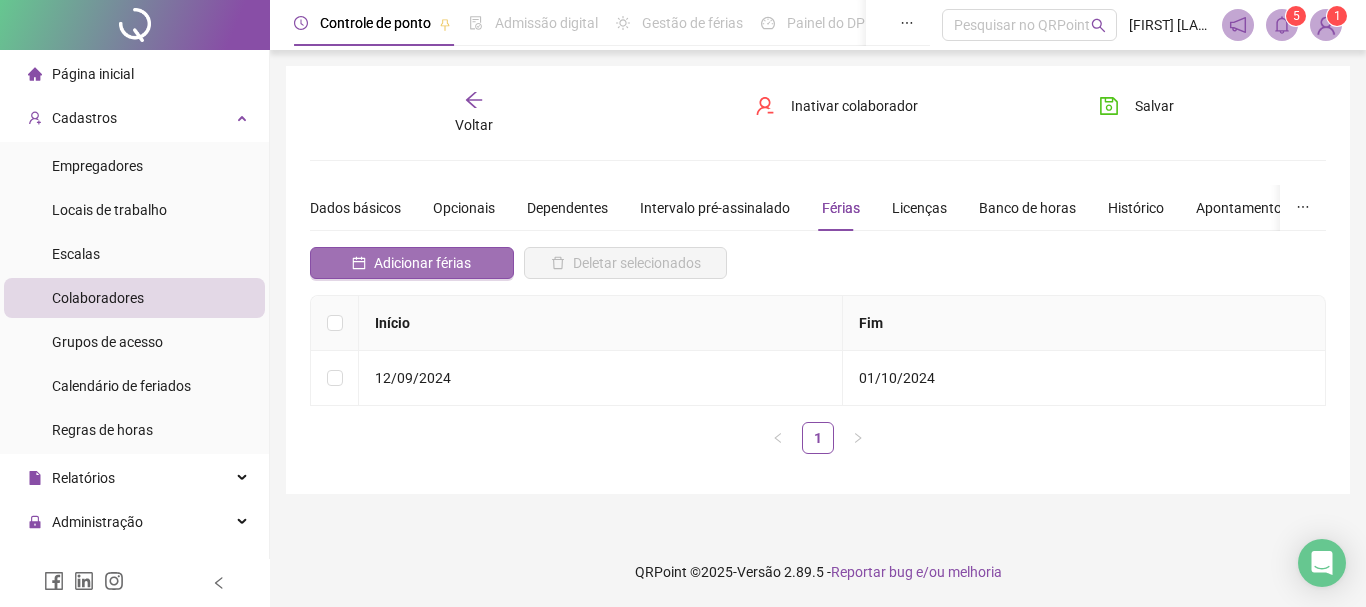 click on "Adicionar férias" at bounding box center [422, 263] 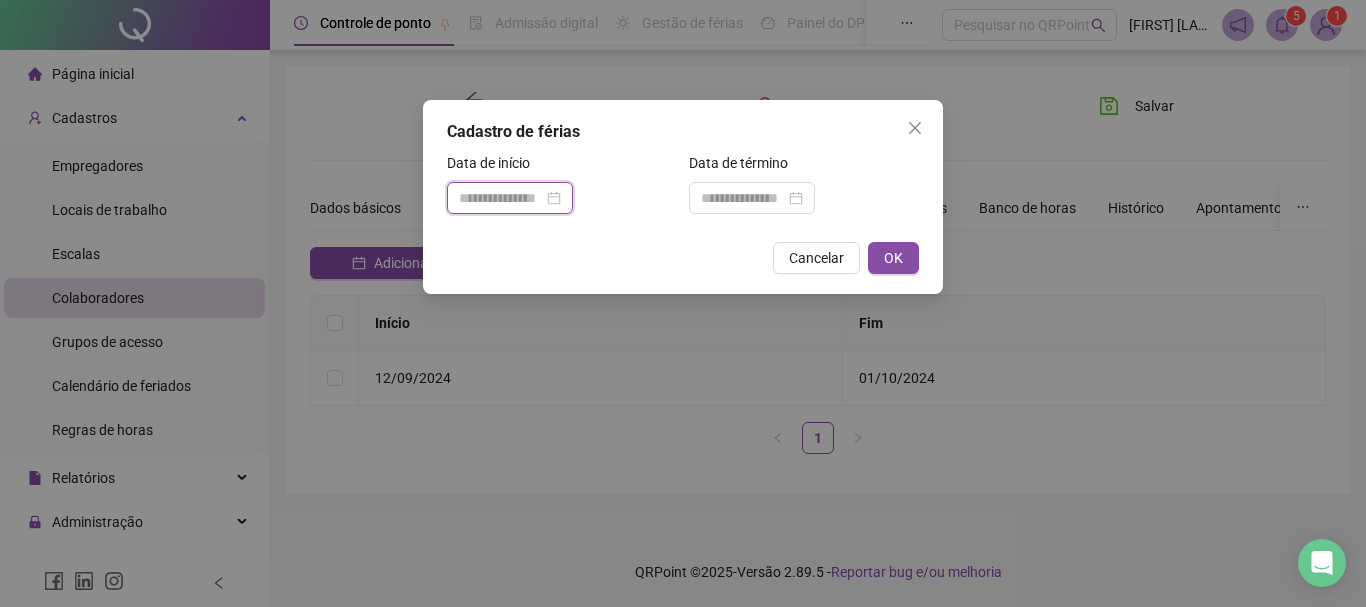 click at bounding box center (501, 198) 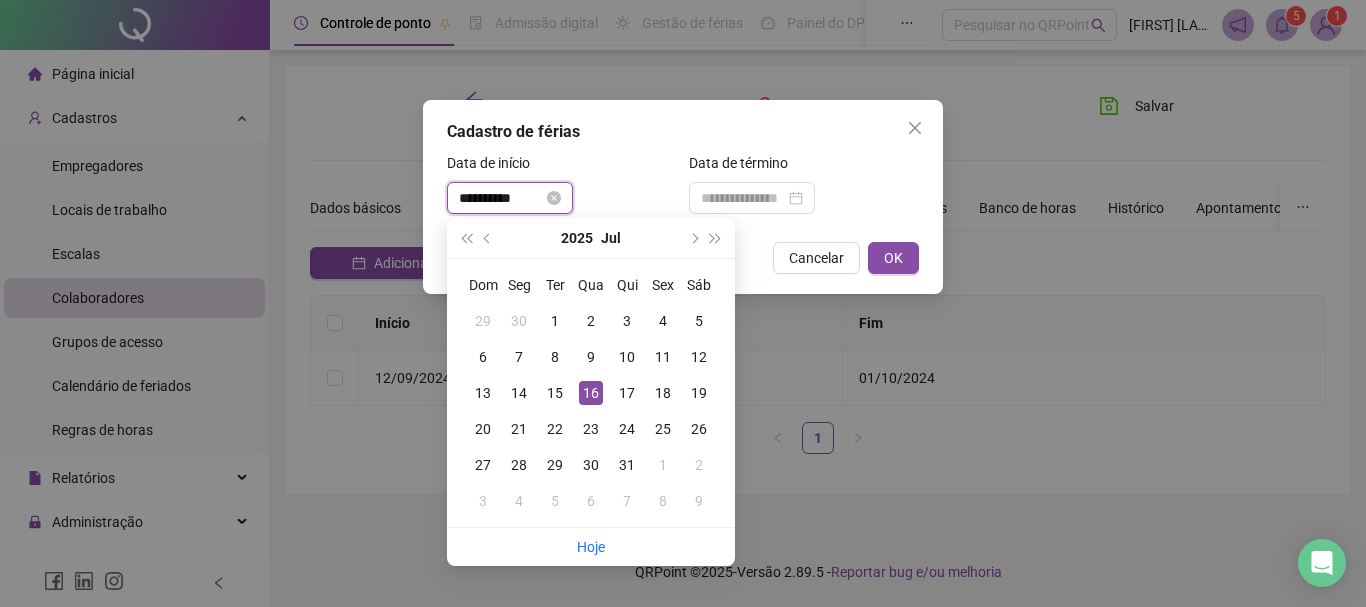 type on "**********" 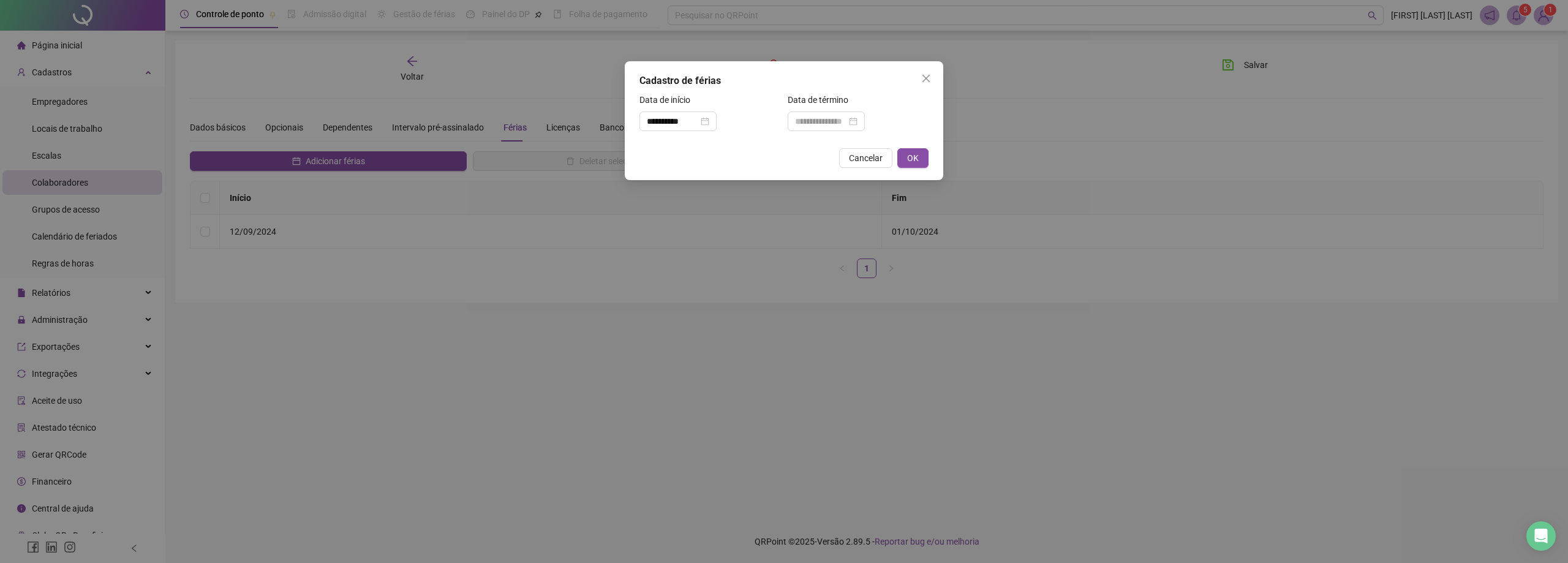 click on "**********" at bounding box center (784, 281) 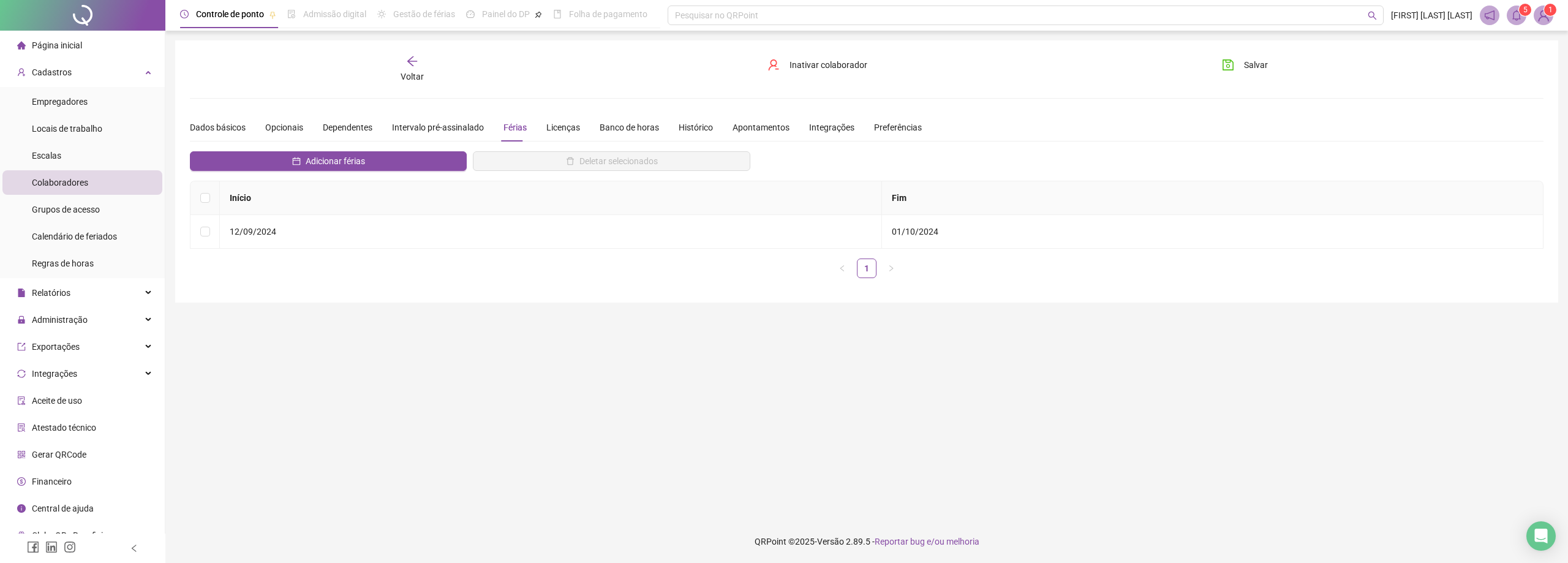 type 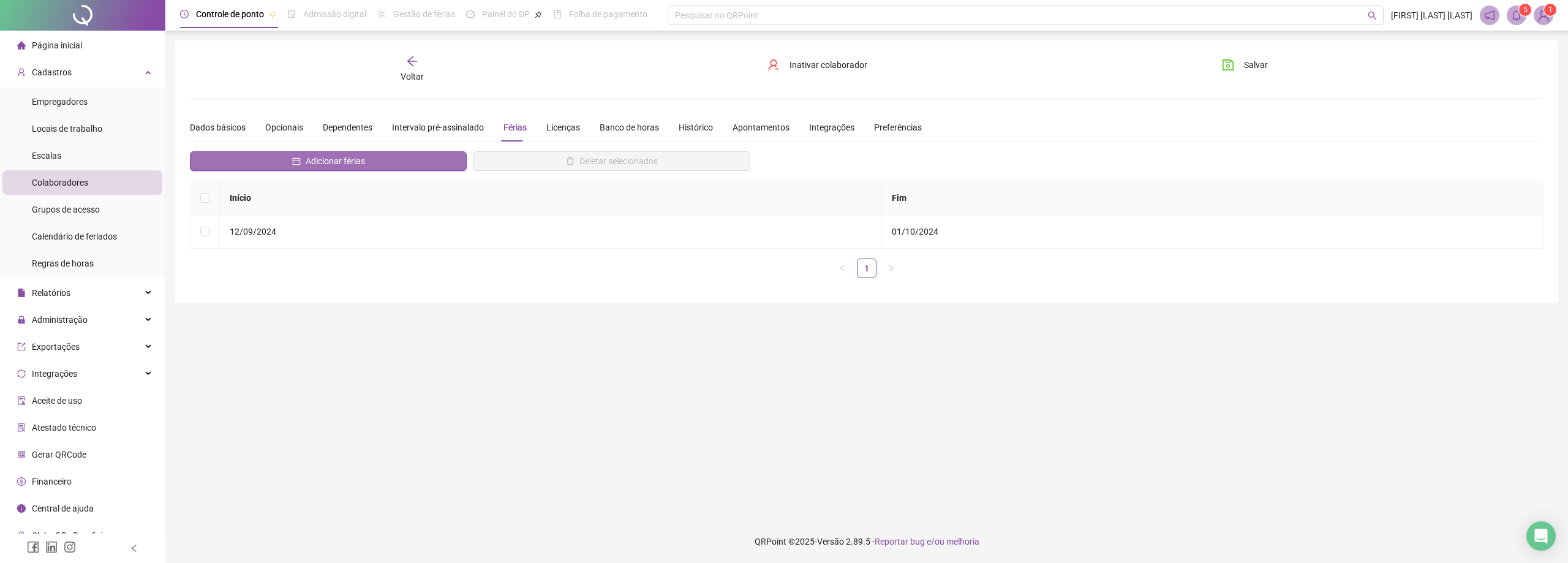 click on "Adicionar férias" at bounding box center (335, 161) 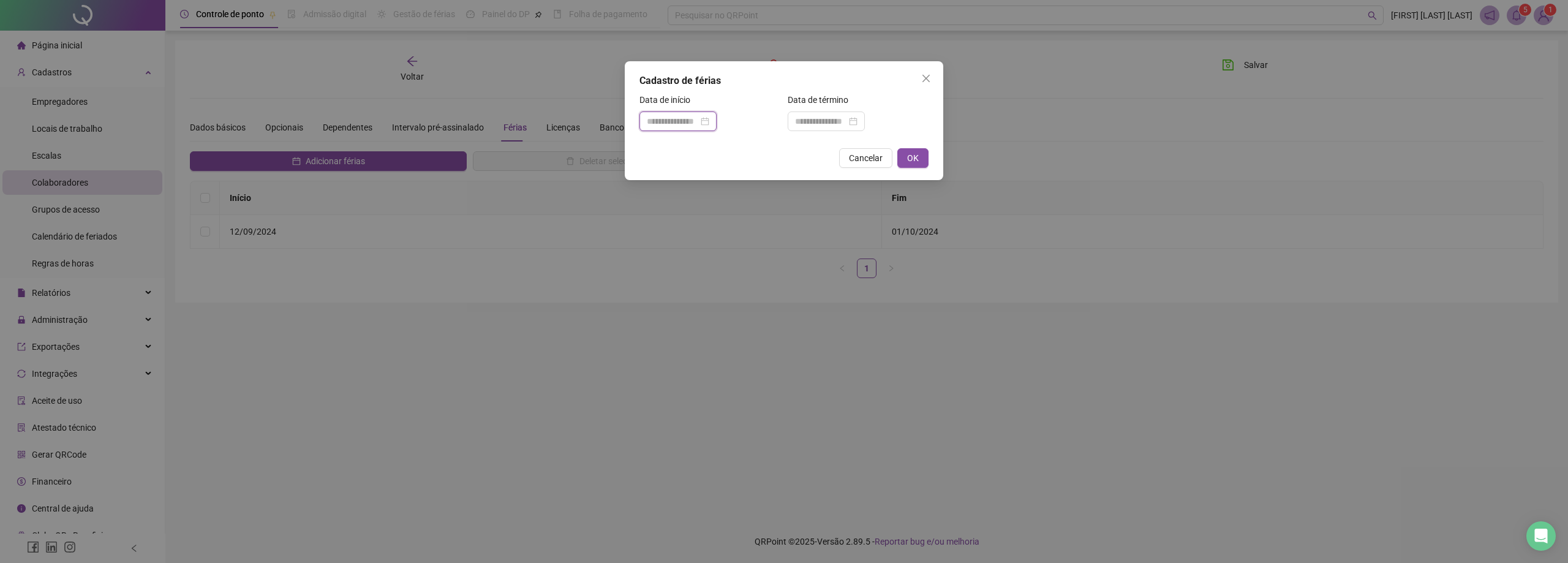 click at bounding box center (673, 121) 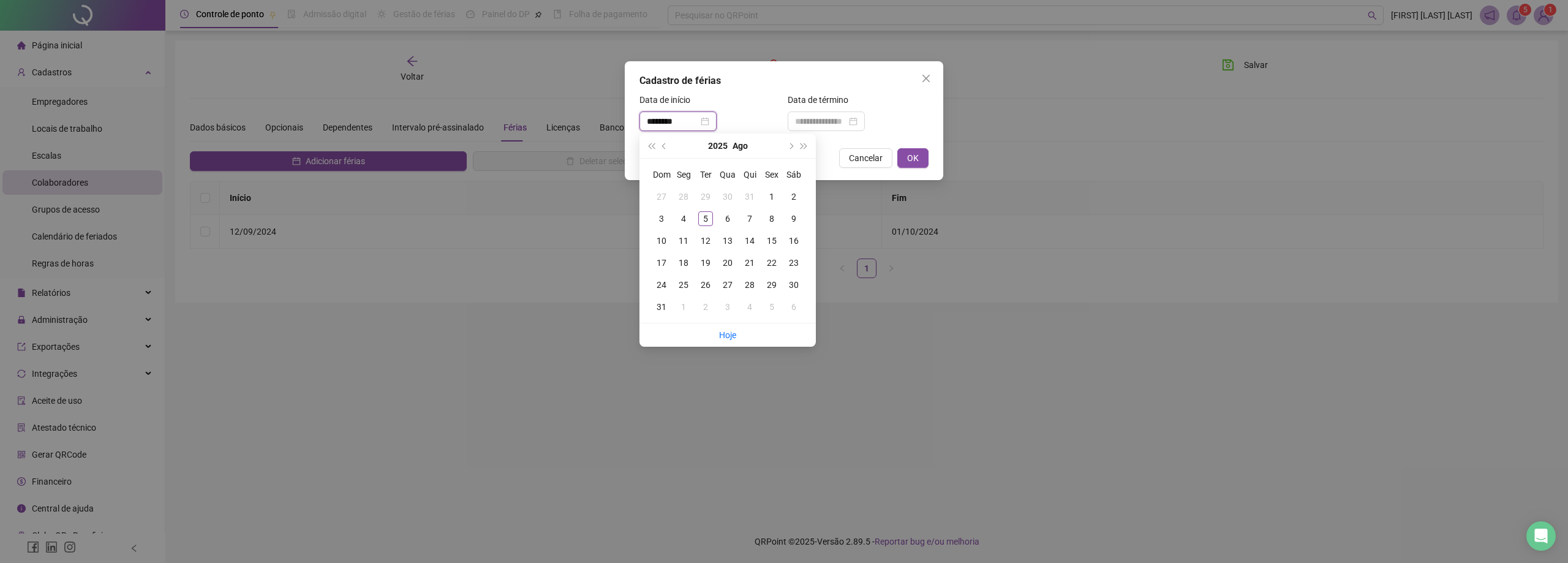 type on "********" 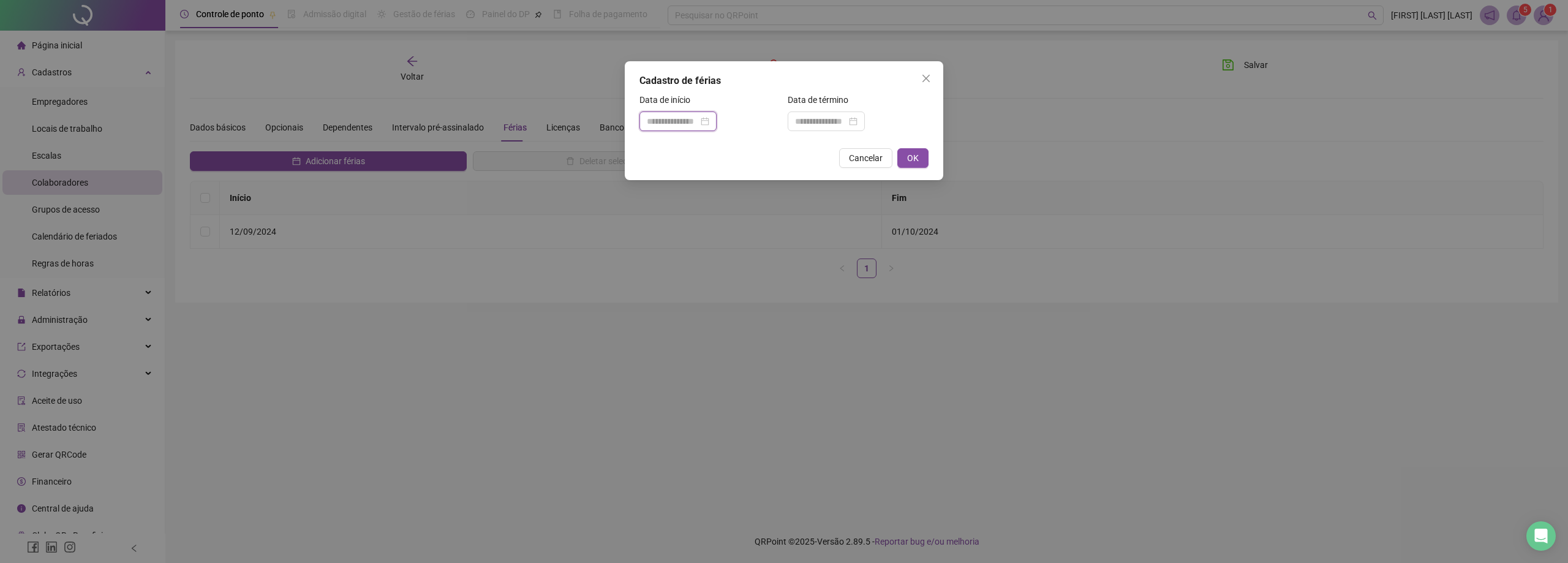 click at bounding box center [673, 121] 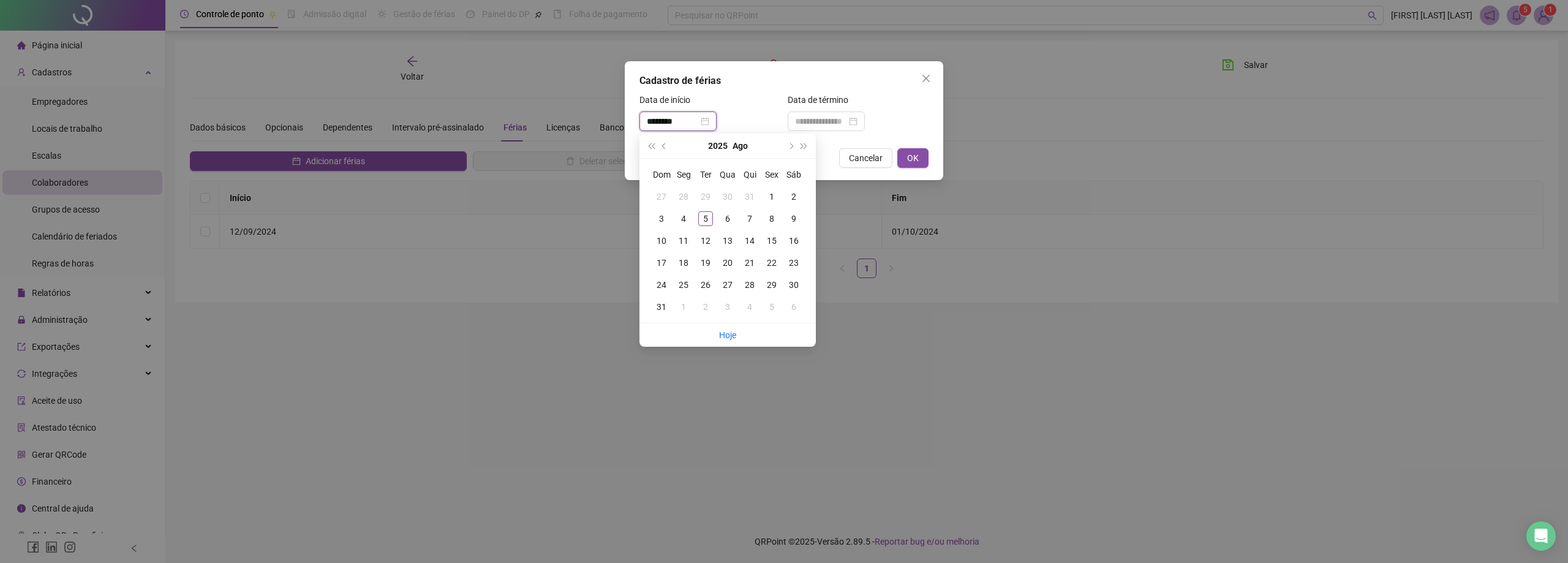 type on "********" 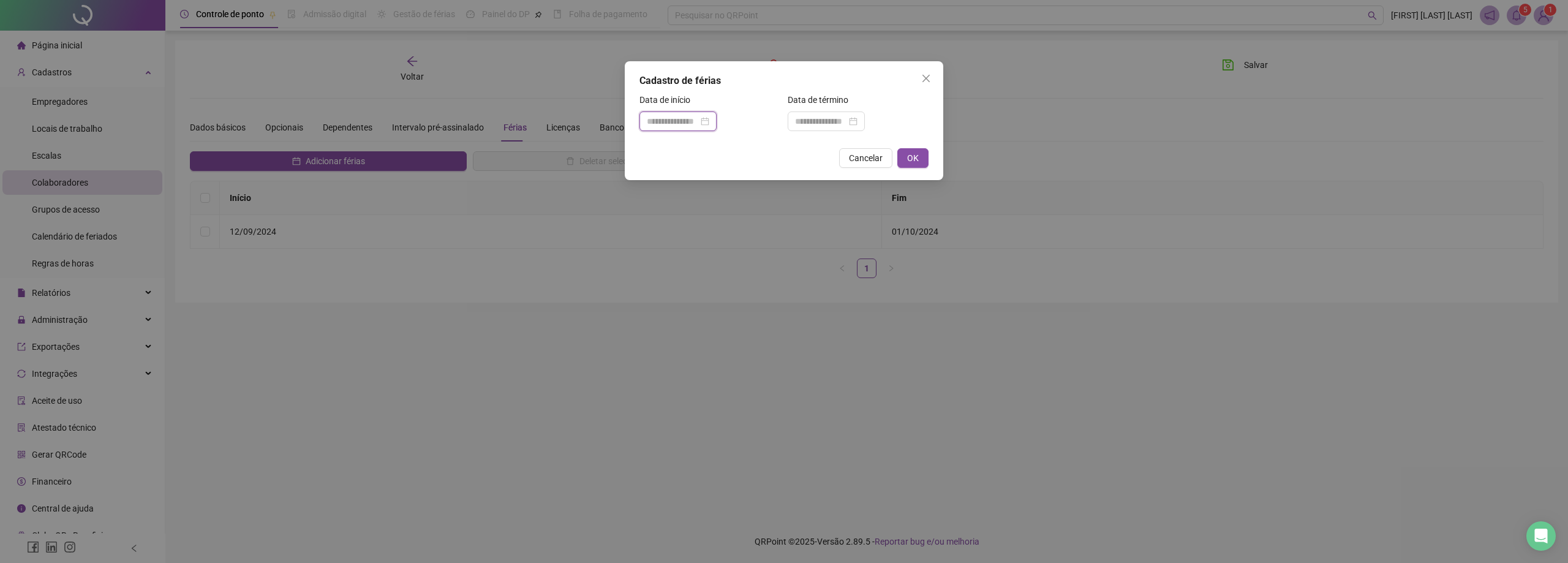 click at bounding box center (673, 121) 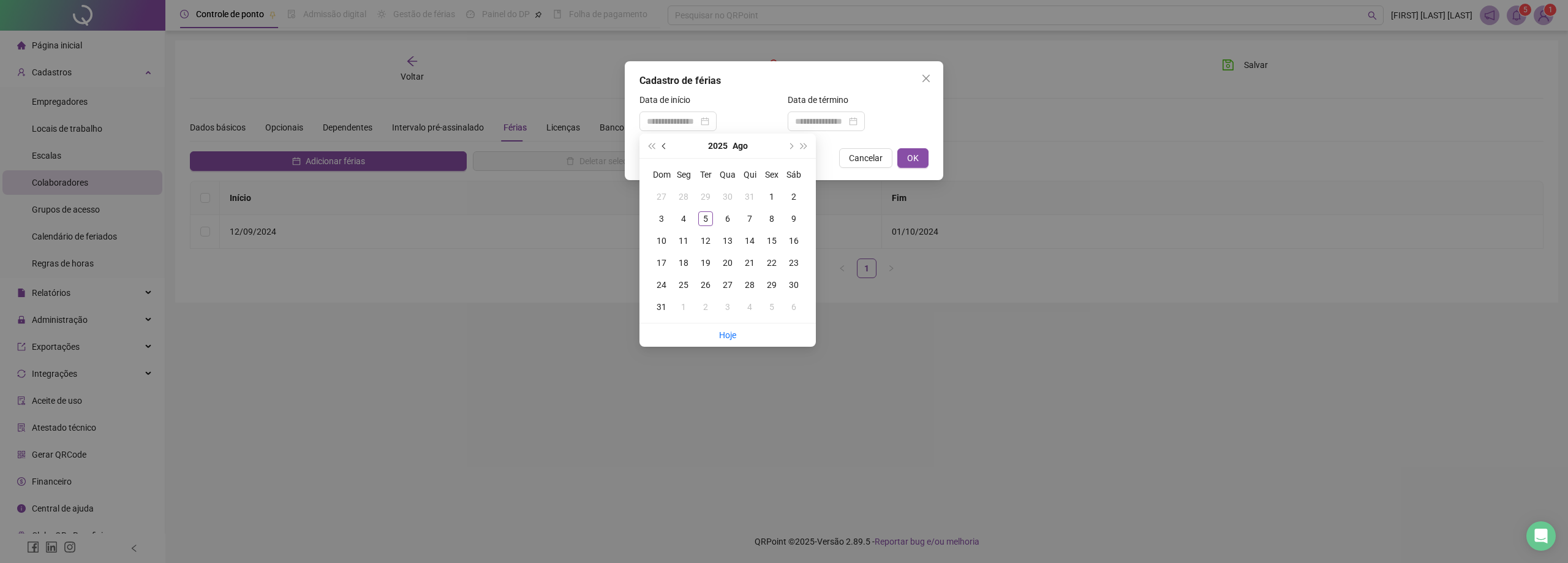 click at bounding box center [665, 146] 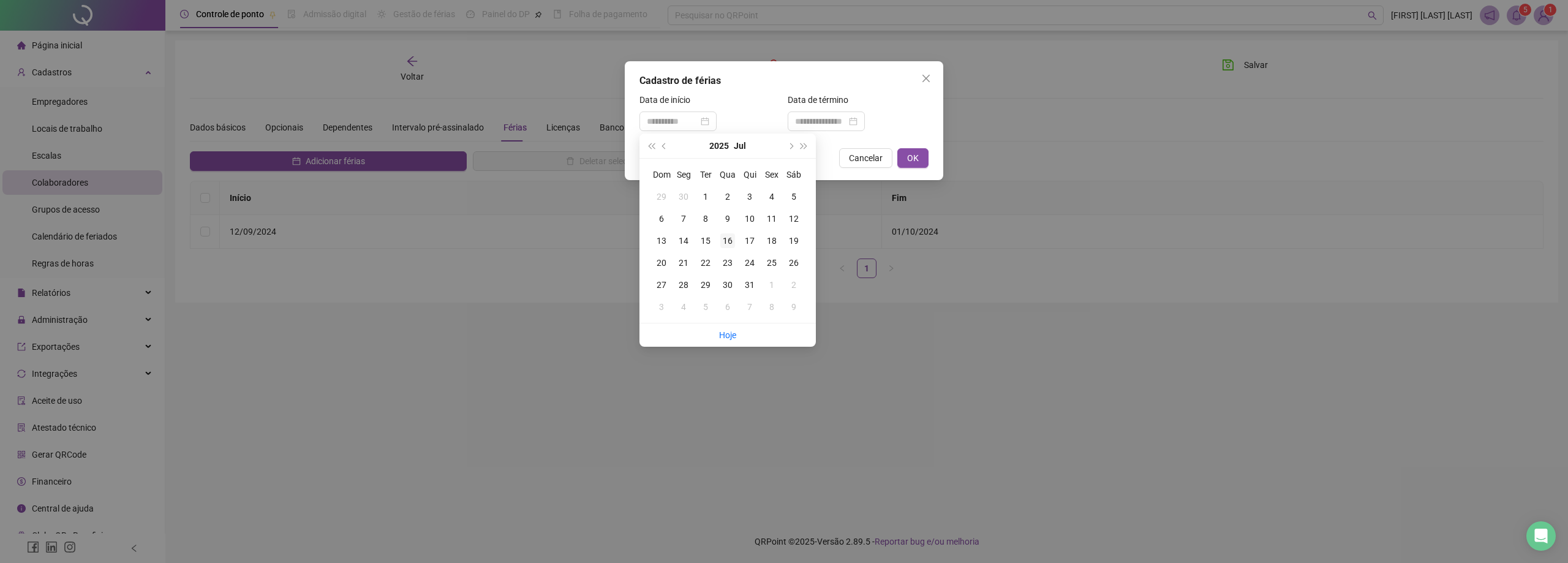 type on "**********" 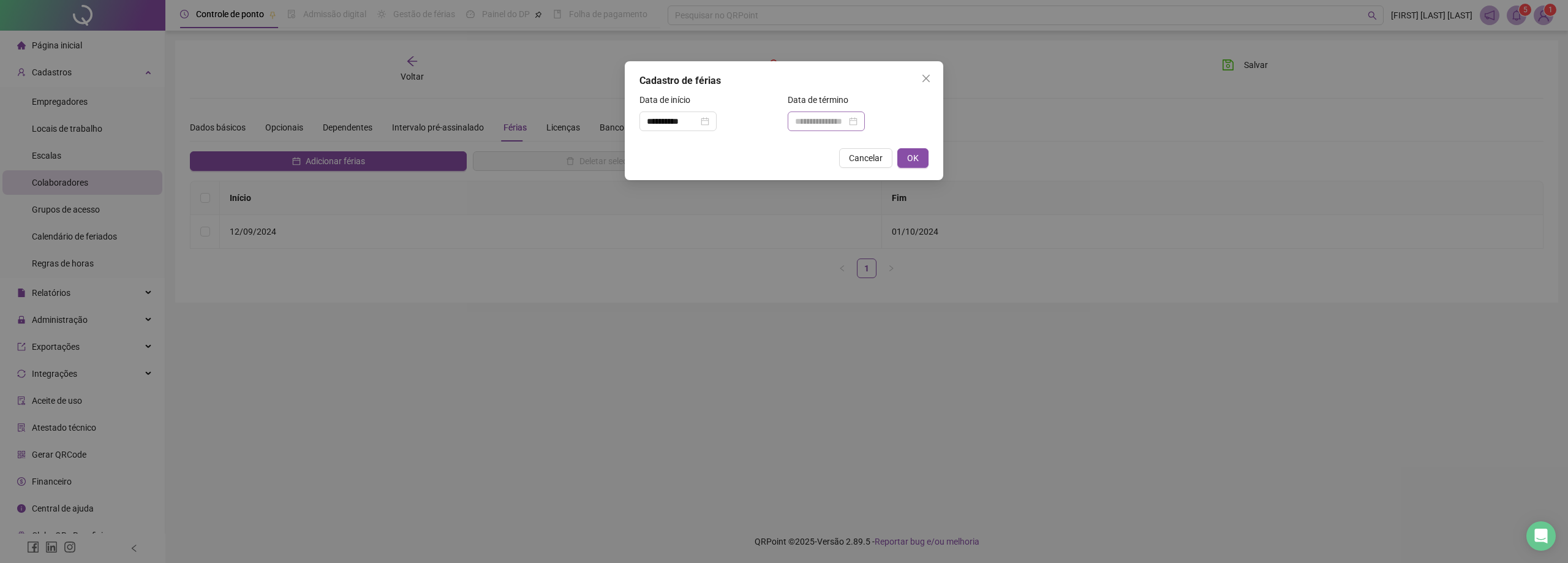 click at bounding box center [826, 121] 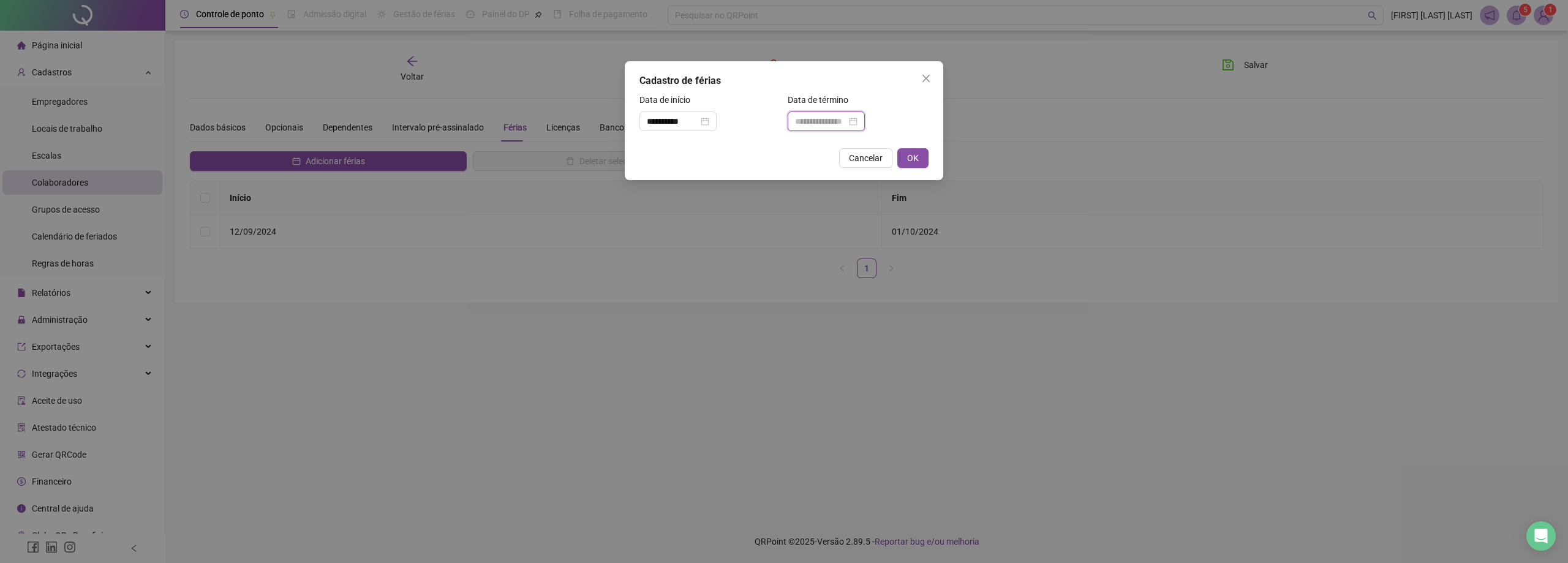 click at bounding box center (826, 121) 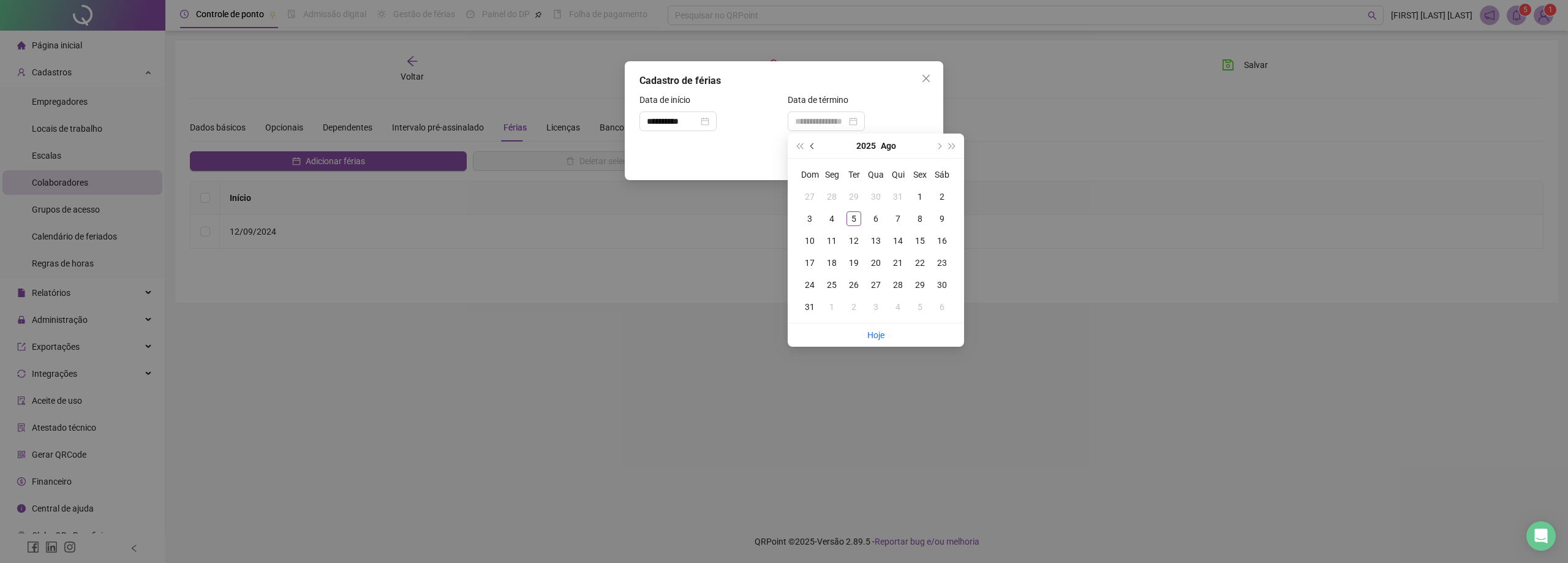 click at bounding box center (813, 146) 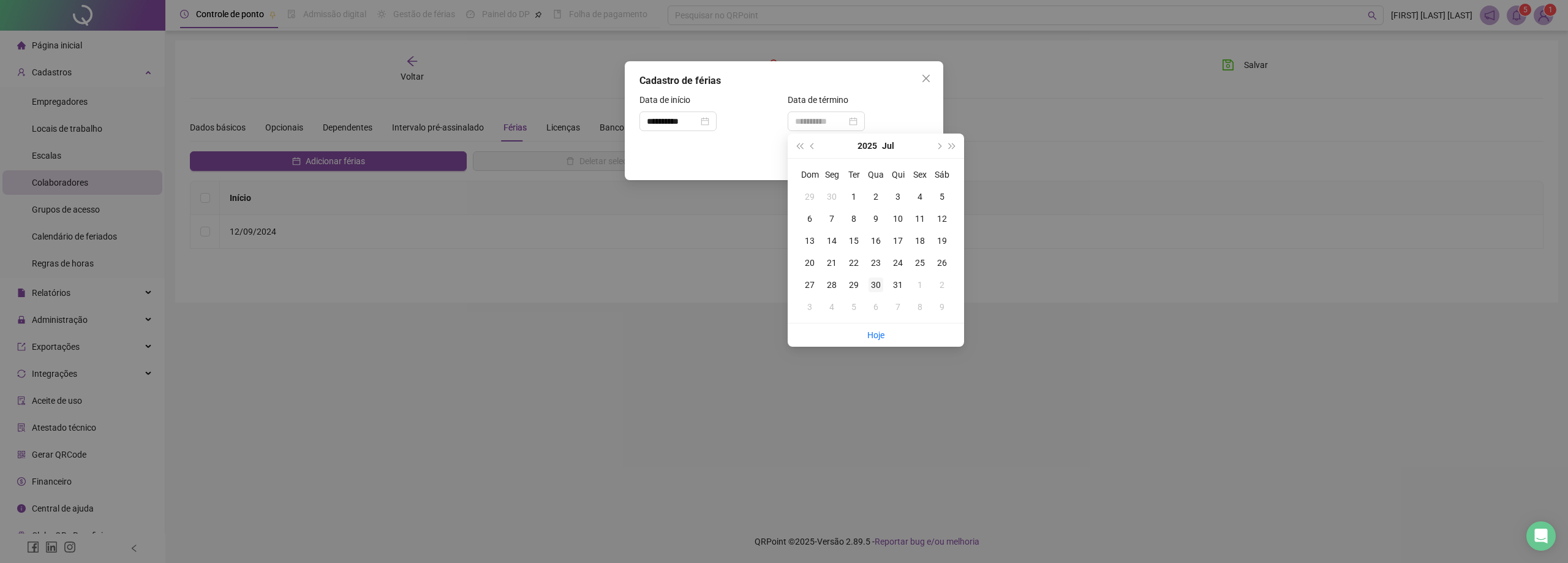 type on "**********" 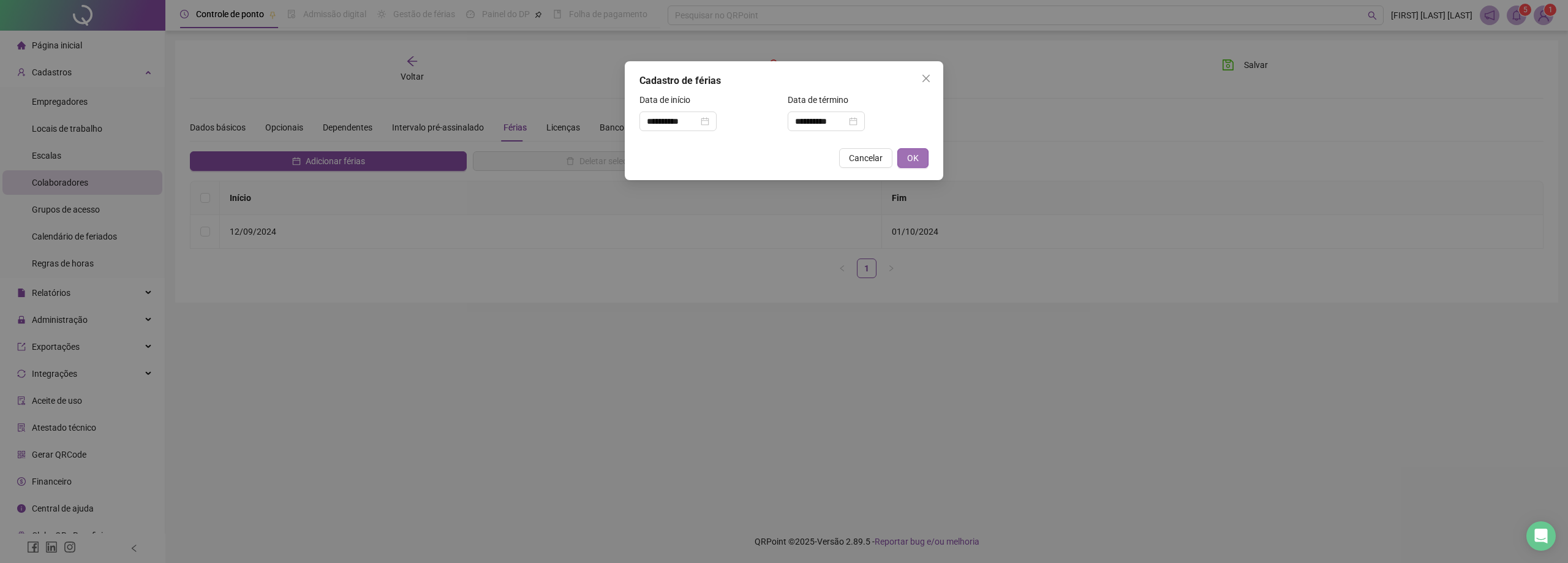 click on "OK" at bounding box center [913, 158] 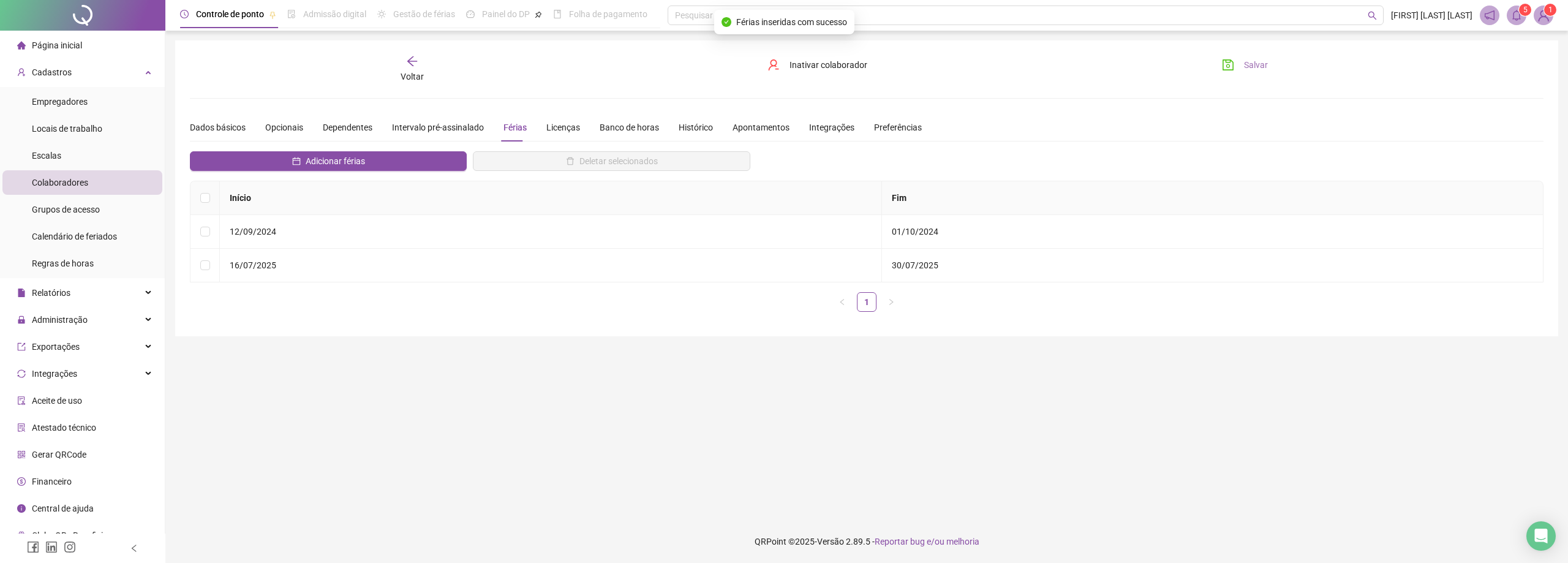 click on "Salvar" at bounding box center (1256, 65) 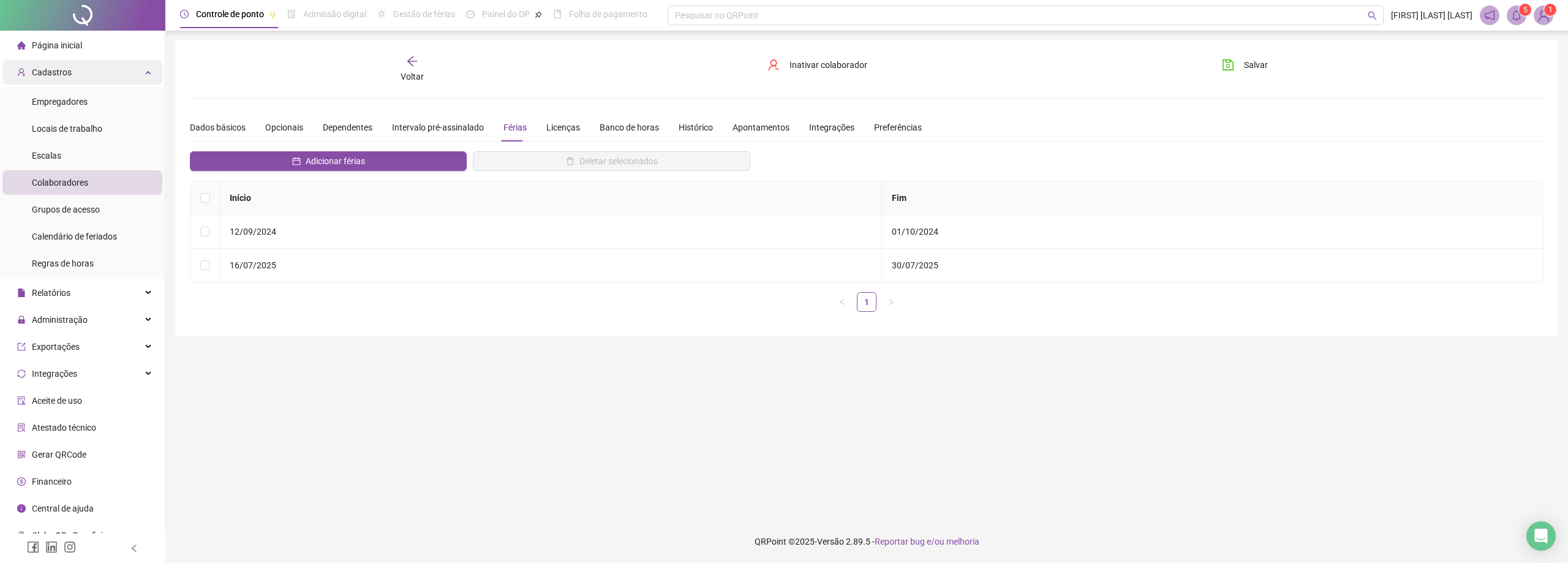 click on "Cadastros" at bounding box center (51, 72) 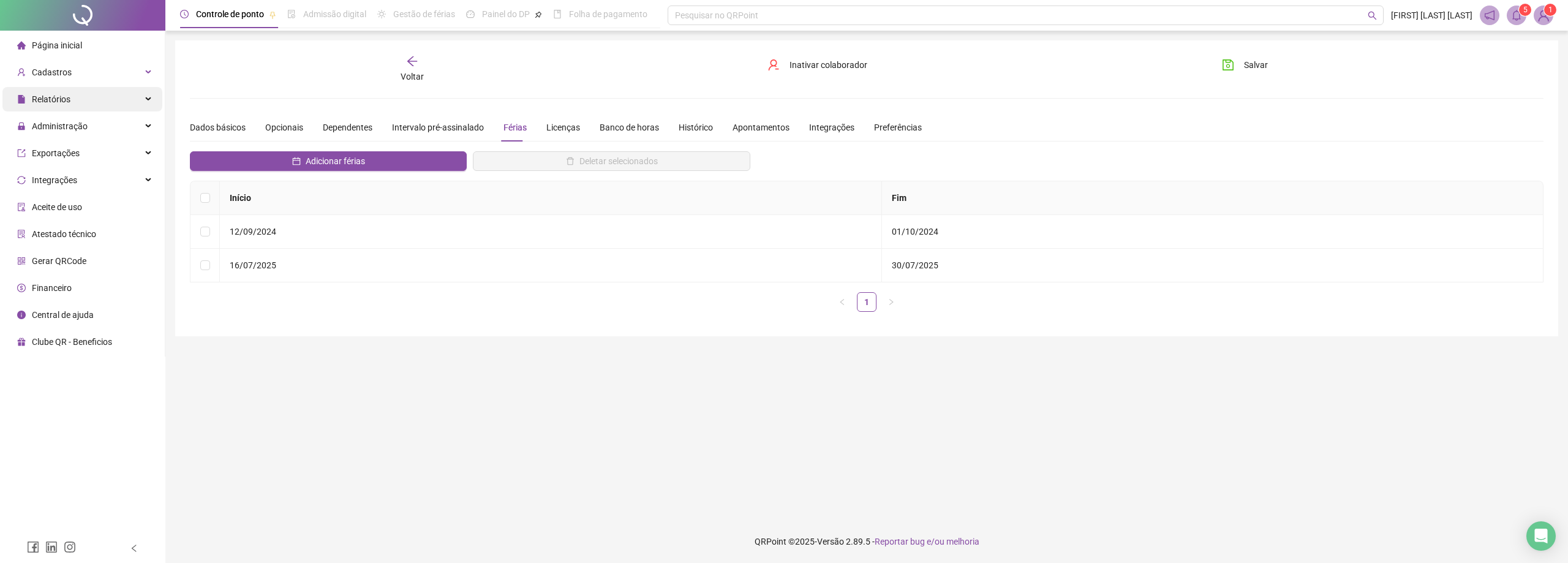 click on "Relatórios" at bounding box center (51, 99) 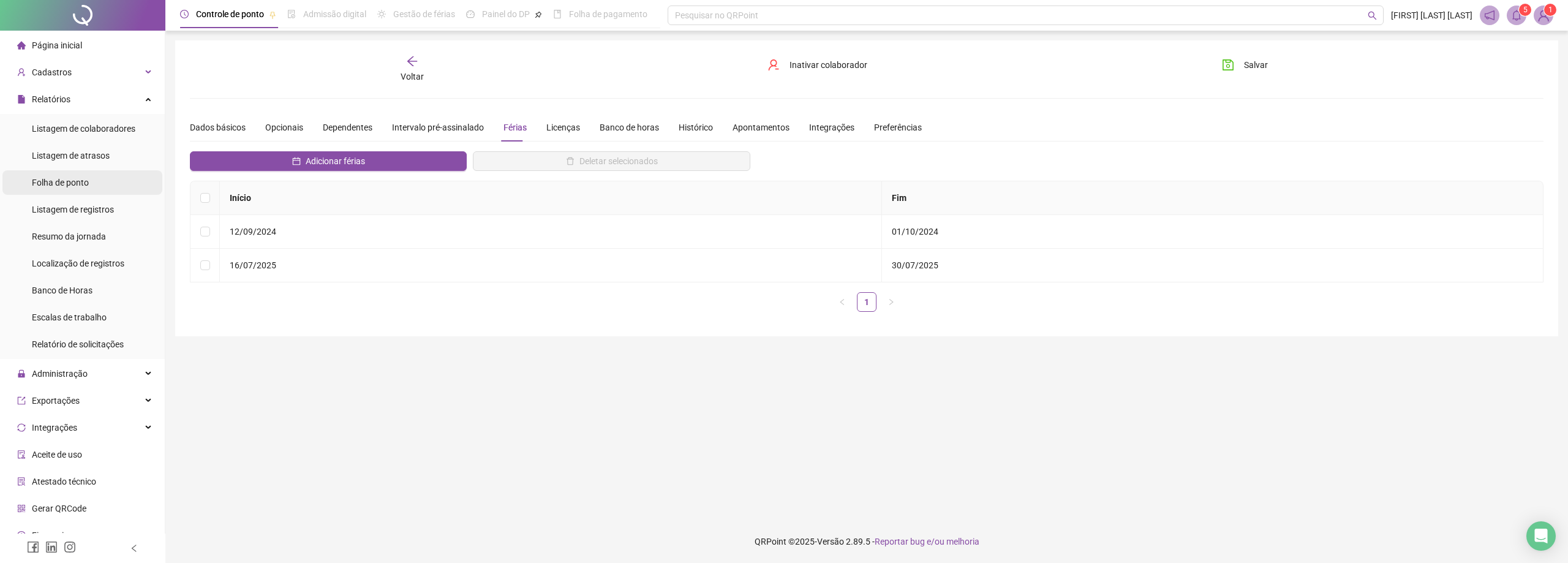 click on "Folha de ponto" at bounding box center (60, 183) 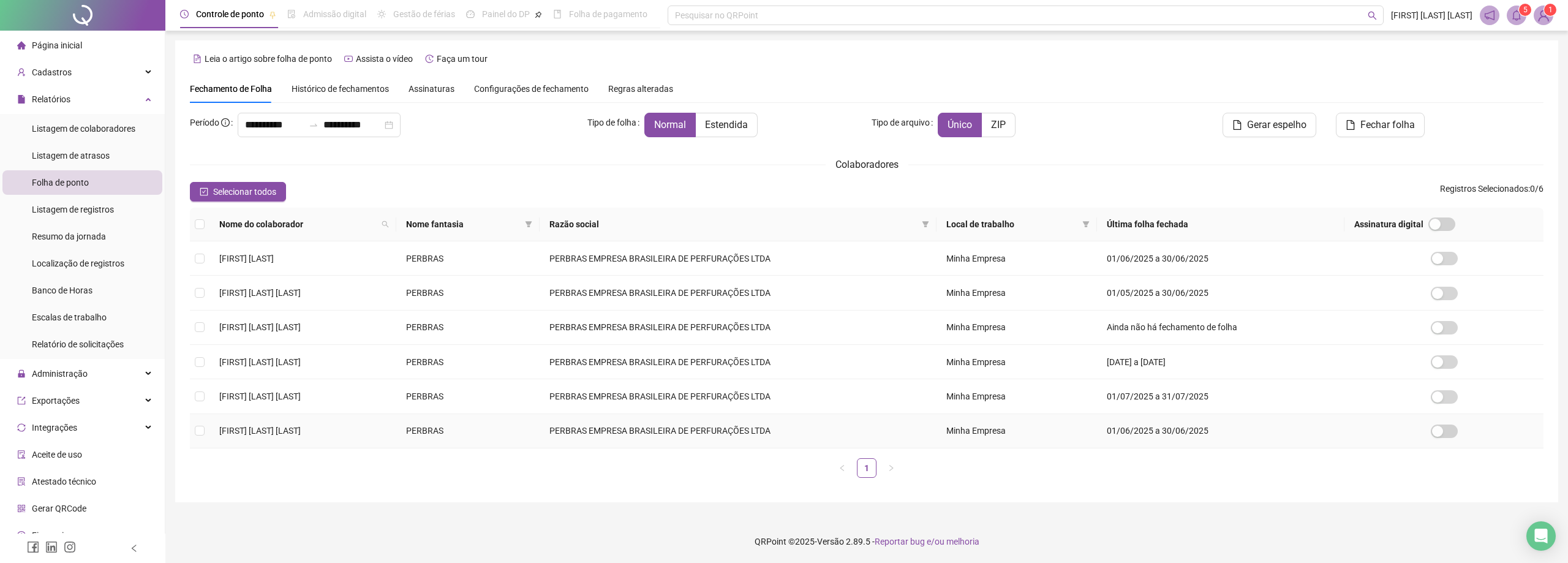 click at bounding box center (200, 431) 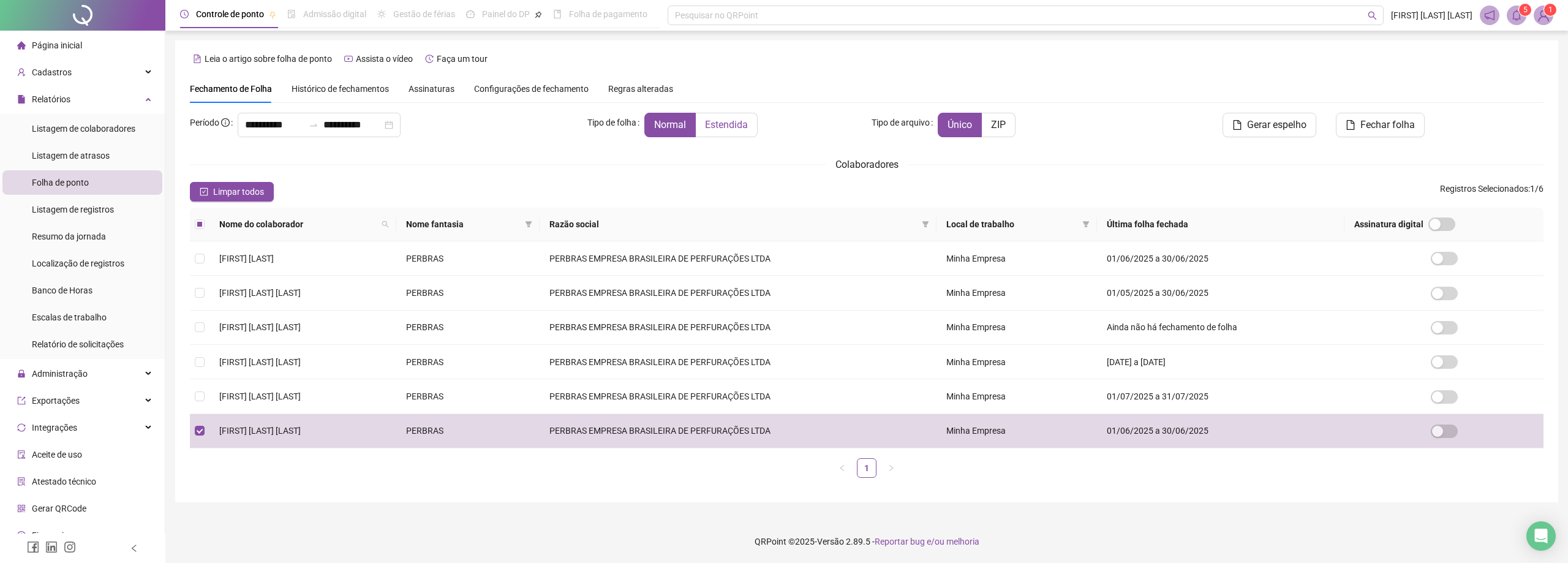 click on "Estendida" at bounding box center (726, 124) 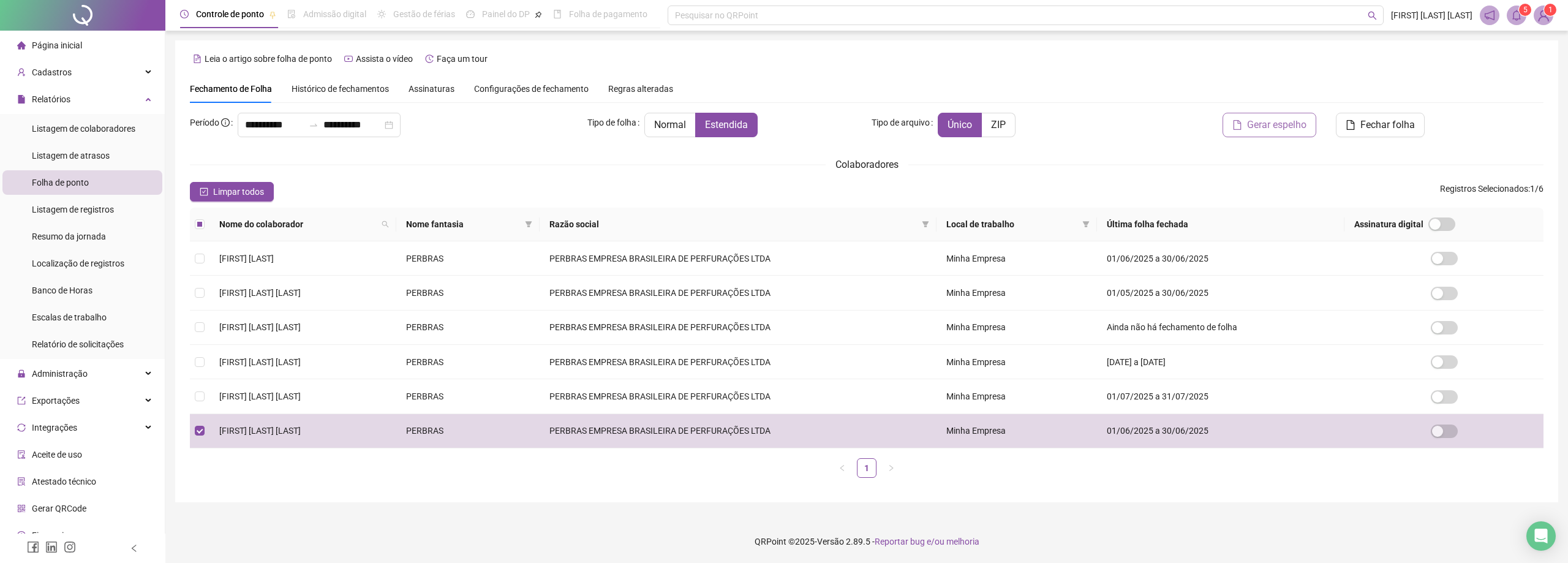 click on "Gerar espelho" at bounding box center [1276, 125] 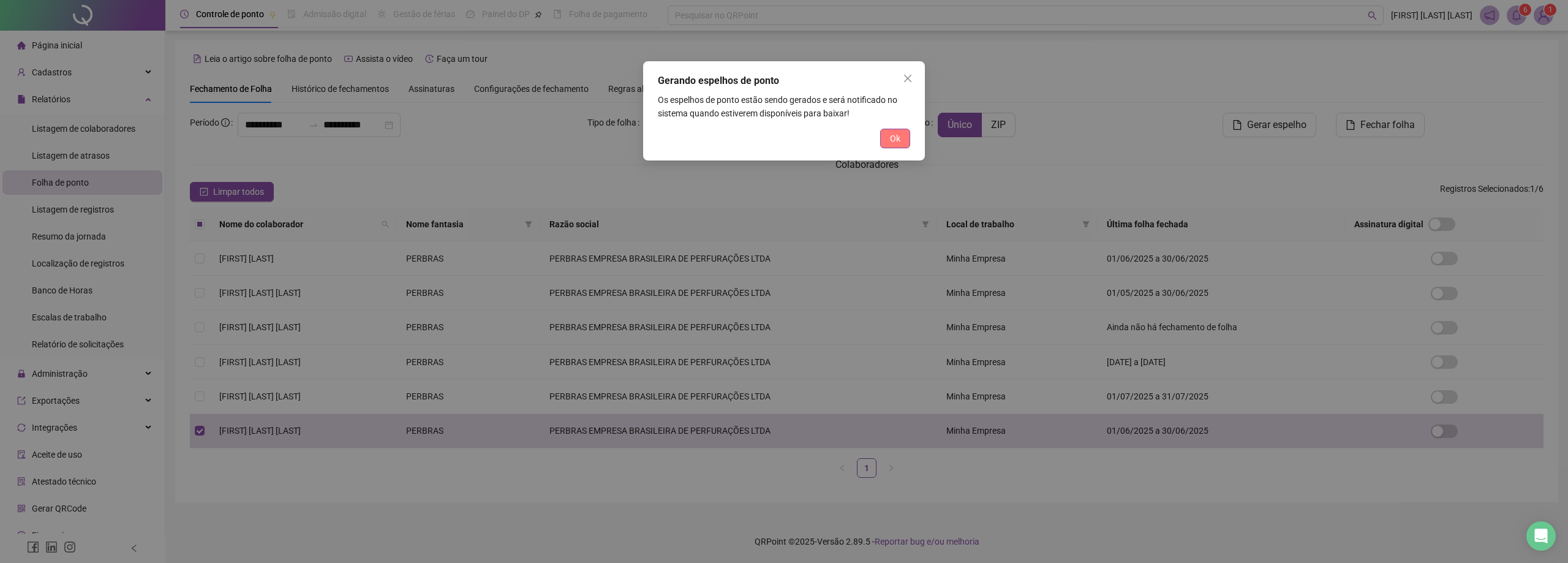 click on "Ok" at bounding box center [895, 138] 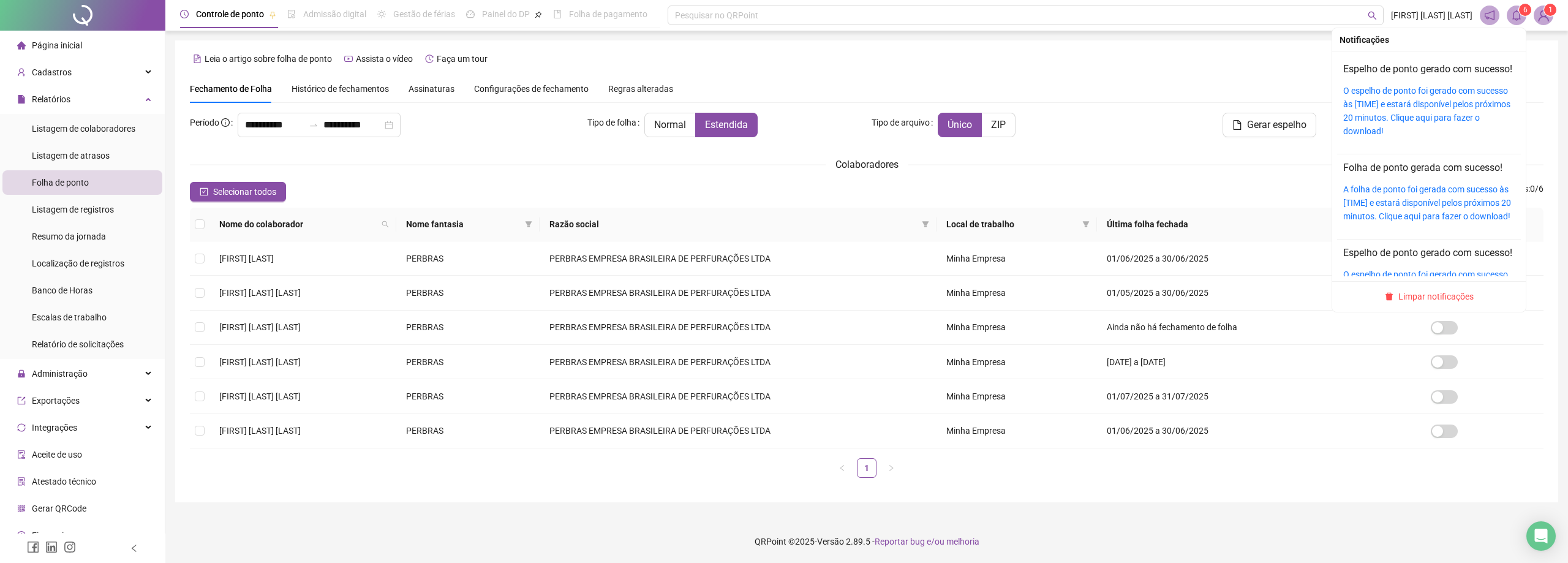 click 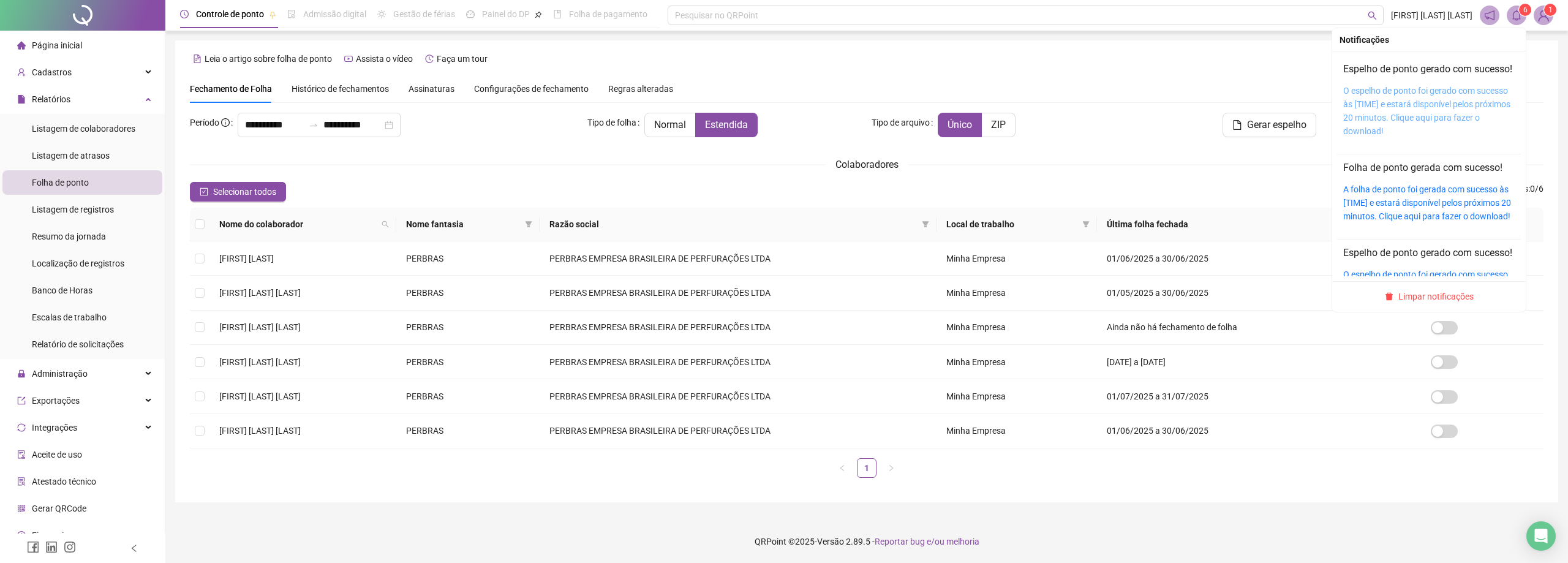 click on "O espelho de ponto foi gerado com sucesso às [TIME] e estará disponível pelos próximos 20 minutos.
Clique aqui para fazer o download!" at bounding box center [1427, 111] 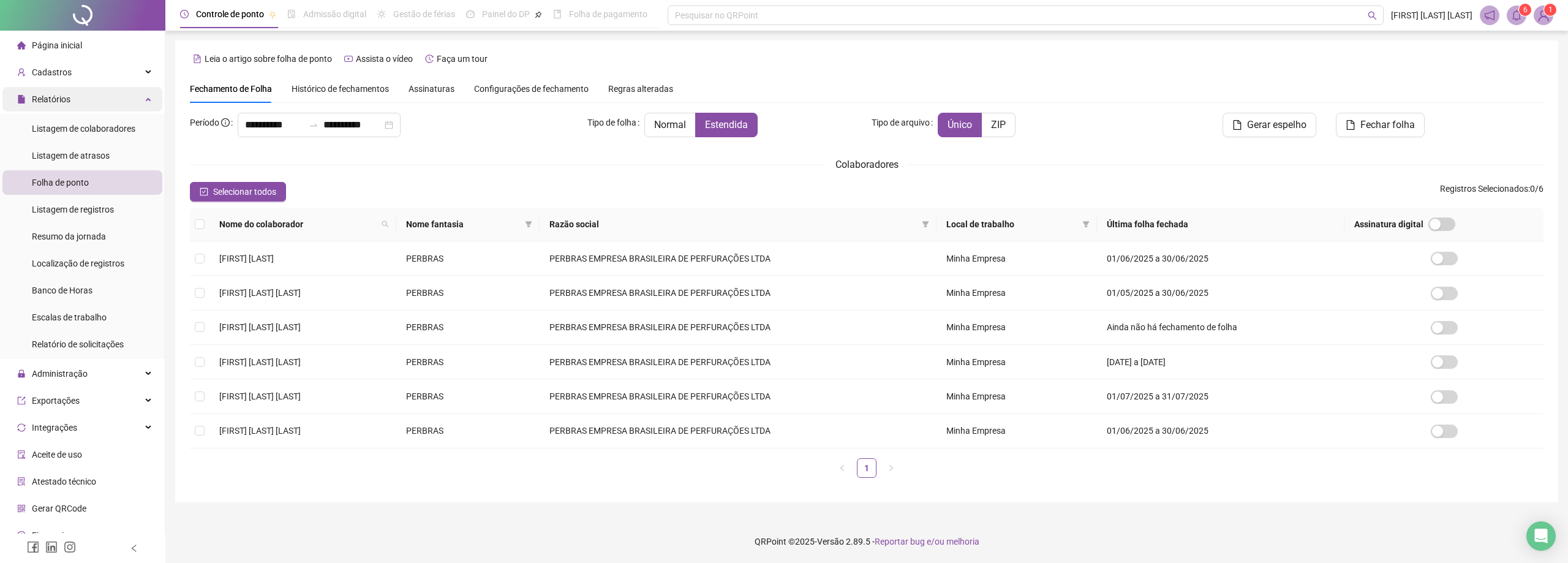 click on "Relatórios" at bounding box center (51, 99) 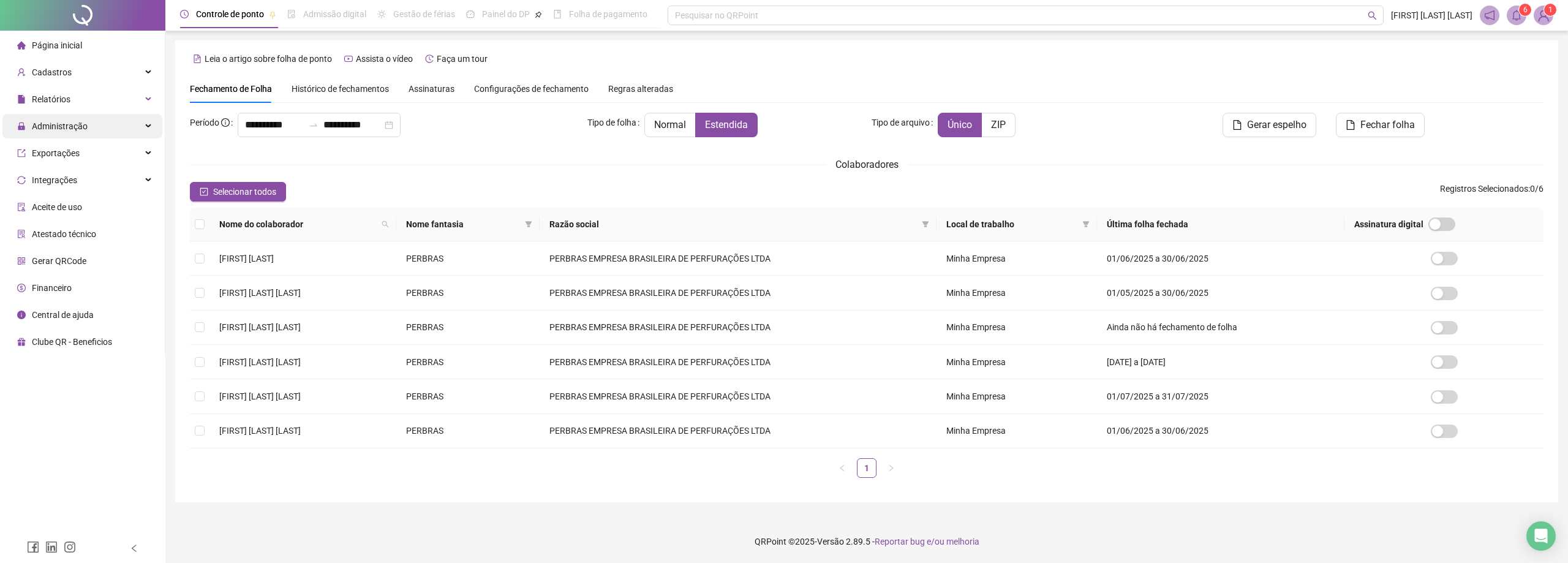 click on "Administração" at bounding box center [59, 126] 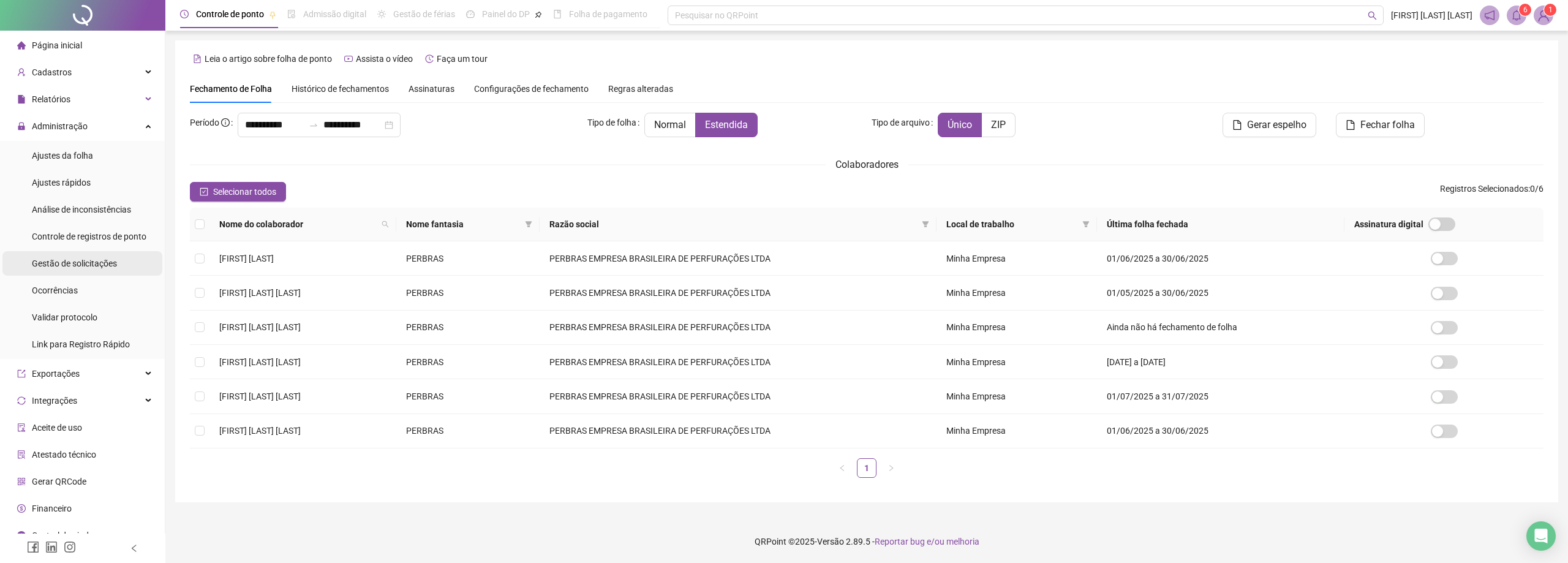 click on "Gestão de solicitações" at bounding box center (74, 263) 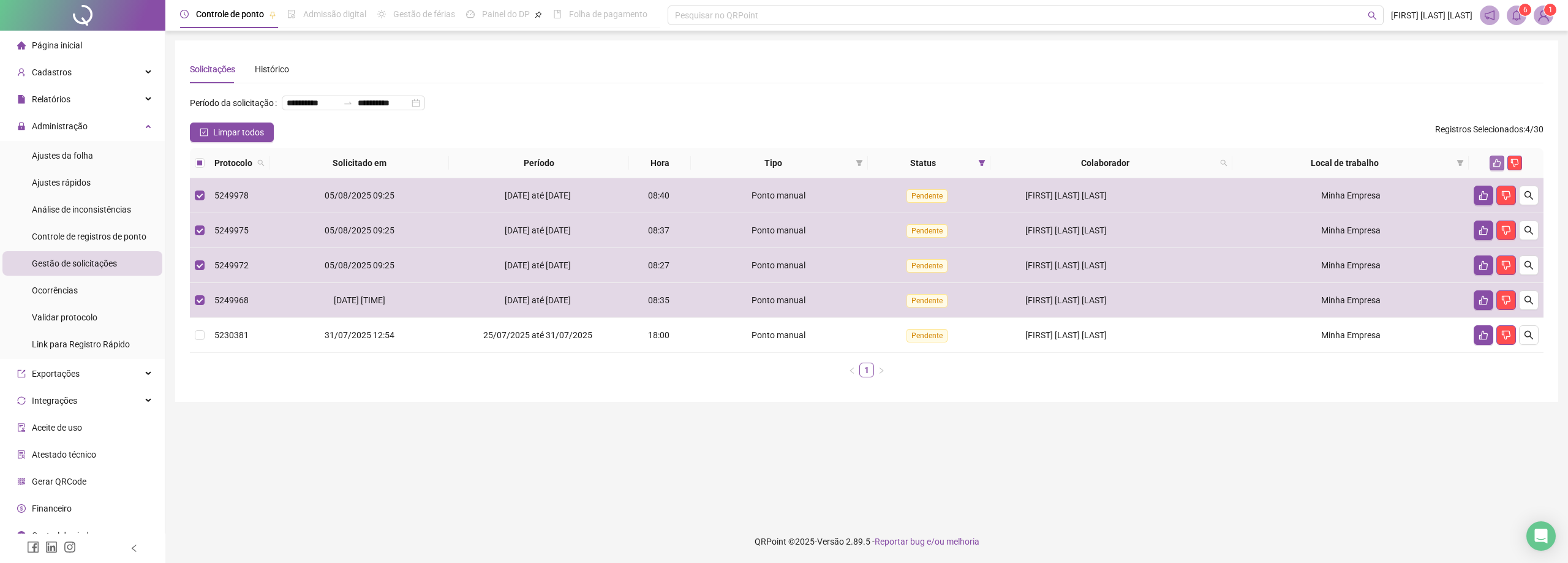 click 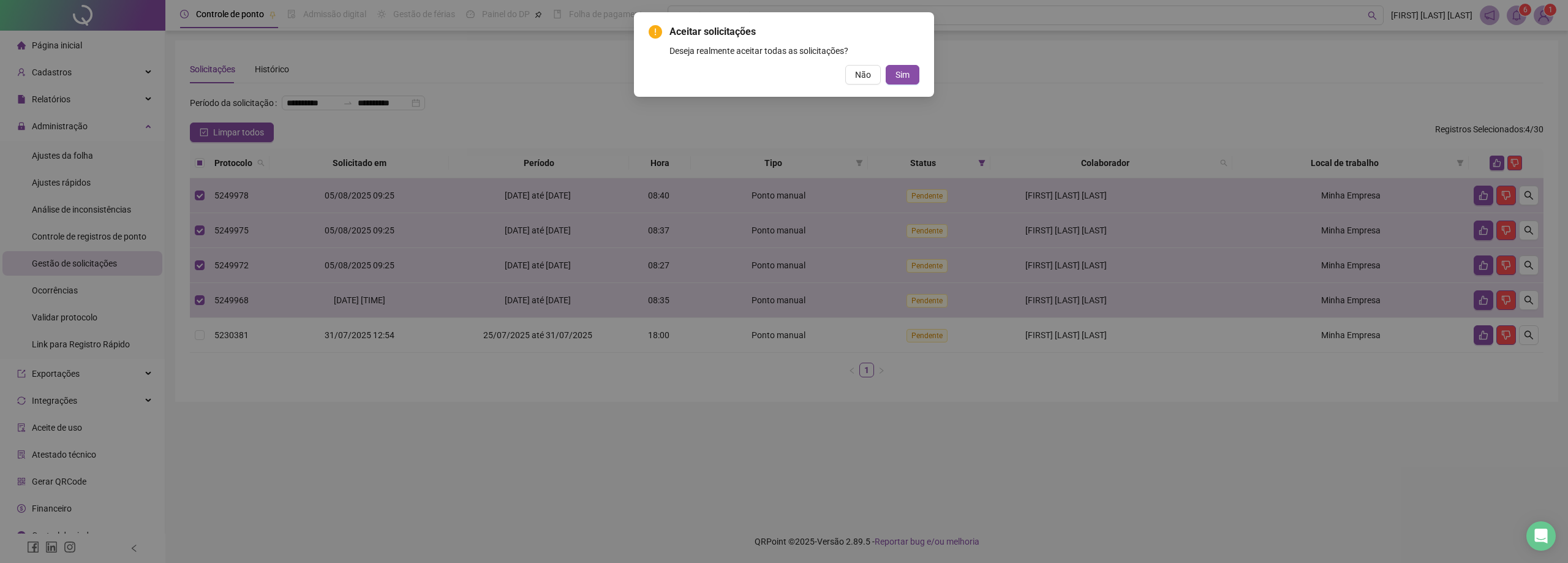 click on "Aceitar solicitações Deseja realmente aceitar todas as solicitações? Não Sim" at bounding box center (784, 55) 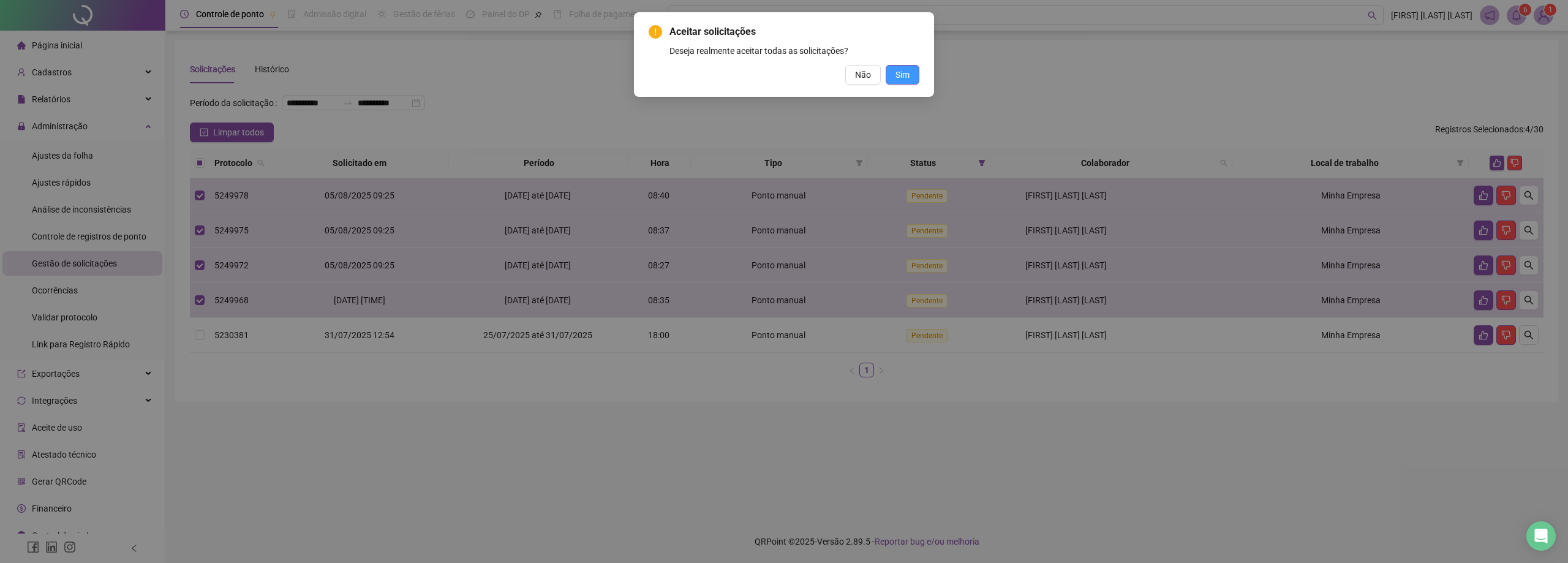 click on "Sim" at bounding box center (902, 75) 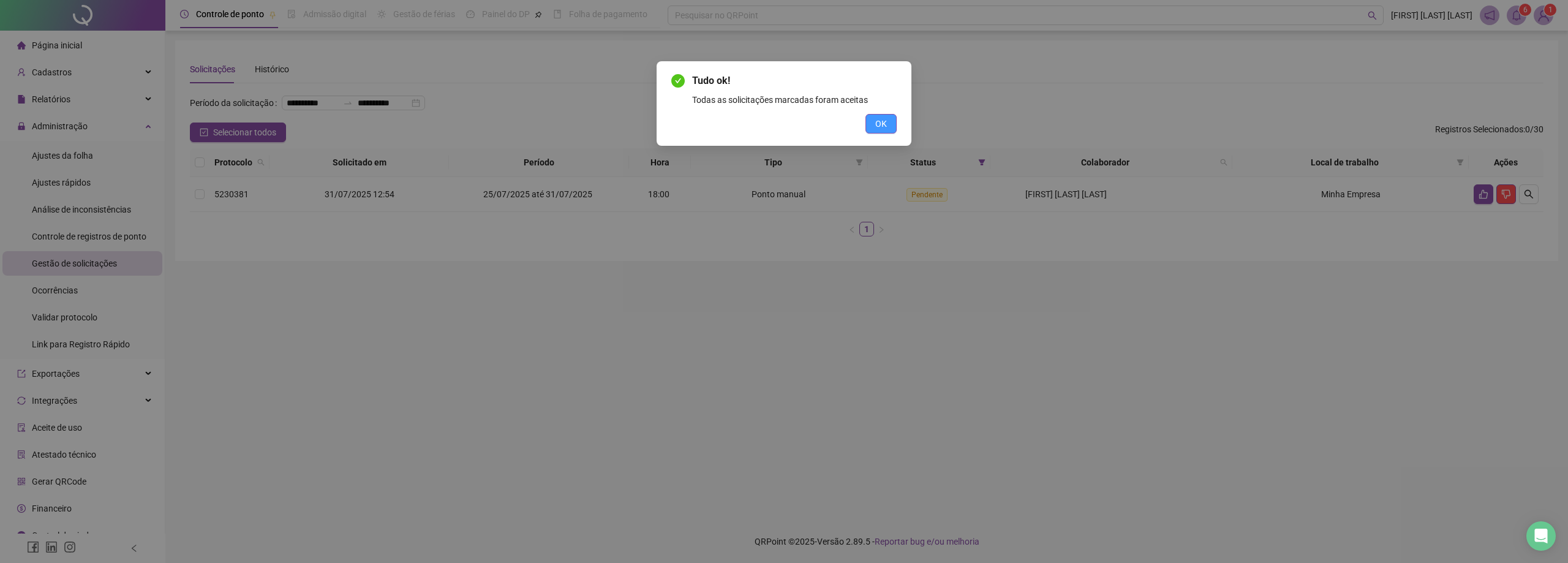 click on "OK" at bounding box center (881, 124) 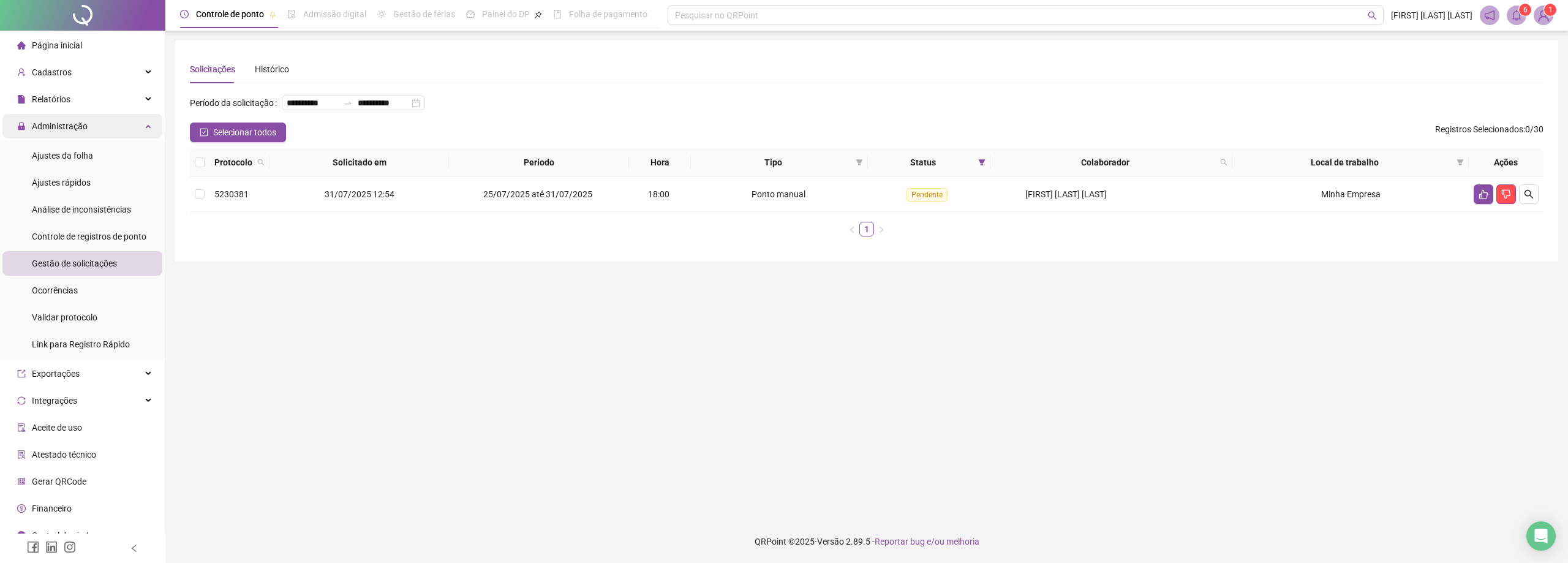 click on "Administração" at bounding box center (59, 126) 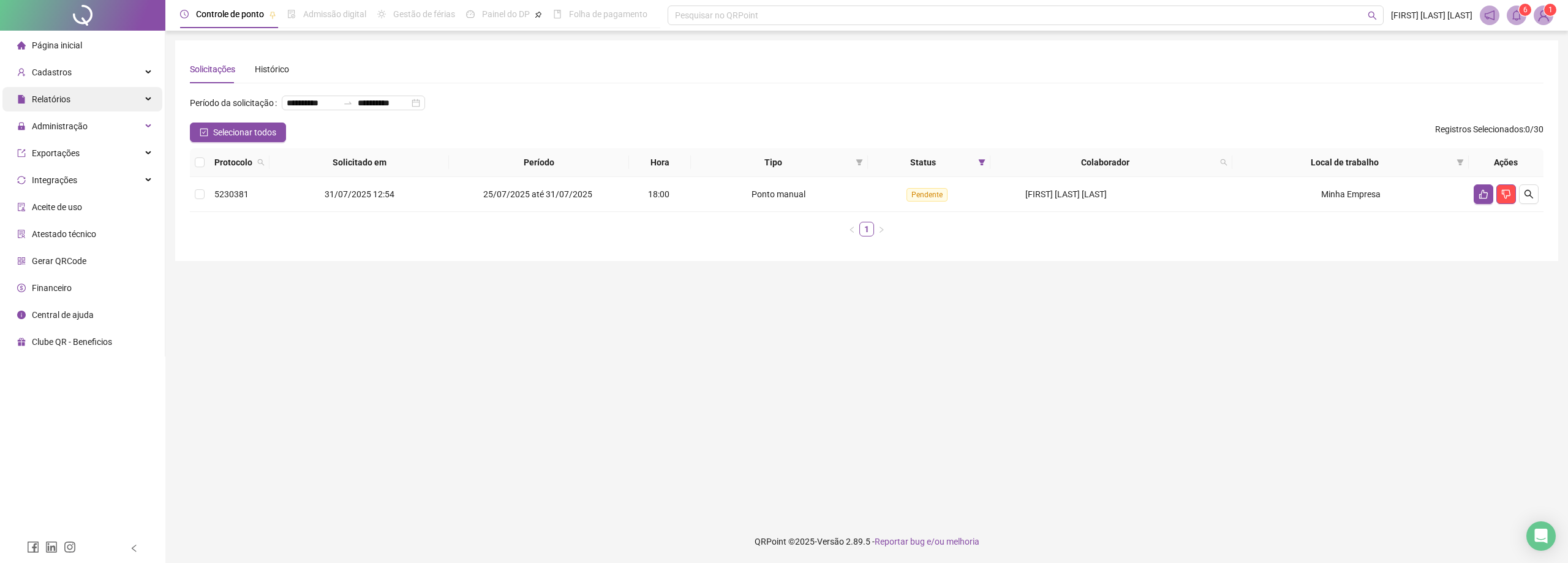 click on "Relatórios" at bounding box center [51, 99] 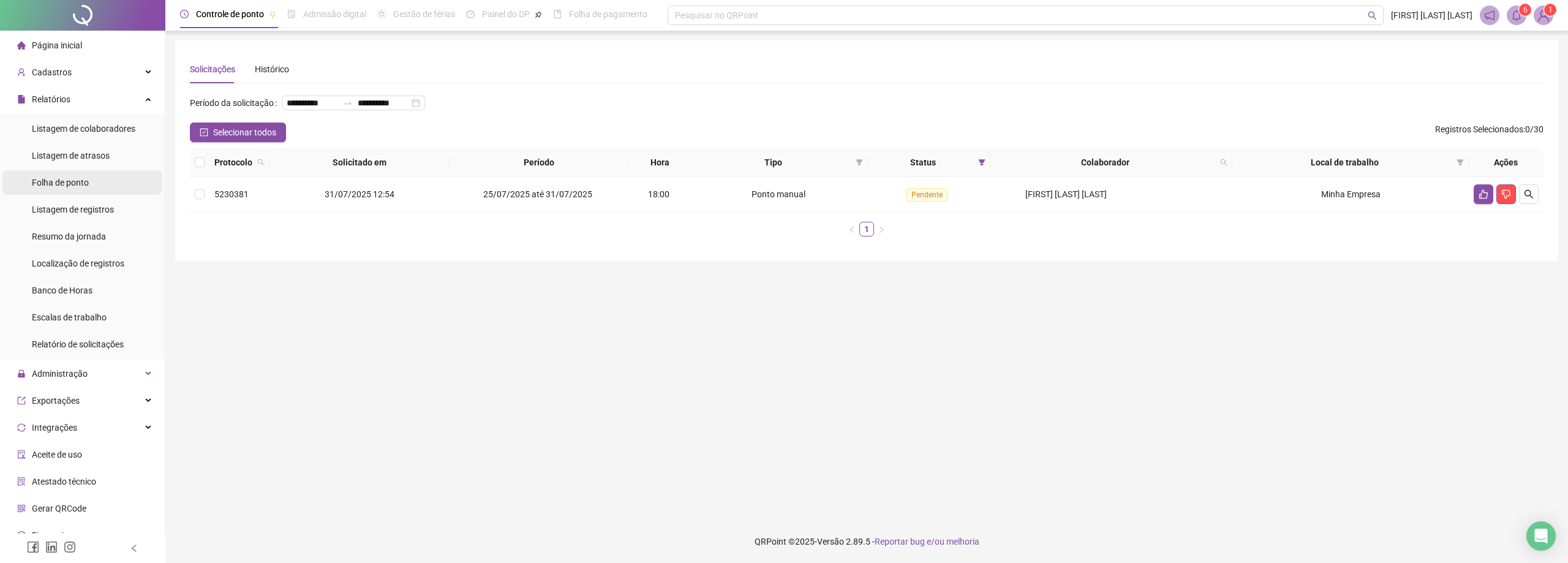 click on "Folha de ponto" at bounding box center [60, 183] 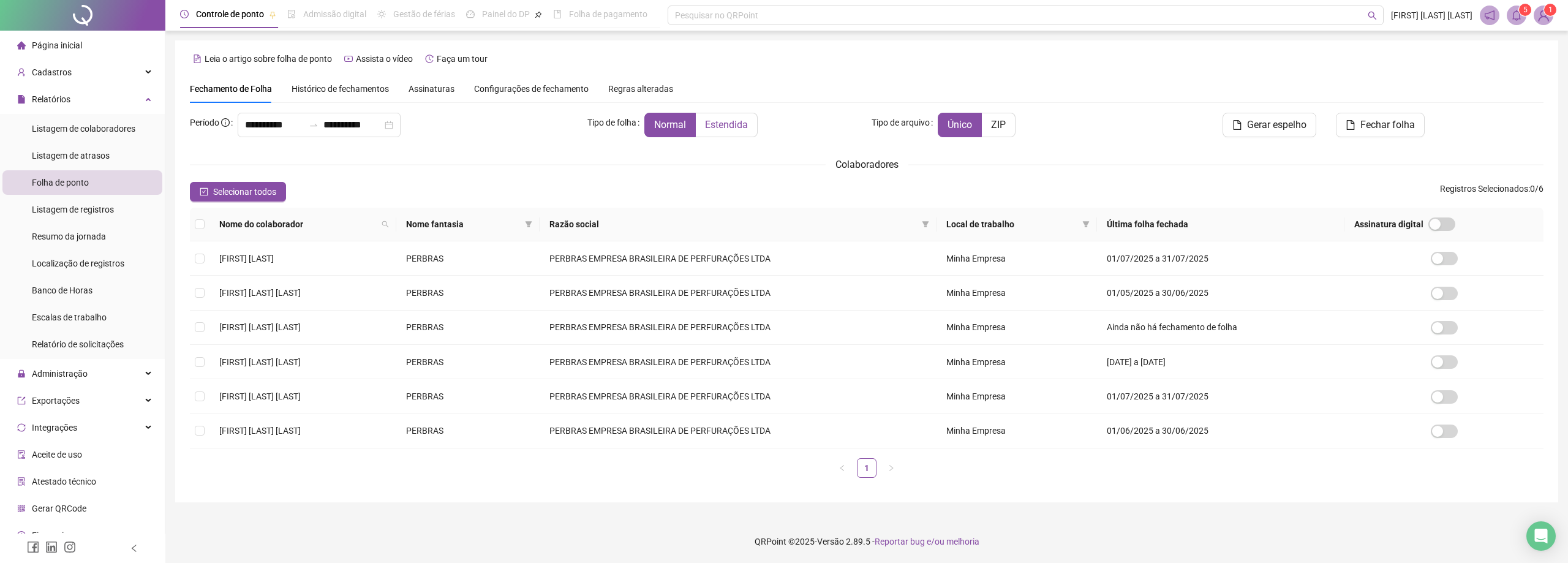 click on "Estendida" at bounding box center [726, 124] 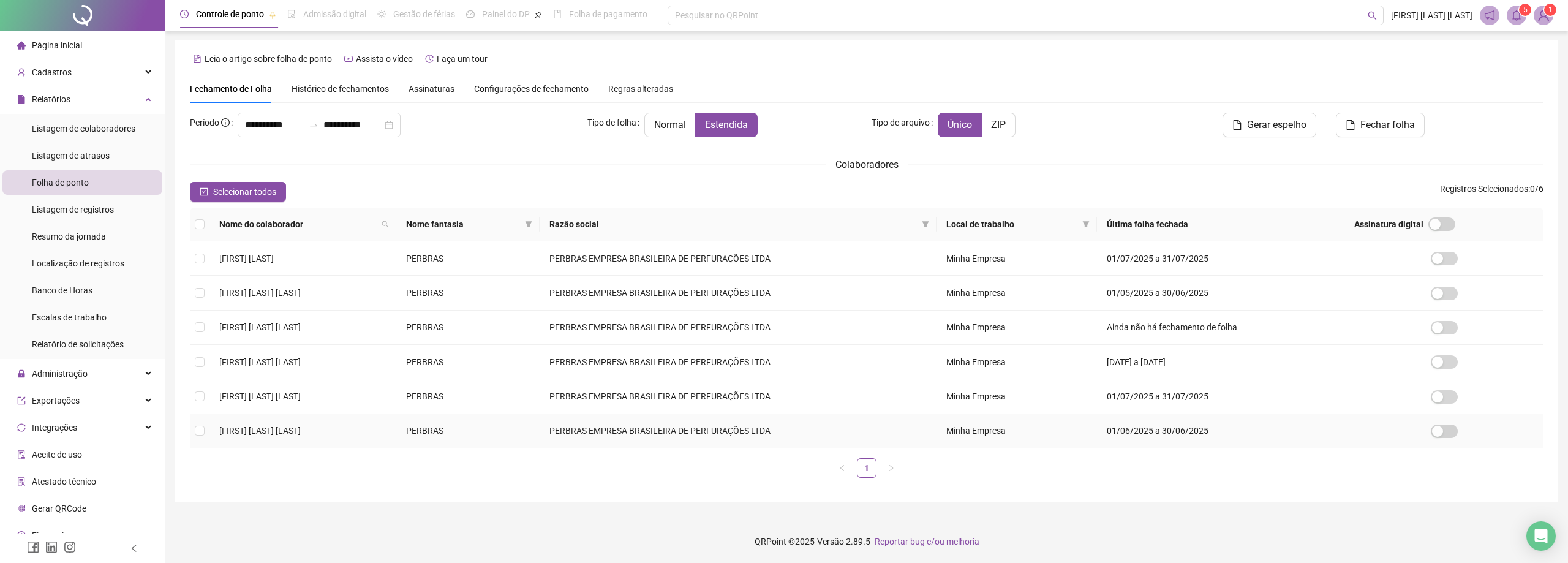 click at bounding box center [200, 431] 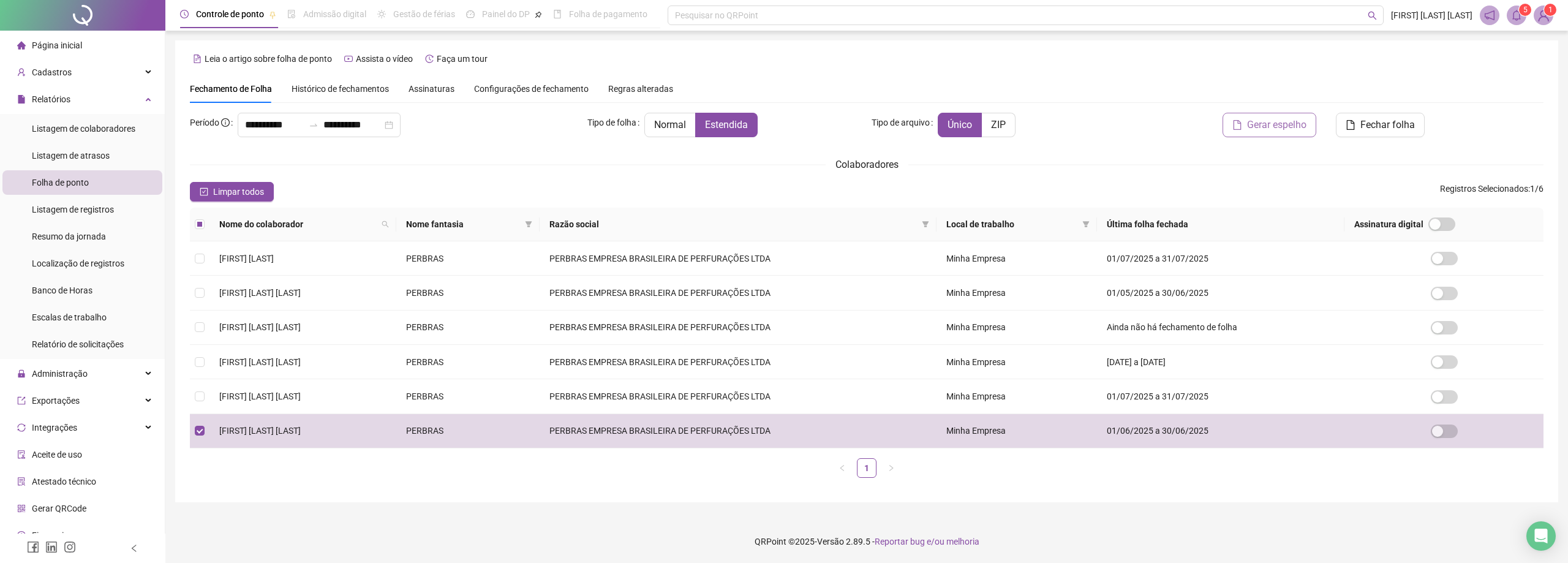 click on "Gerar espelho" at bounding box center [1276, 125] 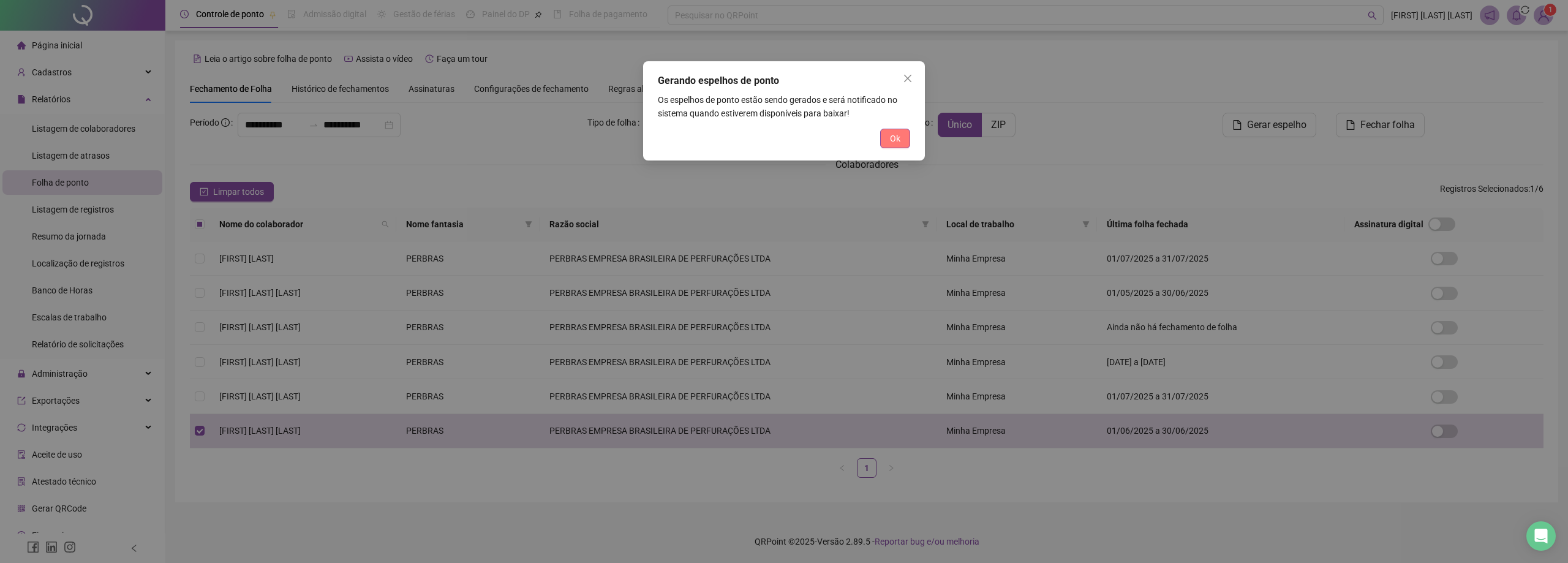 click on "Ok" at bounding box center (895, 138) 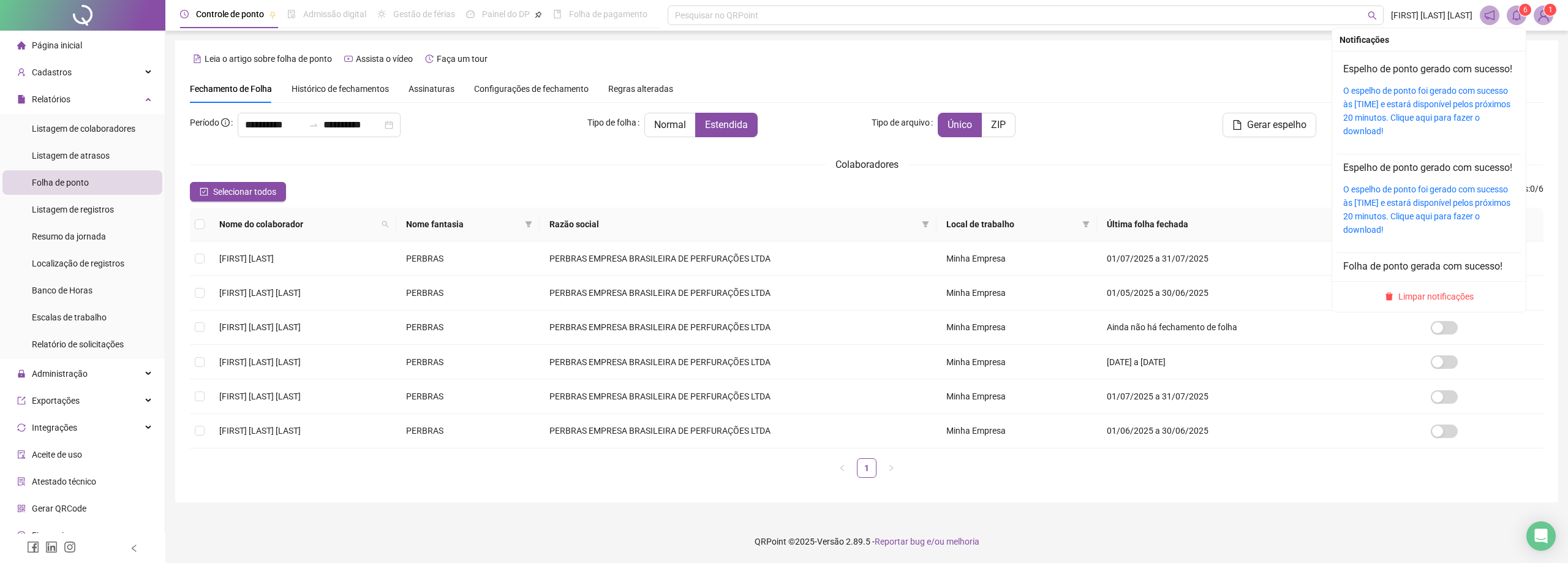 click on "6" at bounding box center [1525, 10] 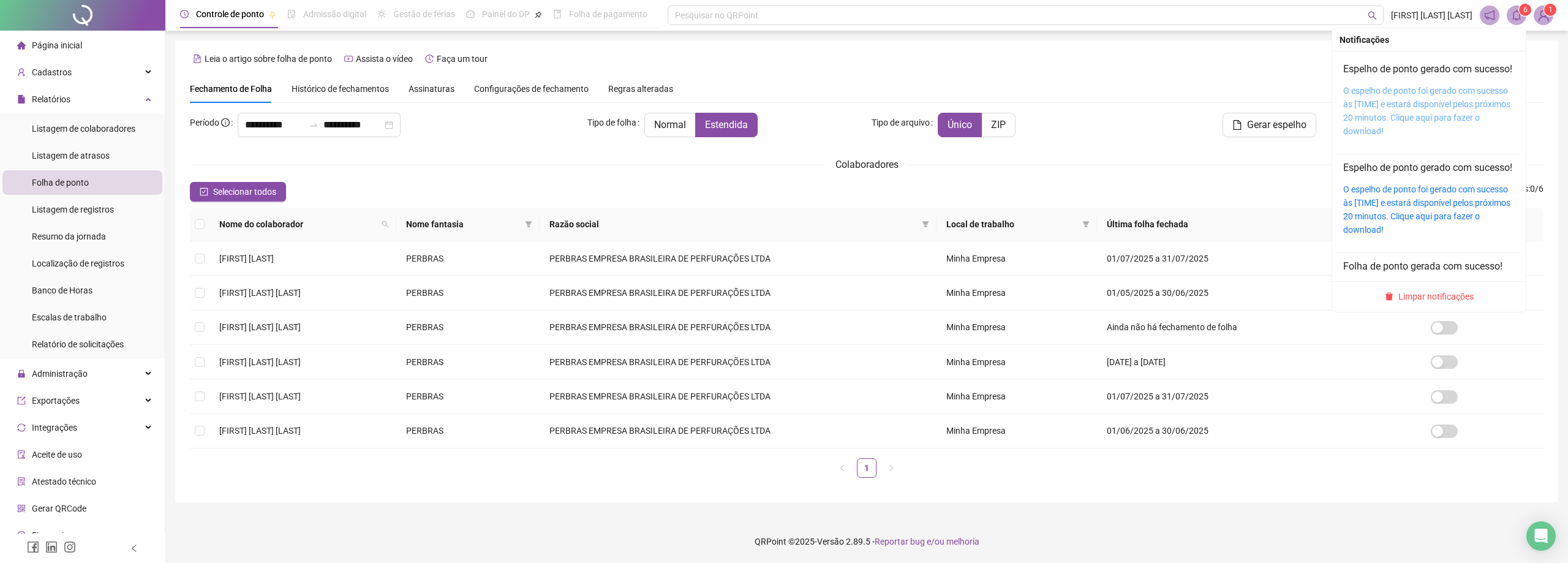 click on "O espelho de ponto foi gerado com sucesso às [TIME] e estará disponível pelos próximos 20 minutos.
Clique aqui para fazer o download!" at bounding box center [1427, 111] 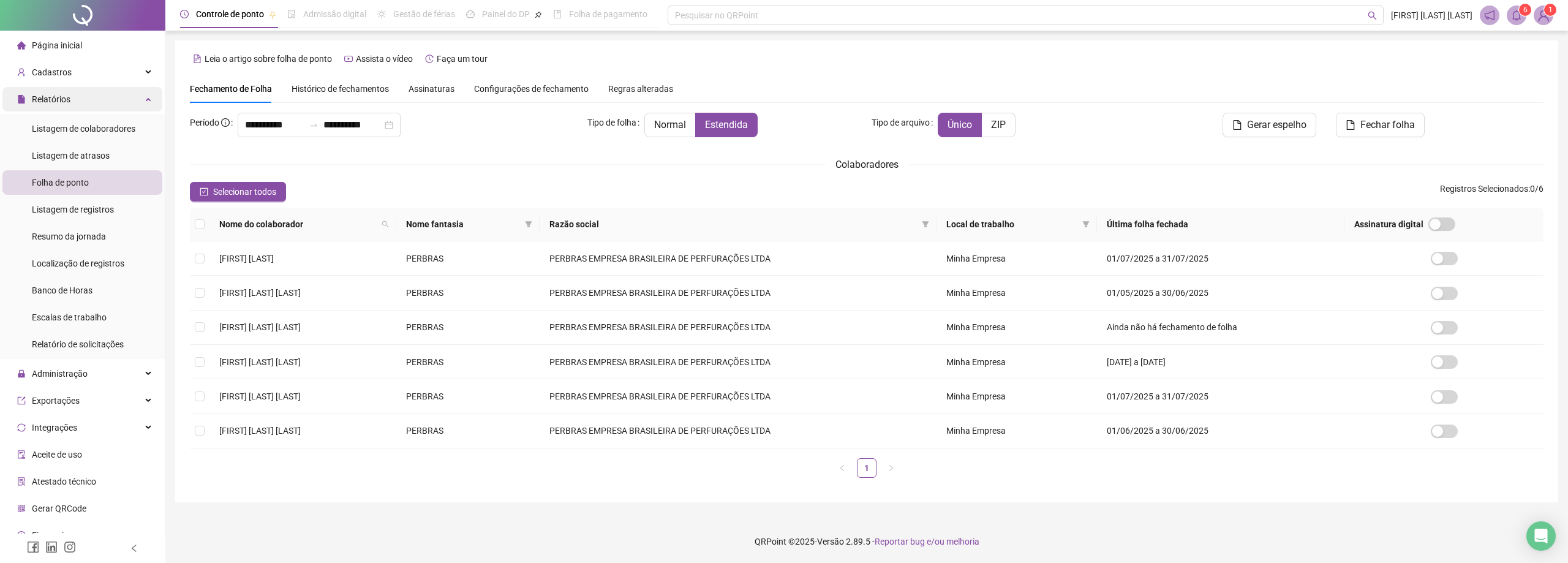 click on "Relatórios" at bounding box center [51, 99] 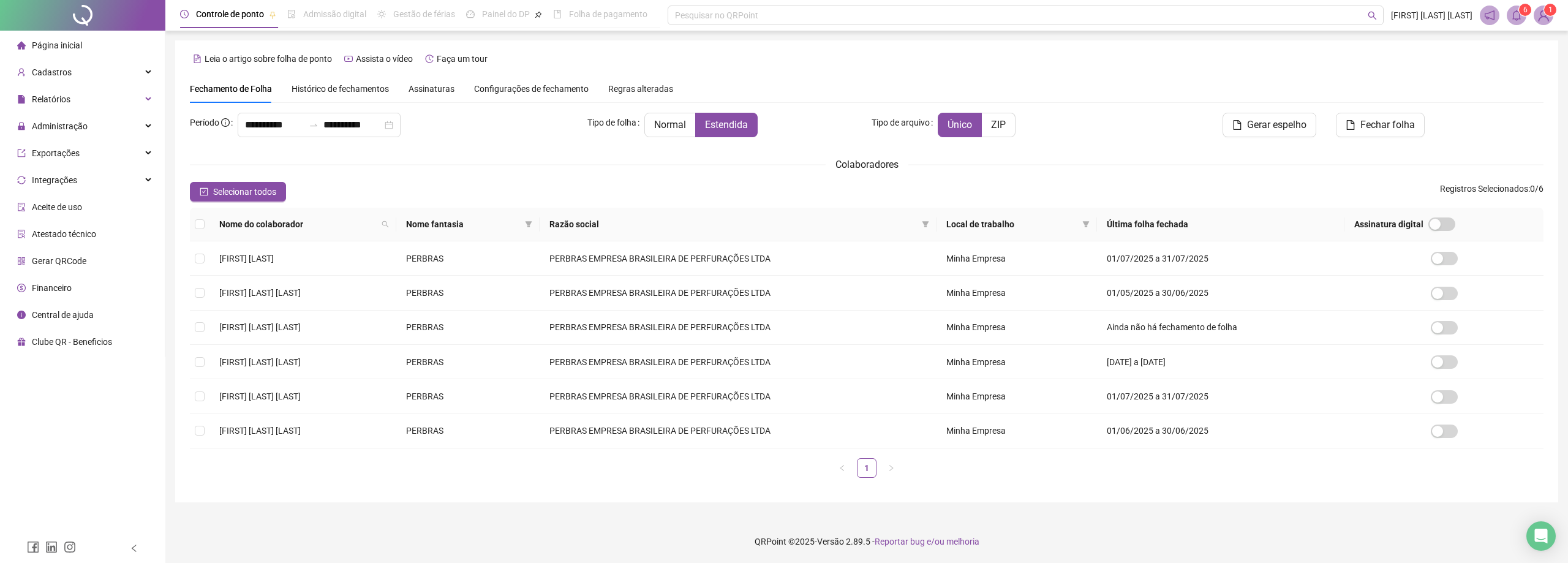 click on "Página inicial" at bounding box center (57, 45) 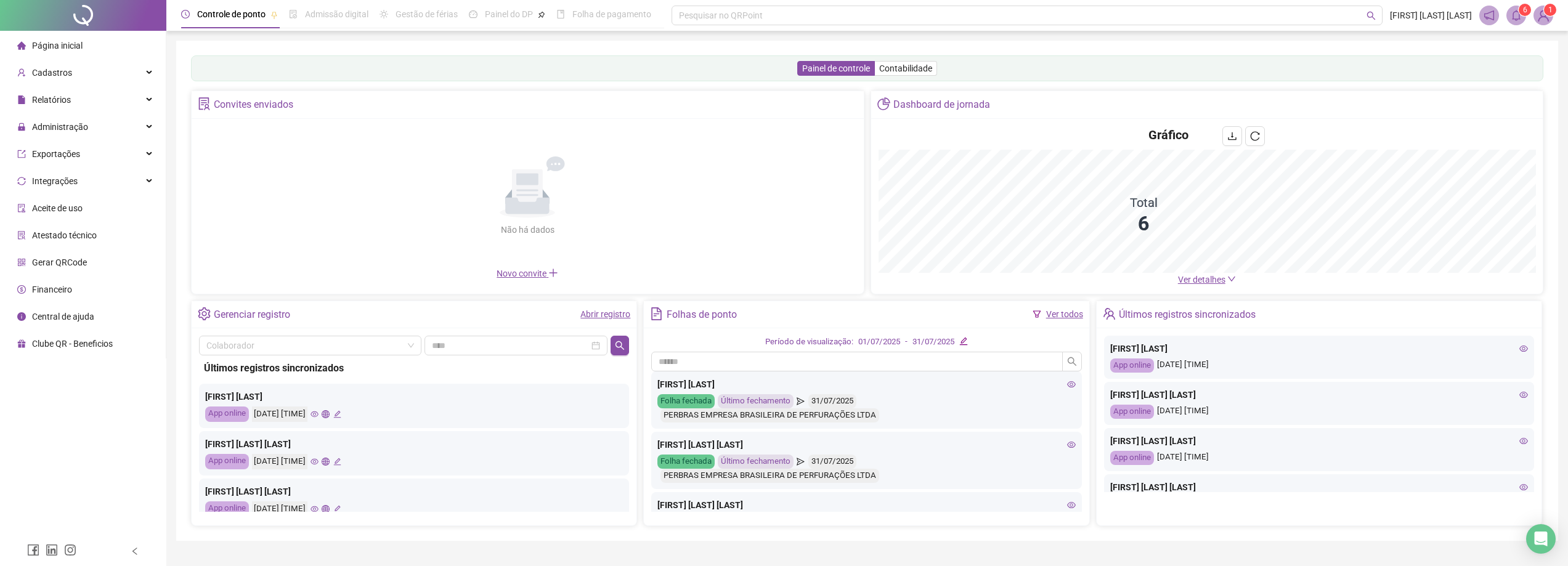 click on "Ver todos" at bounding box center (1065, 314) 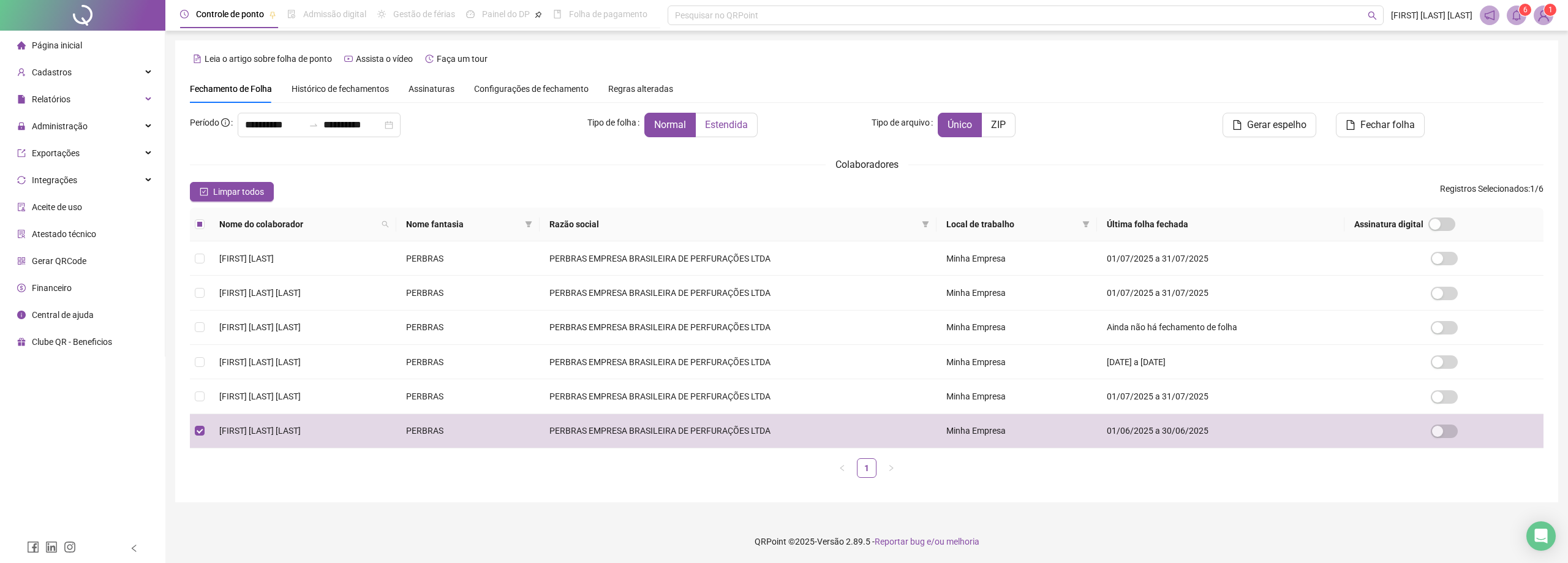 click on "Estendida" at bounding box center [726, 124] 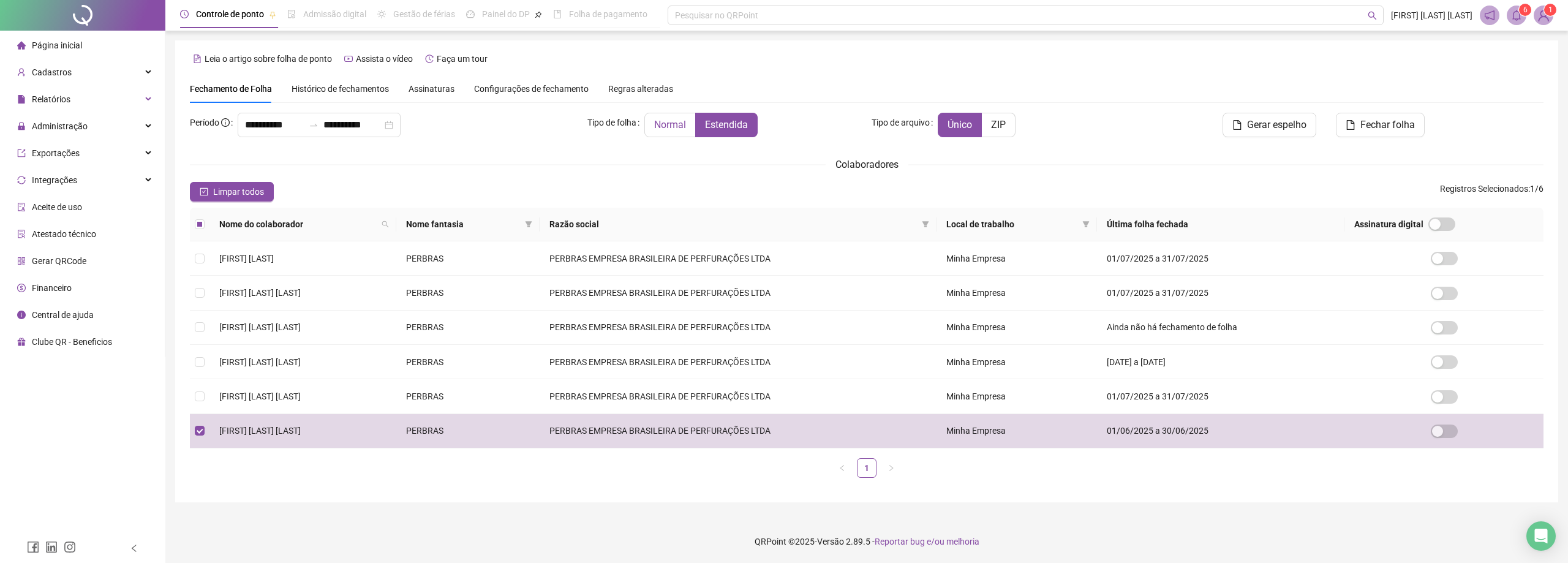 click on "Normal" at bounding box center (670, 125) 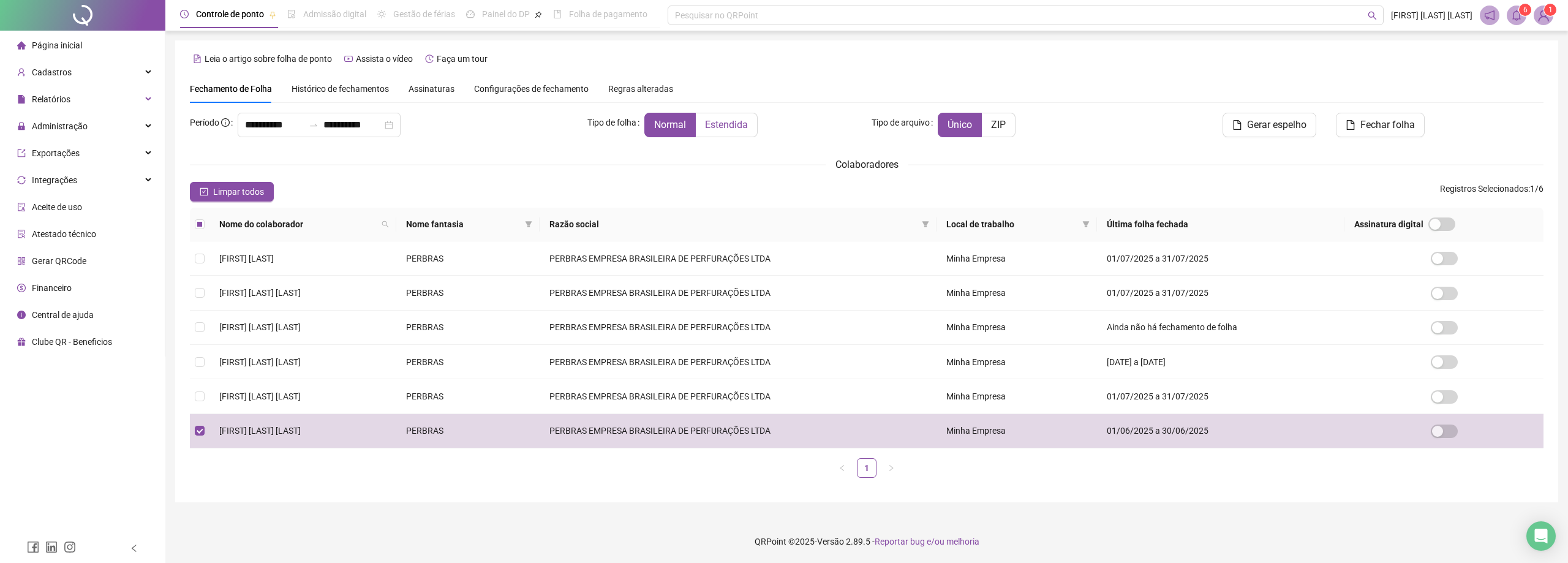 click on "Estendida" at bounding box center [726, 124] 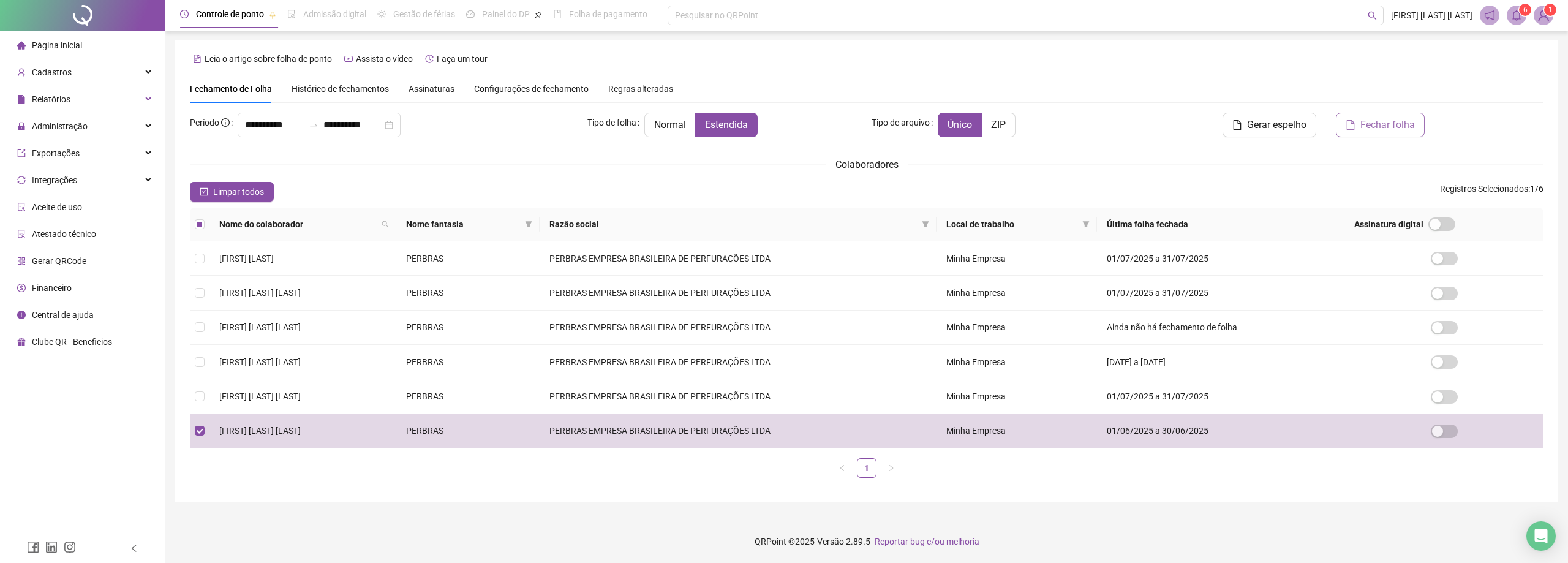 click on "Fechar folha" at bounding box center (1387, 125) 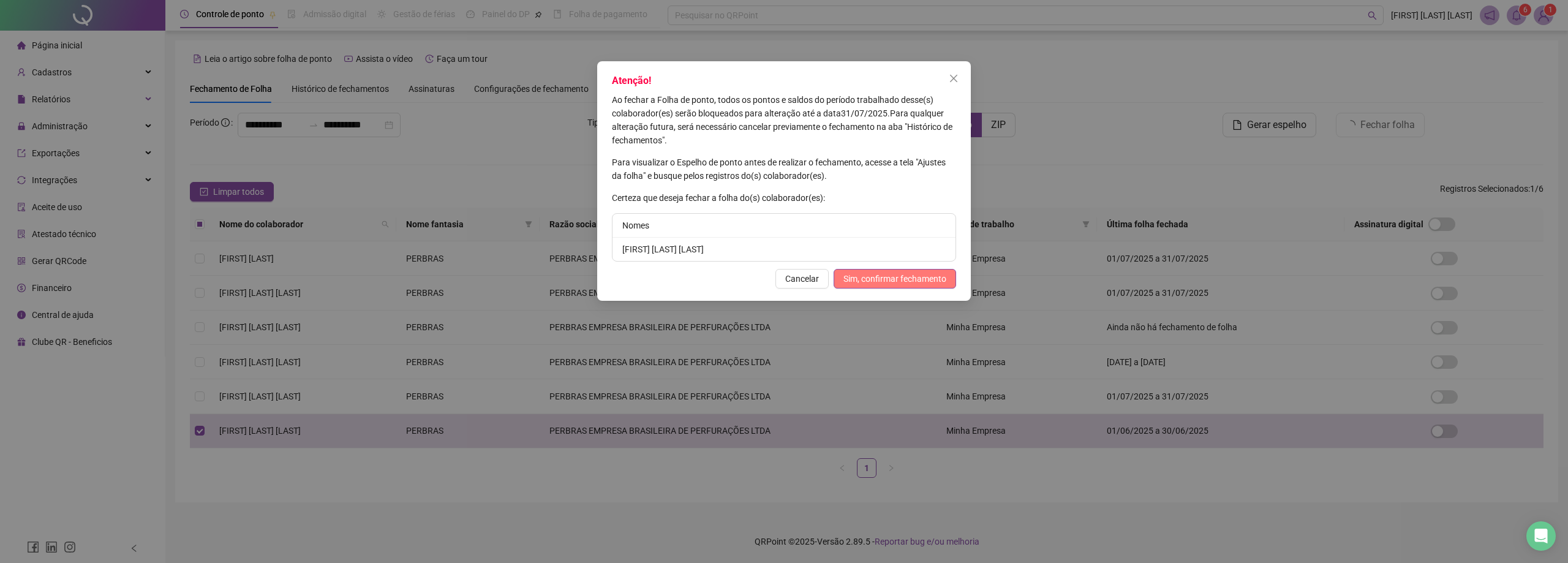 click on "Sim, confirmar fechamento" at bounding box center [895, 279] 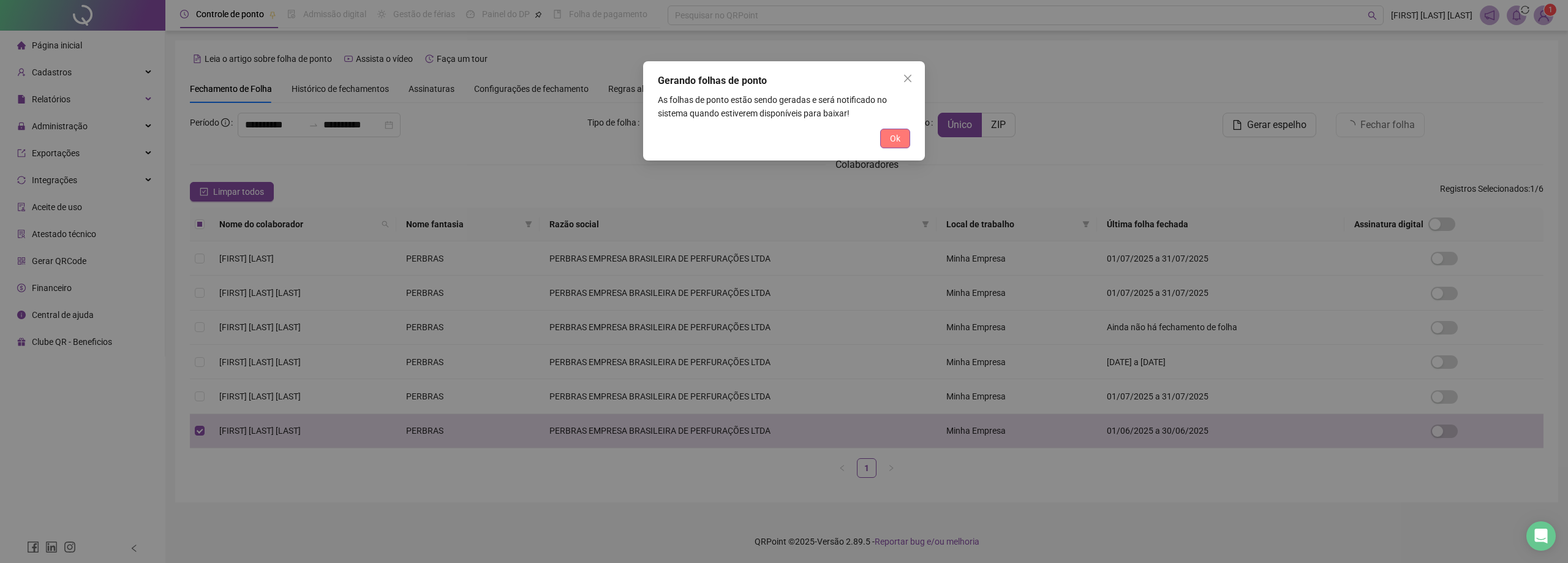 click on "Ok" at bounding box center (895, 138) 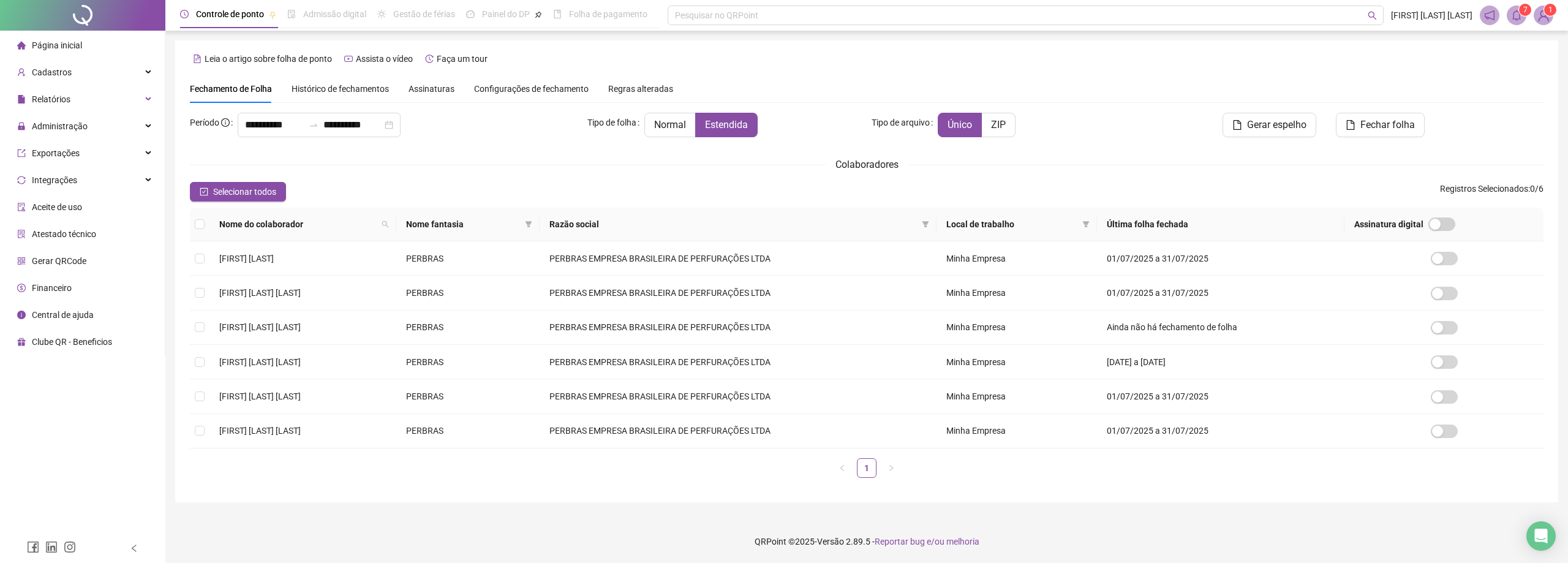 click at bounding box center (1544, 15) 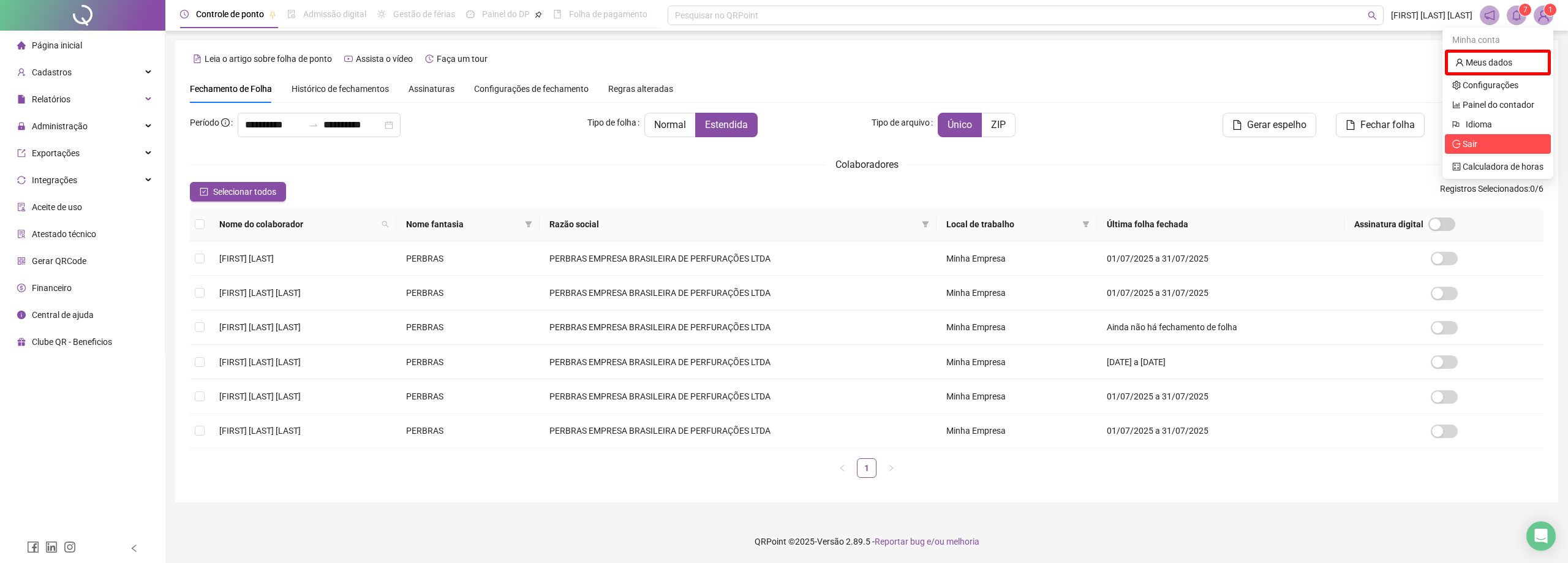 click on "Sair" at bounding box center (1498, 144) 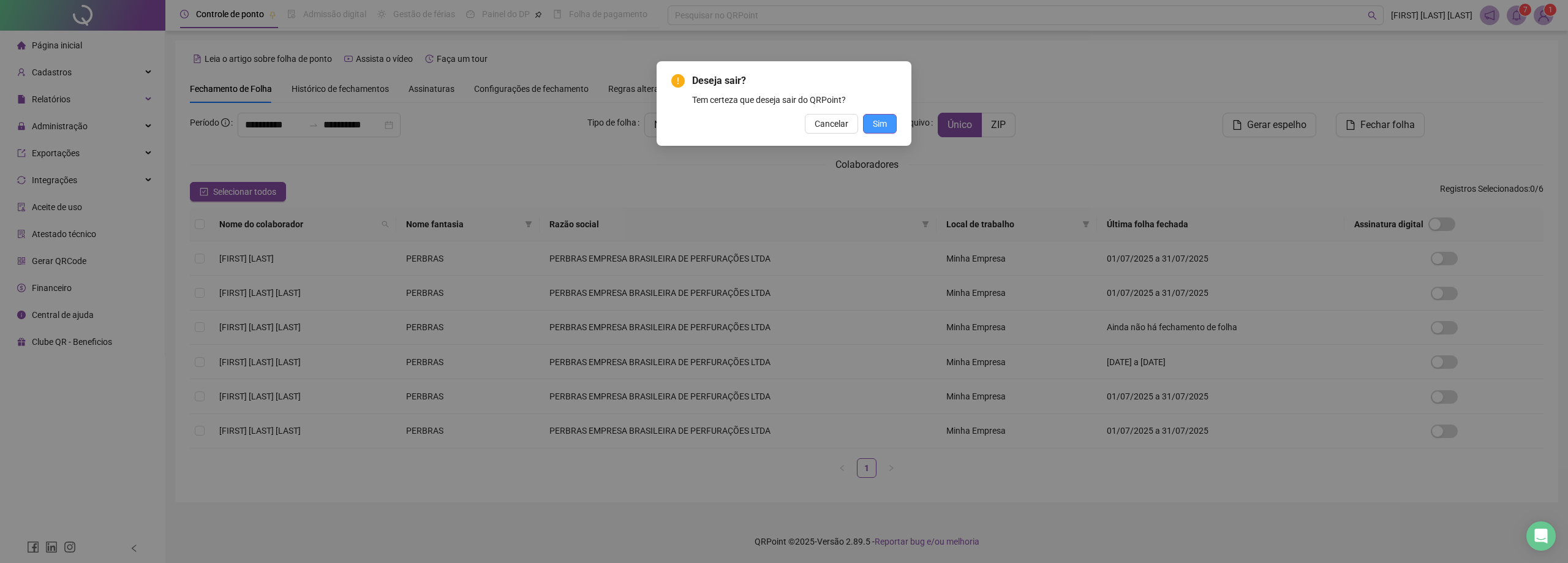 click on "Sim" at bounding box center (880, 124) 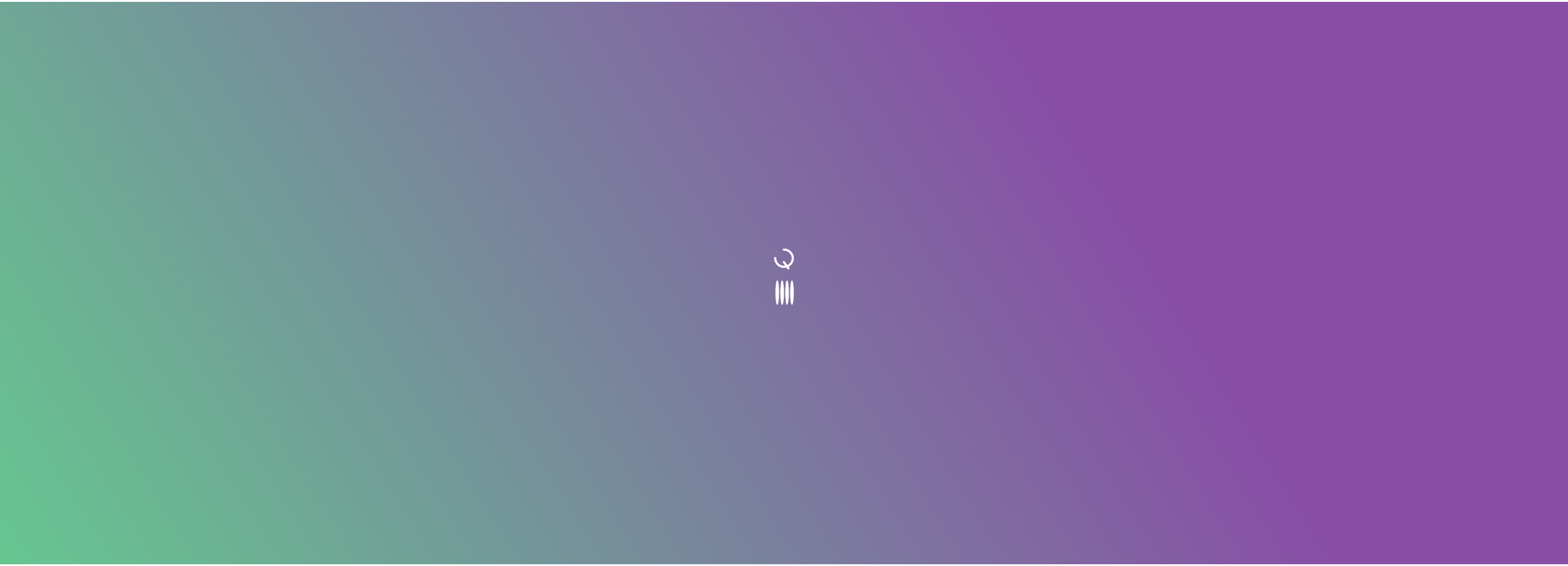 scroll, scrollTop: 0, scrollLeft: 0, axis: both 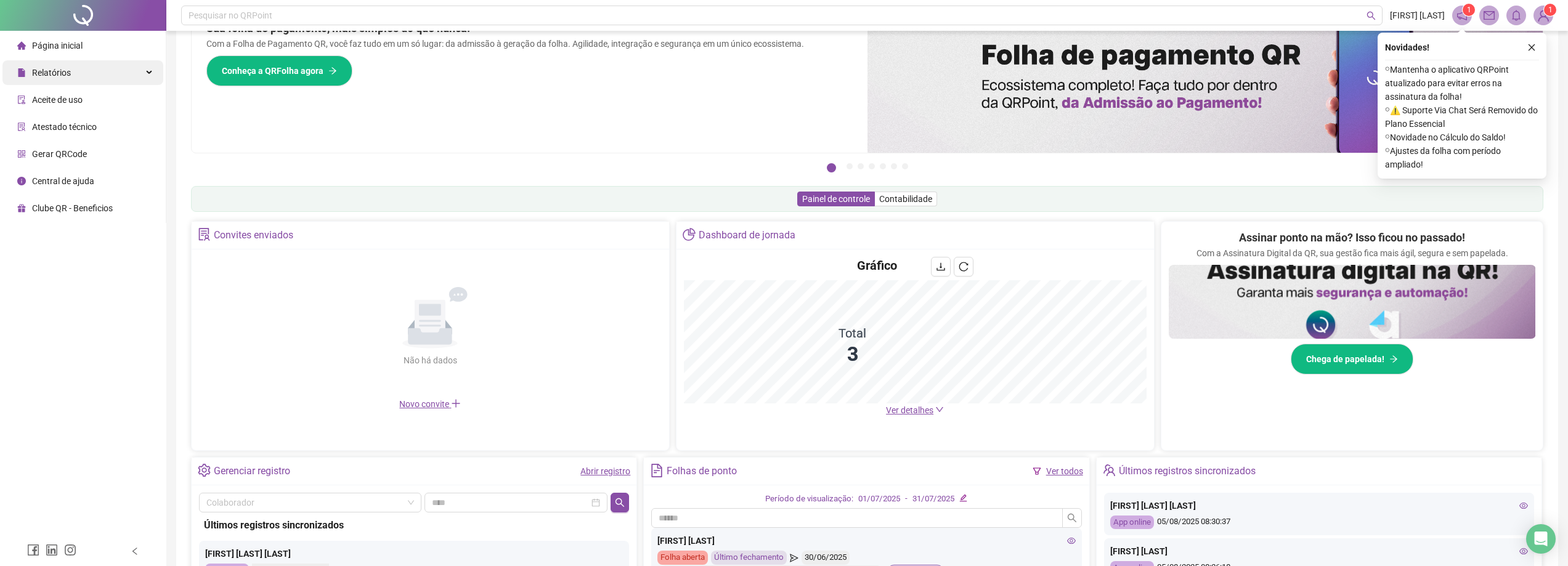 click on "Relatórios" at bounding box center [51, 73] 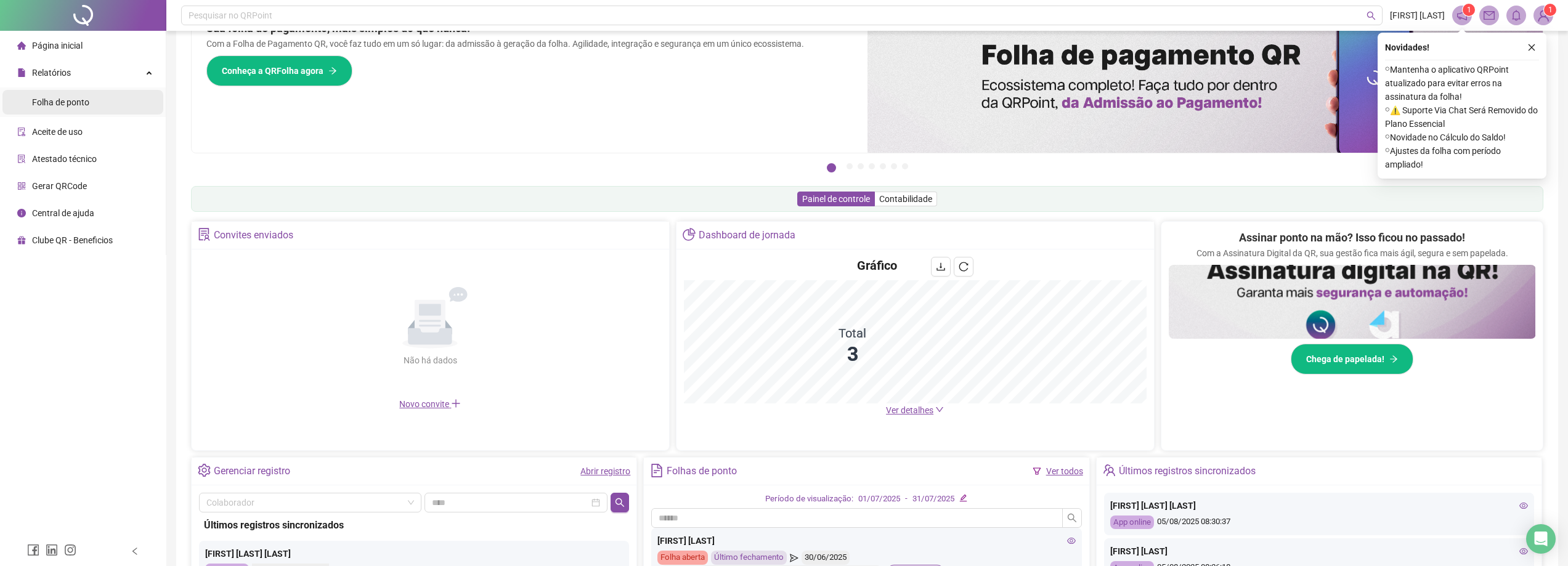 click on "Folha de ponto" at bounding box center (60, 102) 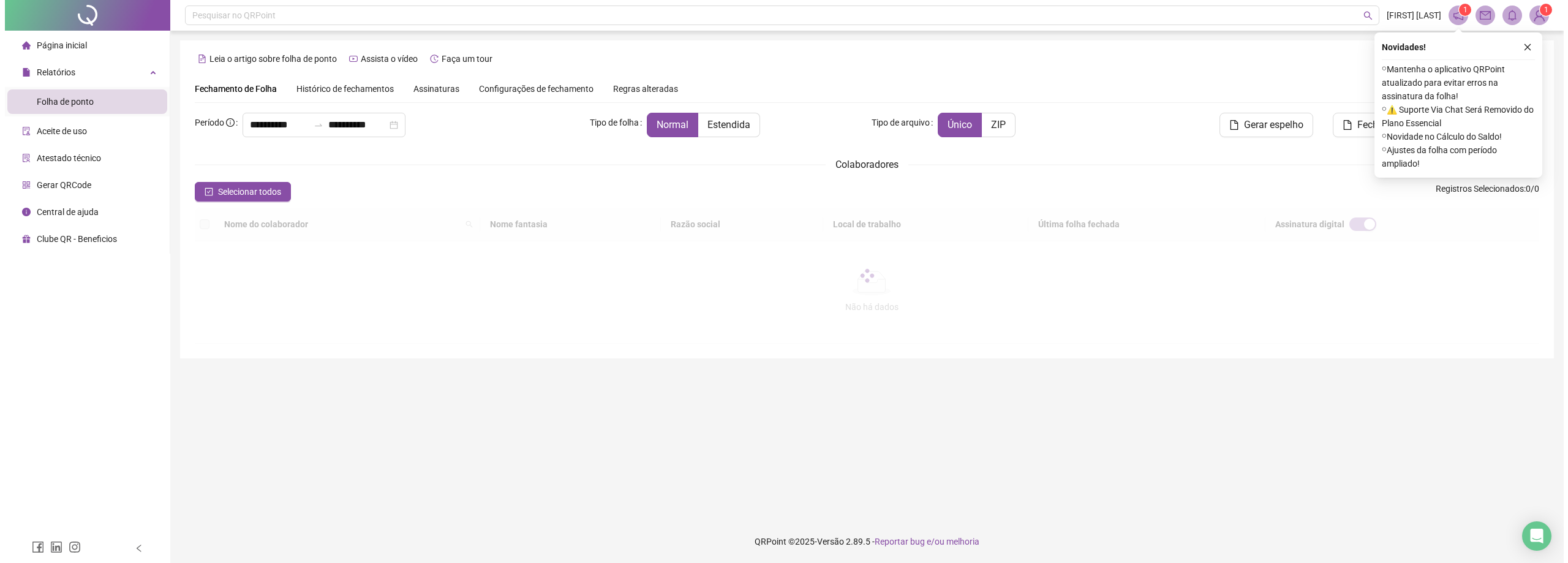 scroll, scrollTop: 0, scrollLeft: 0, axis: both 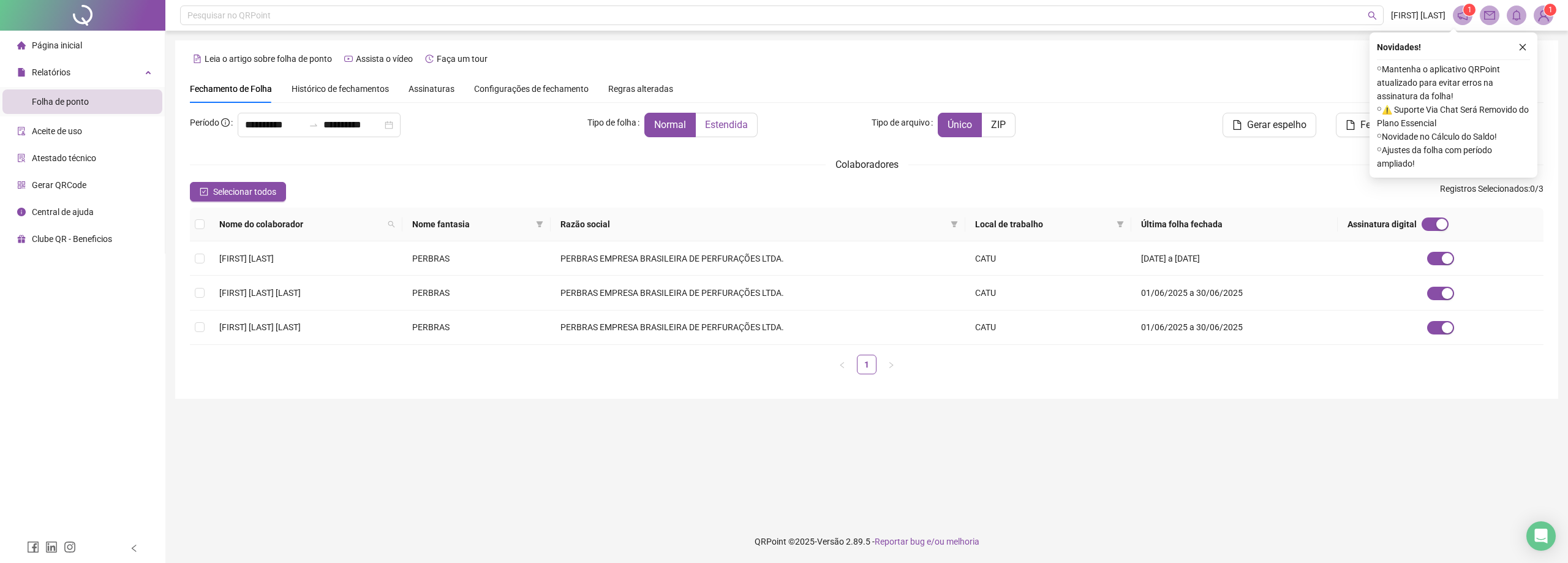 click on "Estendida" at bounding box center [726, 124] 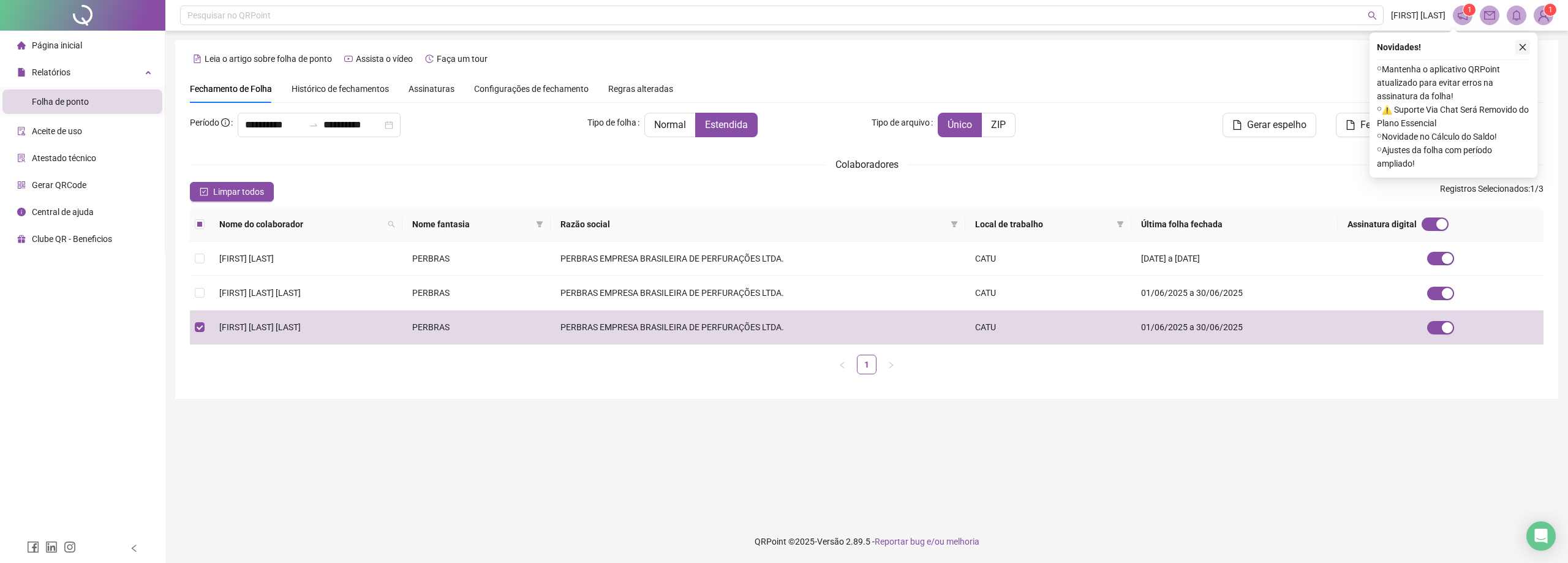 click 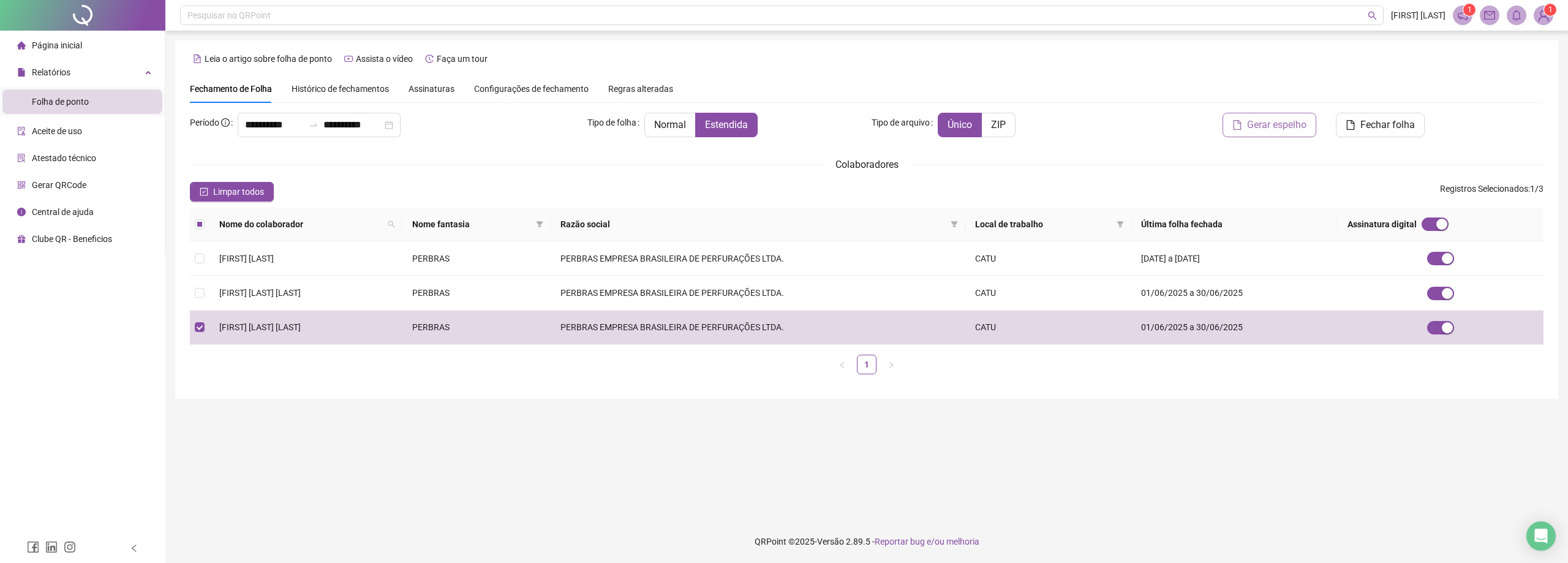 click on "Gerar espelho" at bounding box center (1276, 125) 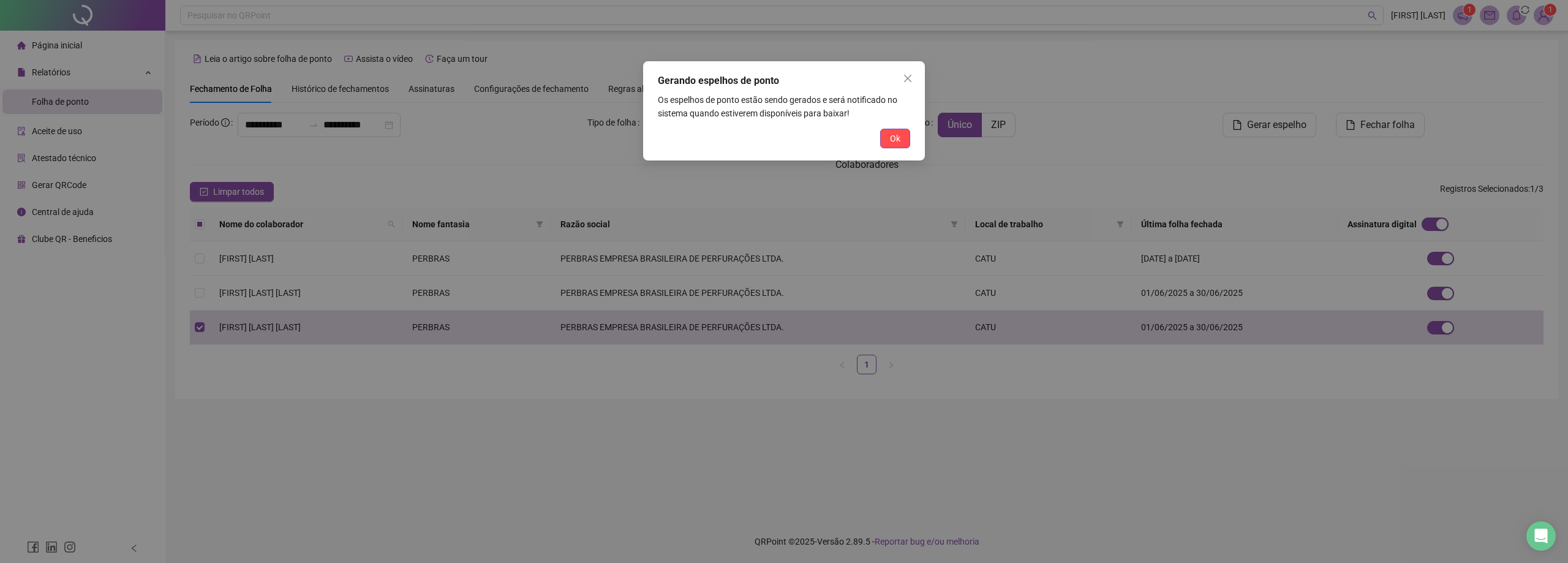 click on "Gerando espelhos de ponto Os espelhos de ponto estão sendo gerados e será notificado no
sistema quando estiverem disponíveis para baixar! Ok" at bounding box center (784, 111) 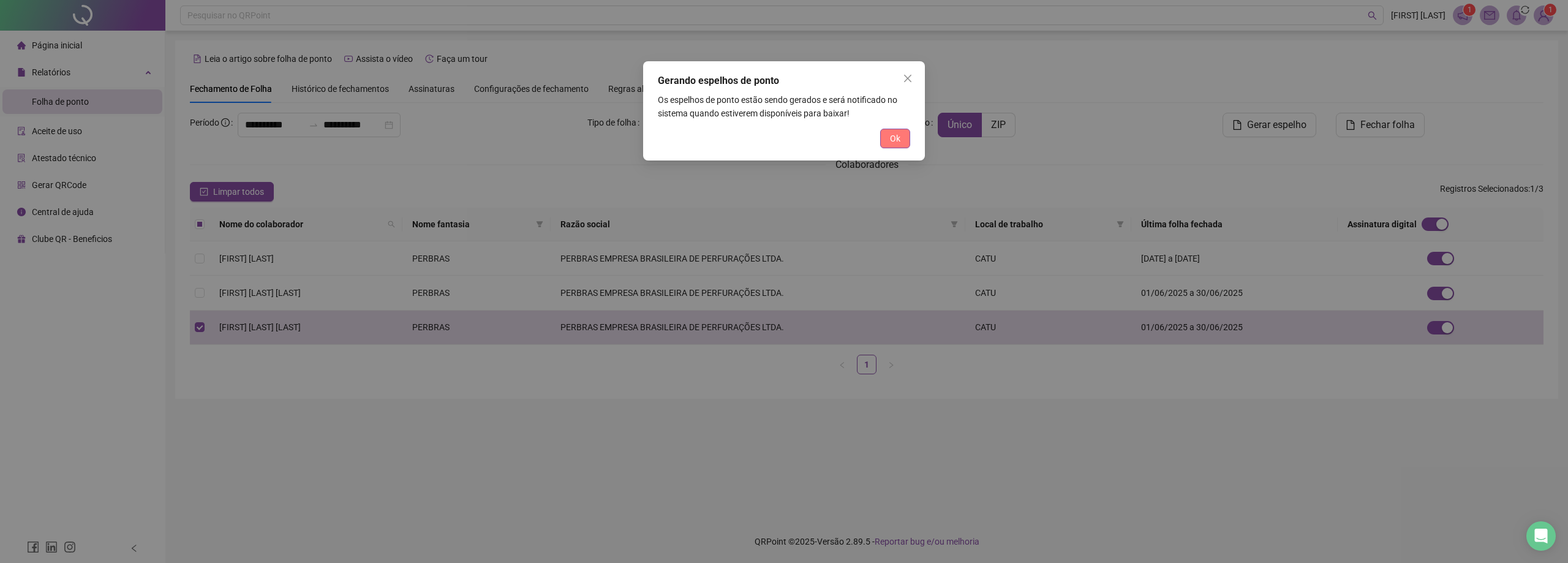 click on "Ok" at bounding box center (895, 138) 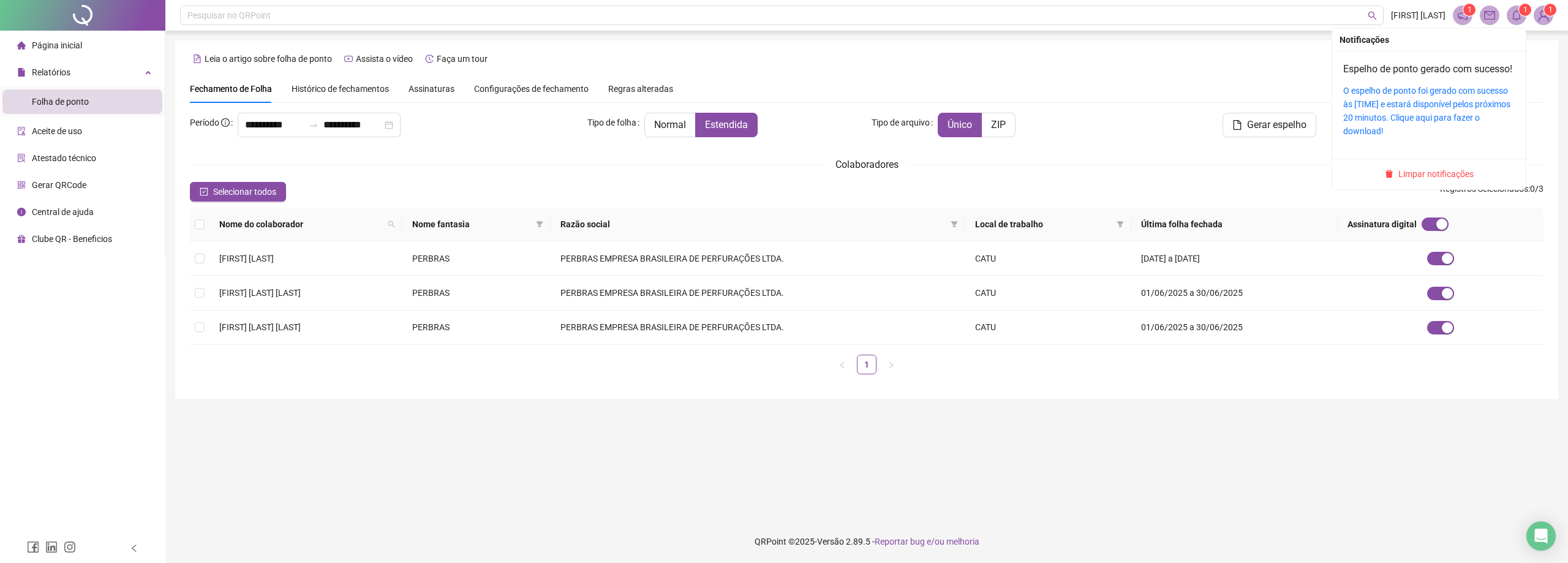 click at bounding box center (1517, 15) 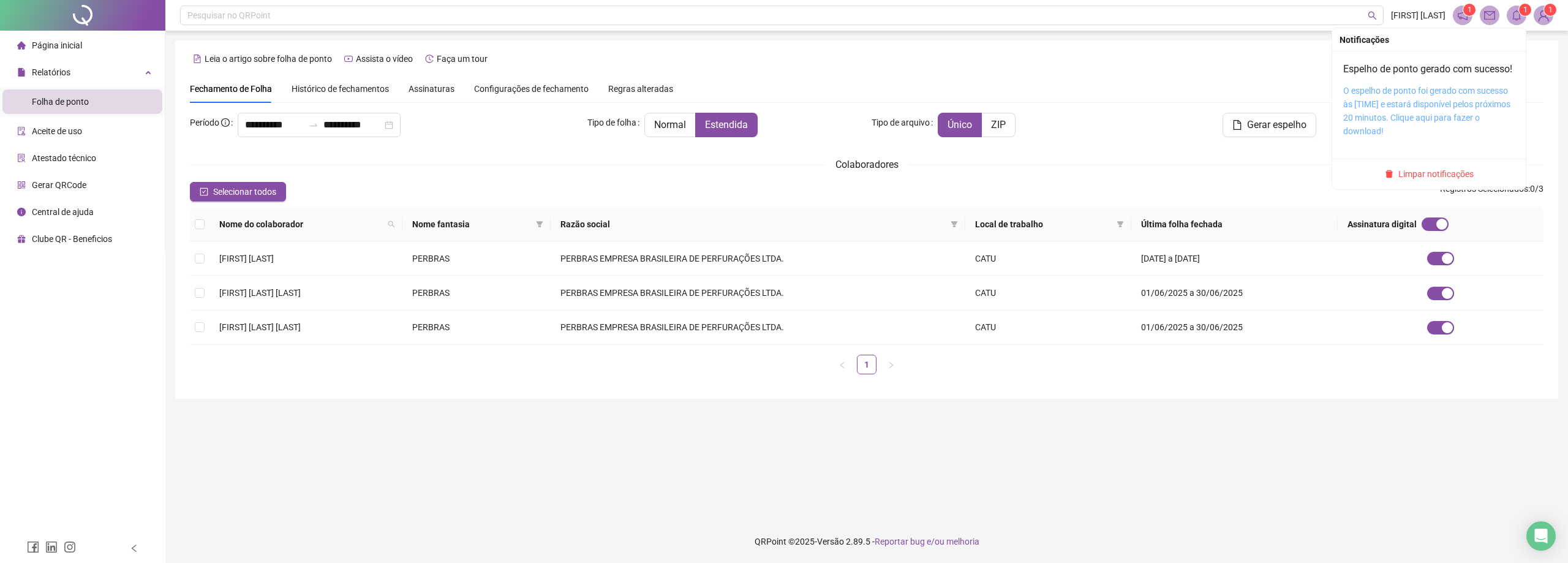 click on "O espelho de ponto foi gerado com sucesso às 09:39:57 e estará disponível pelos próximos 20 minutos.
Clique aqui para fazer o download!" at bounding box center [1427, 111] 